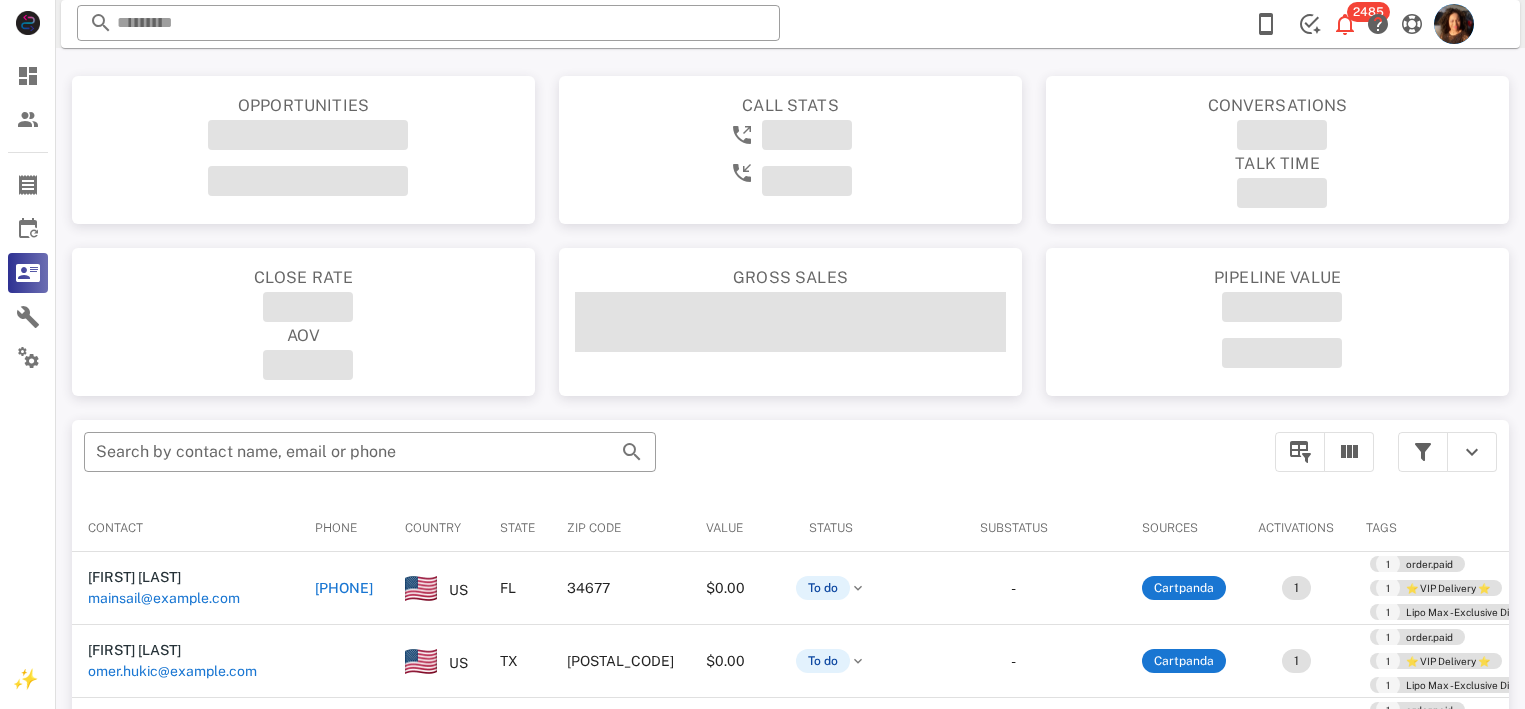 scroll, scrollTop: 0, scrollLeft: 0, axis: both 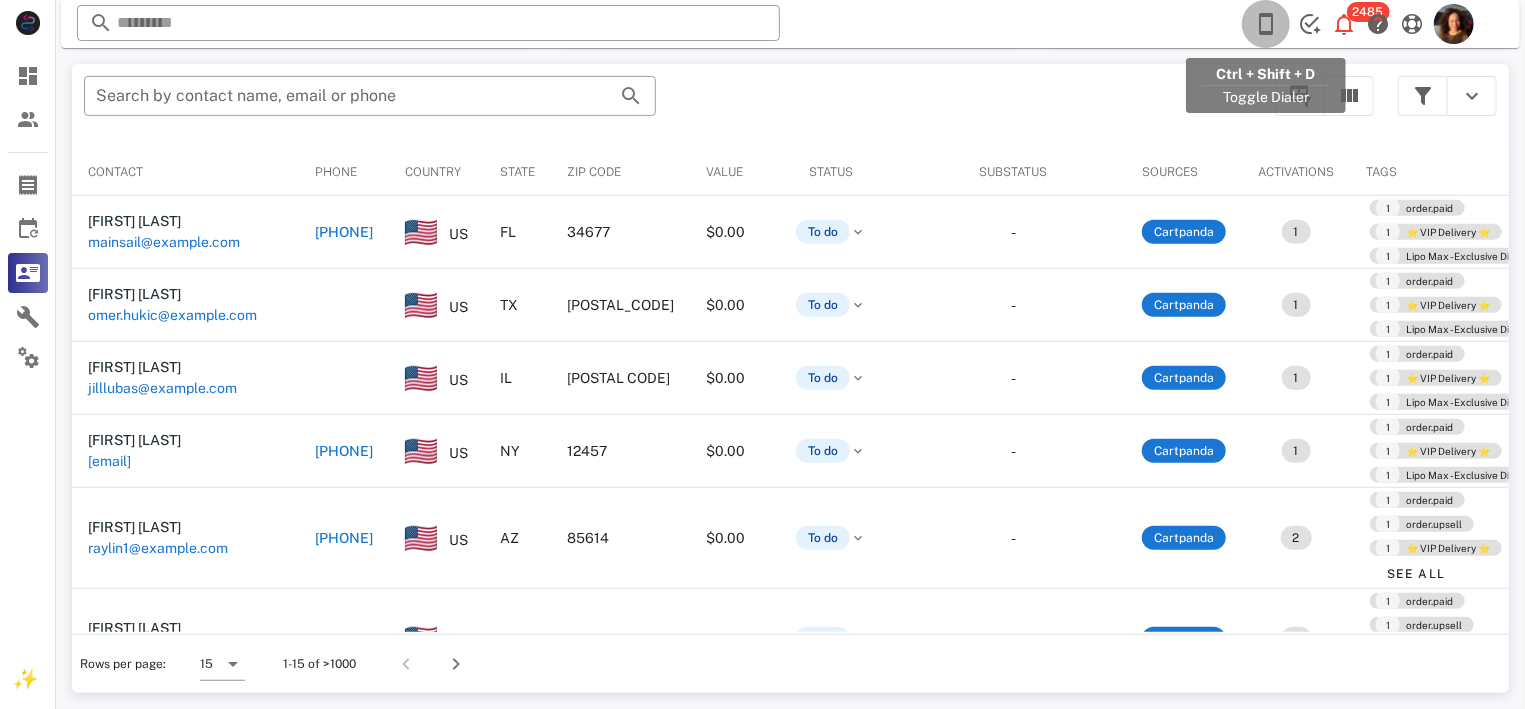 click at bounding box center [1266, 24] 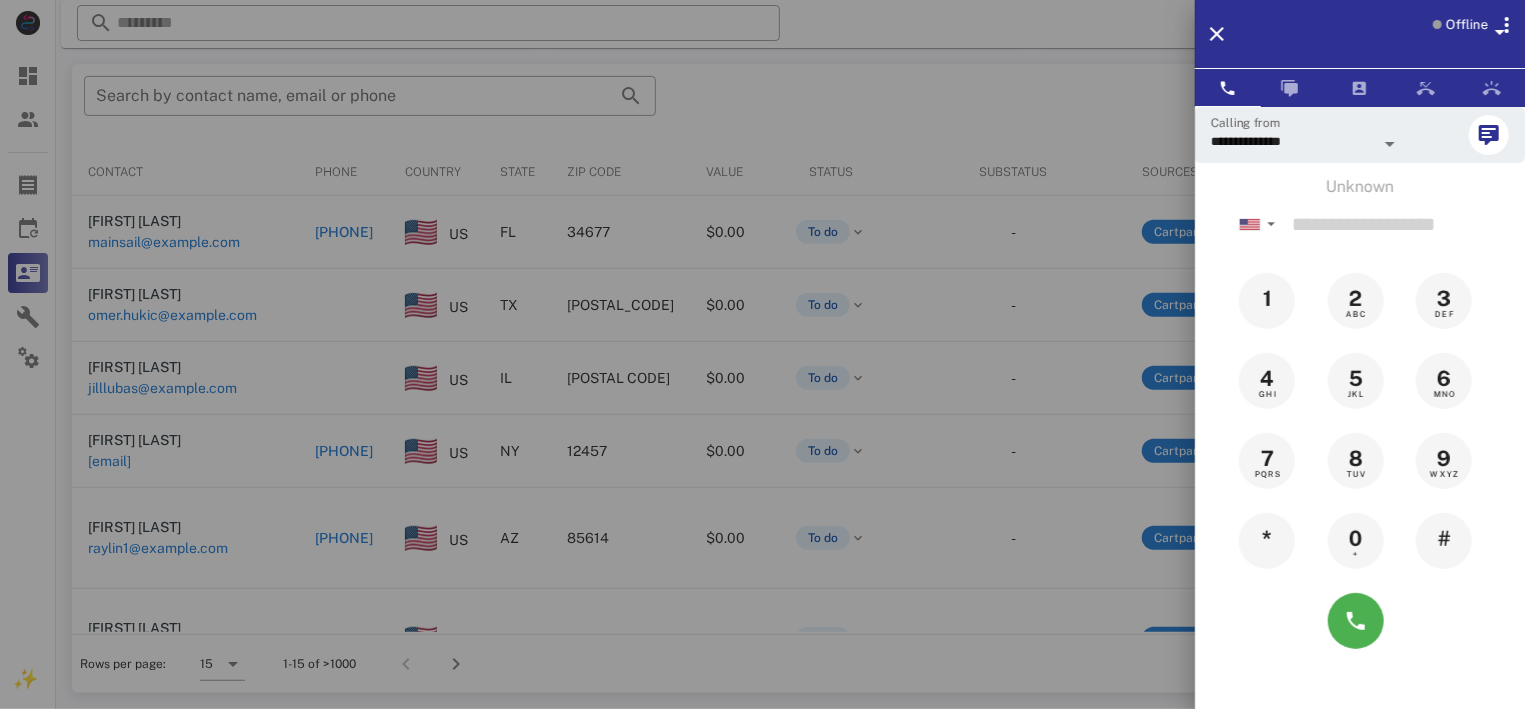 click at bounding box center (1498, 28) 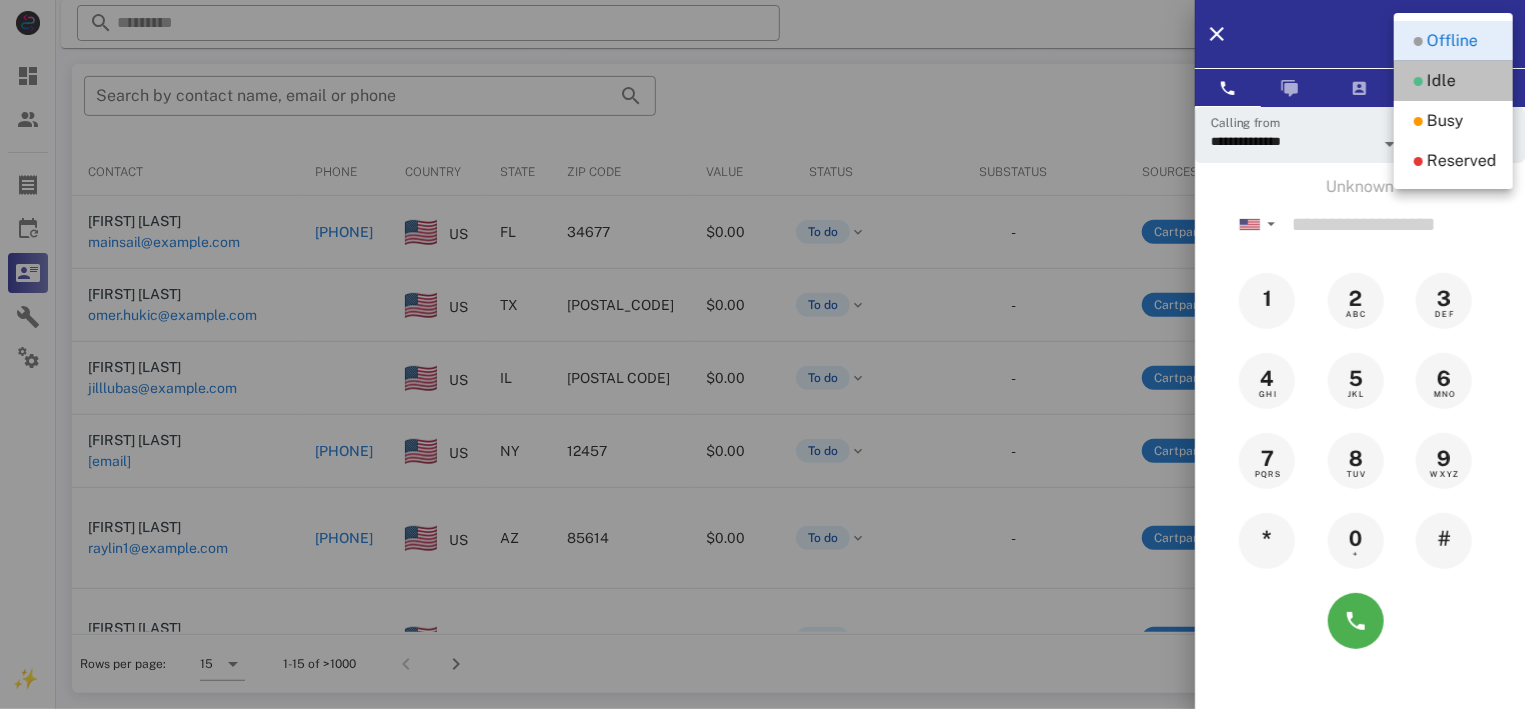 click on "Idle" at bounding box center (1441, 81) 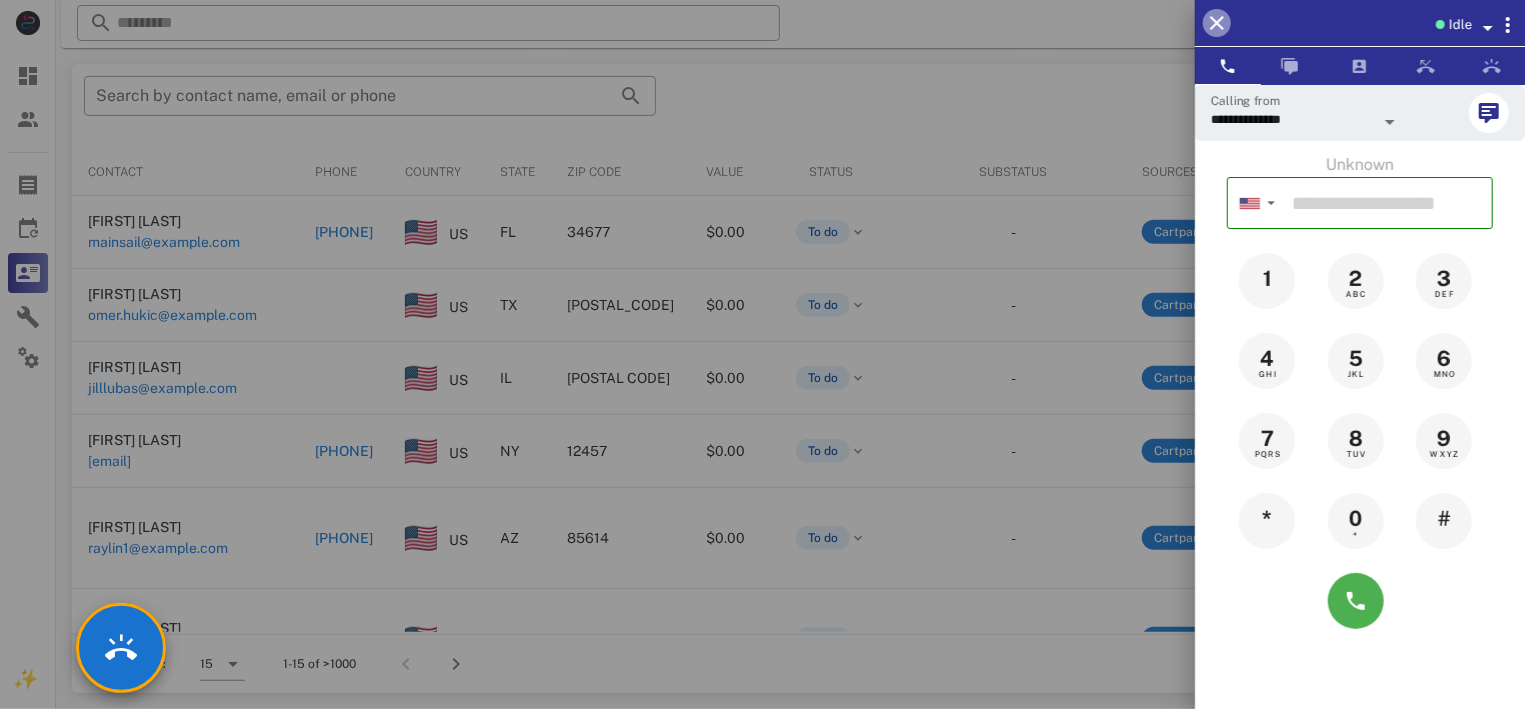 click at bounding box center [1217, 23] 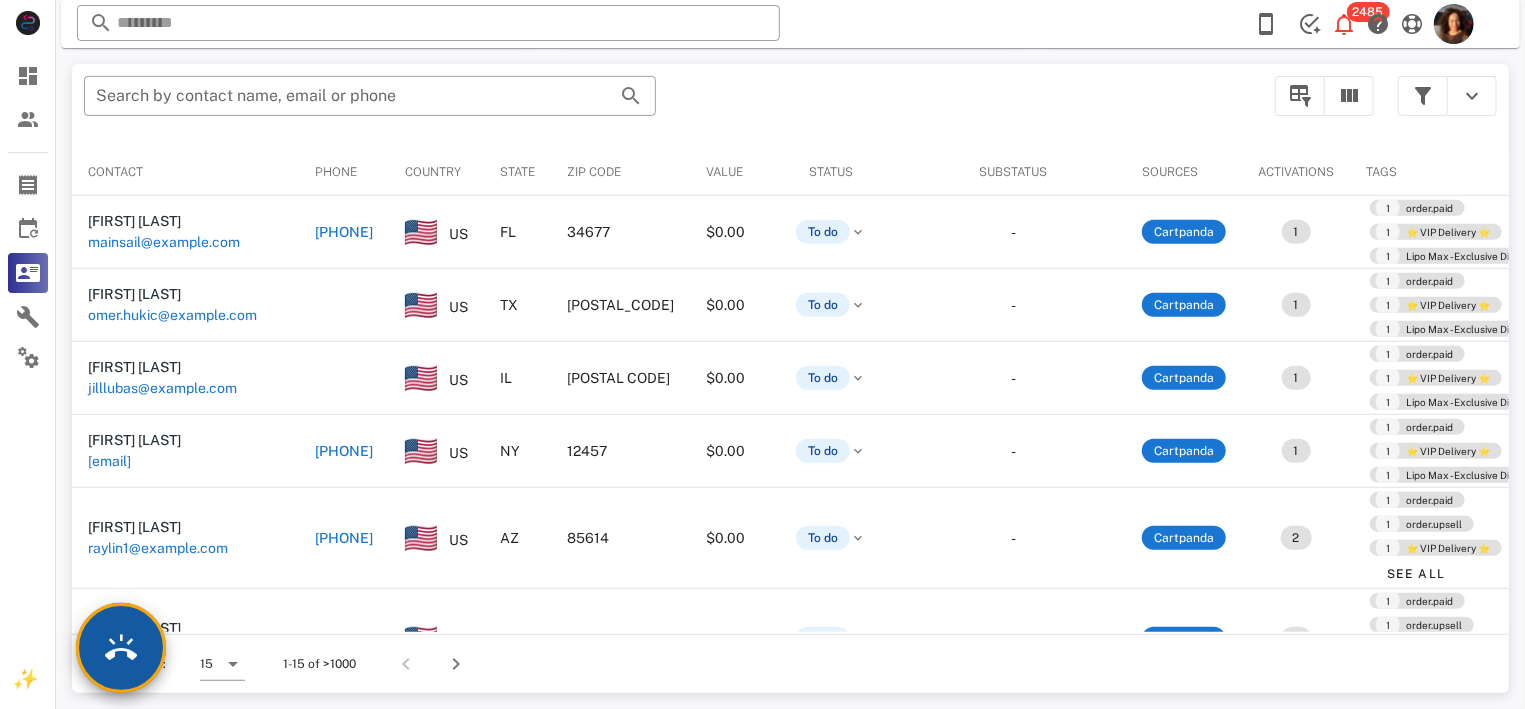 click at bounding box center [121, 648] 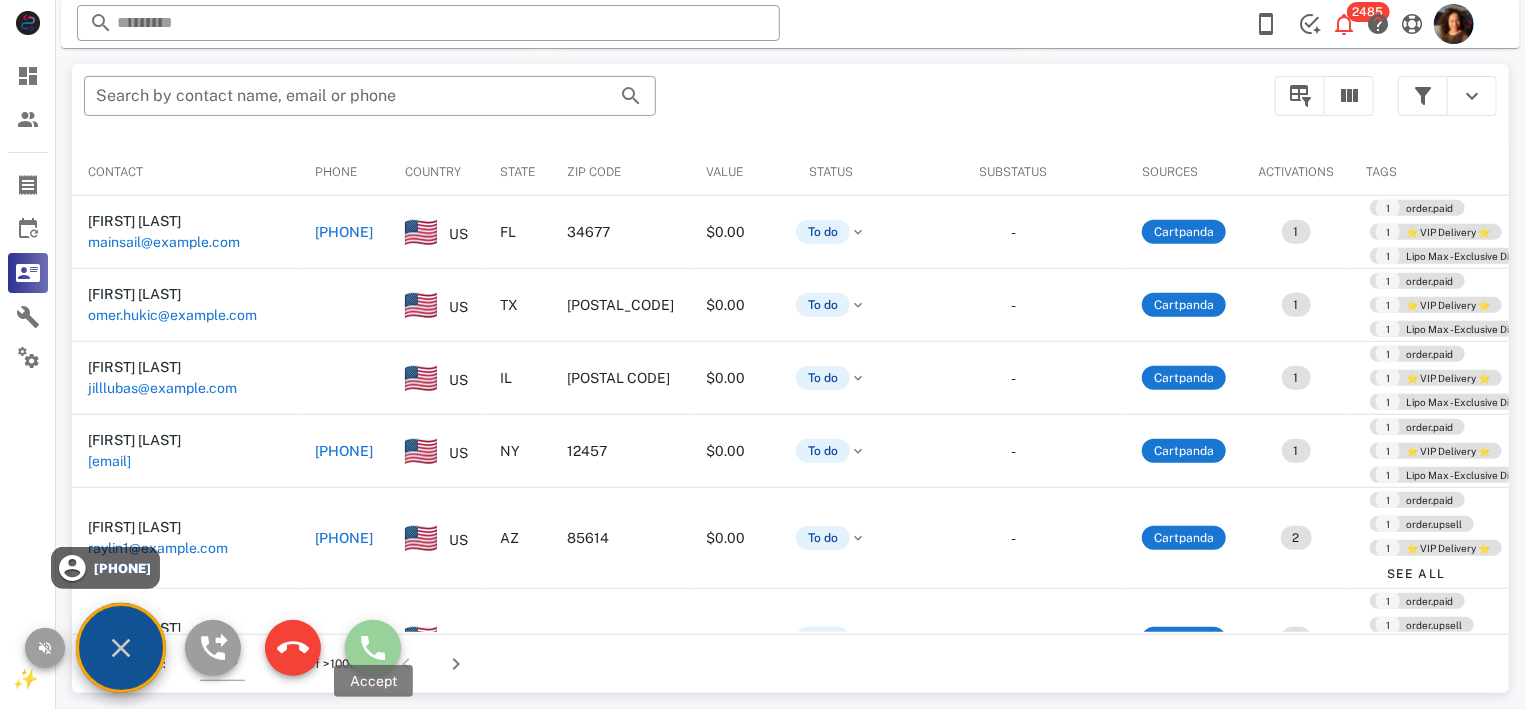 click at bounding box center [373, 648] 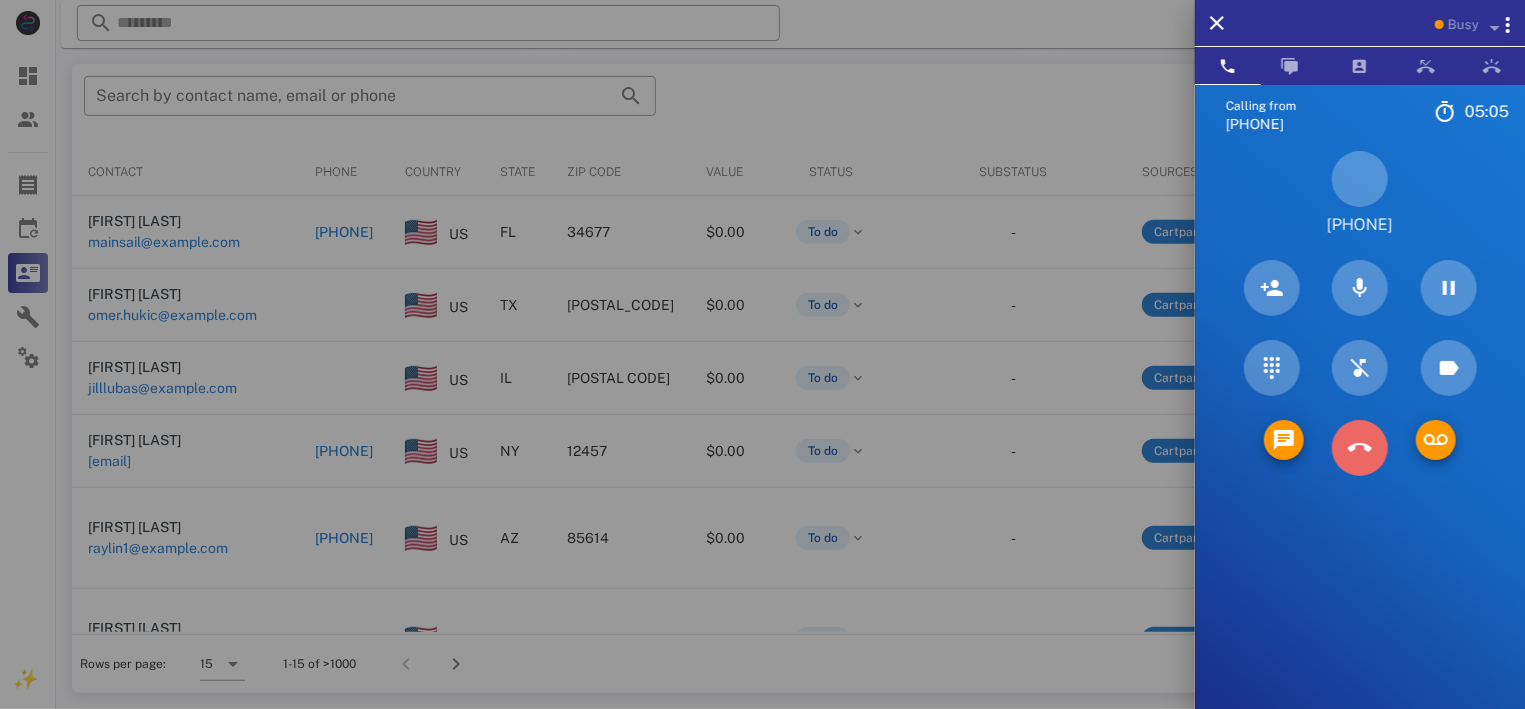 click at bounding box center (1360, 448) 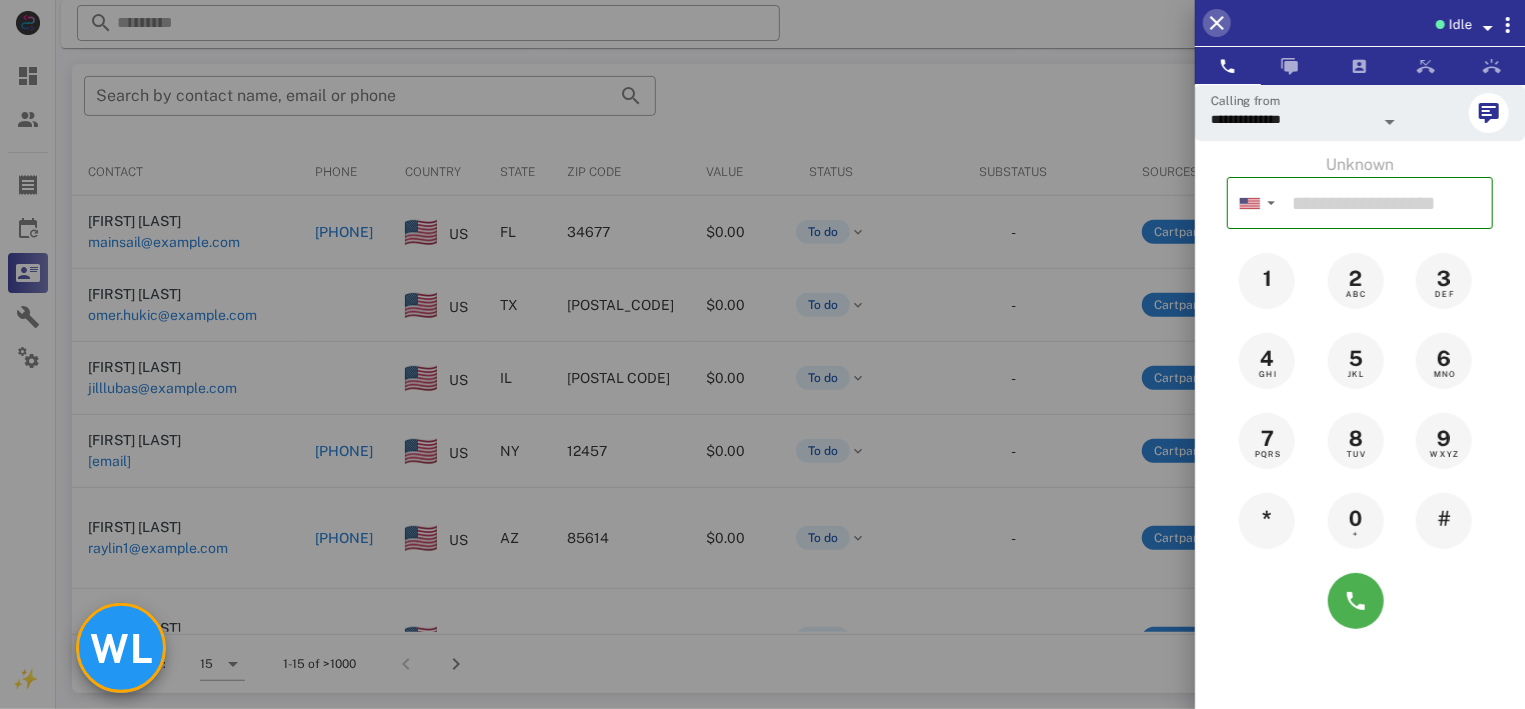 click at bounding box center (1217, 23) 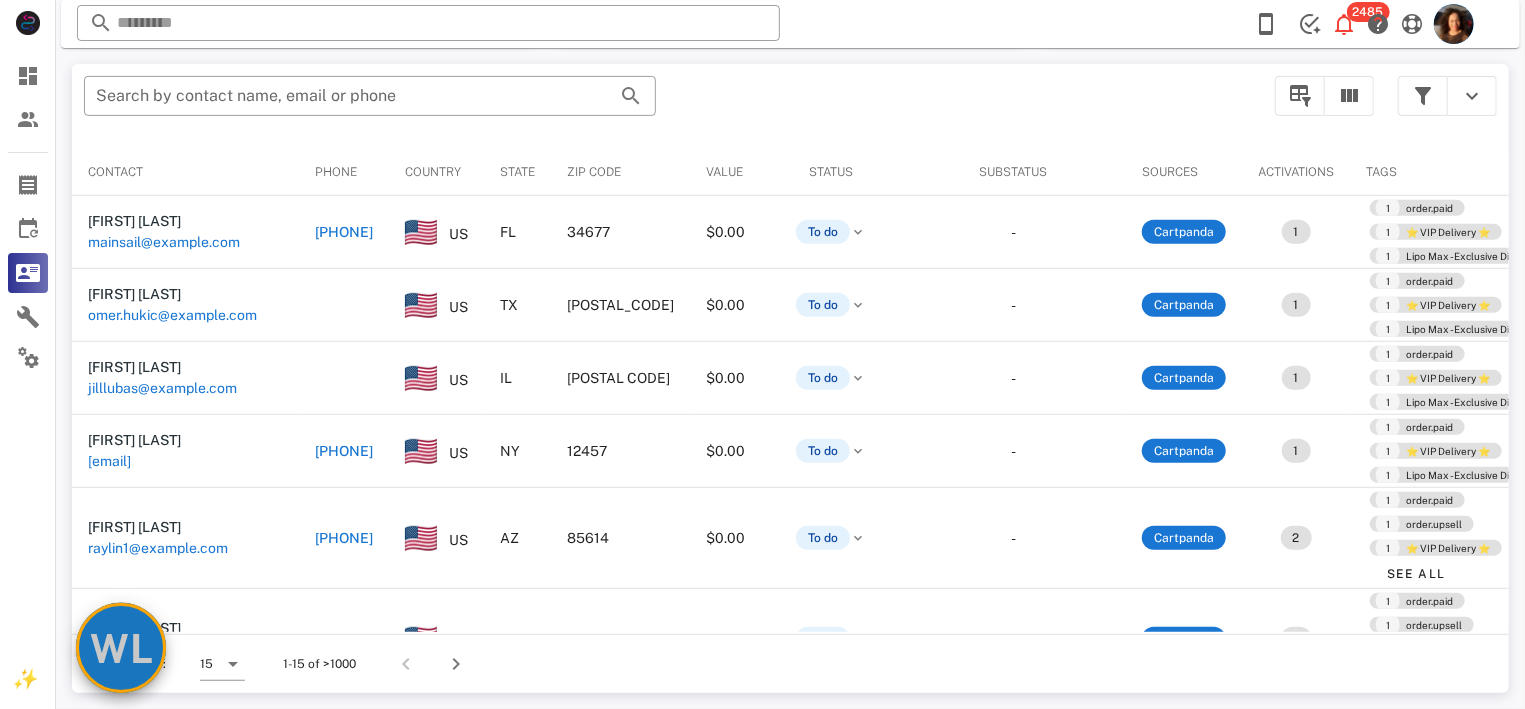 click on "WL" at bounding box center [121, 648] 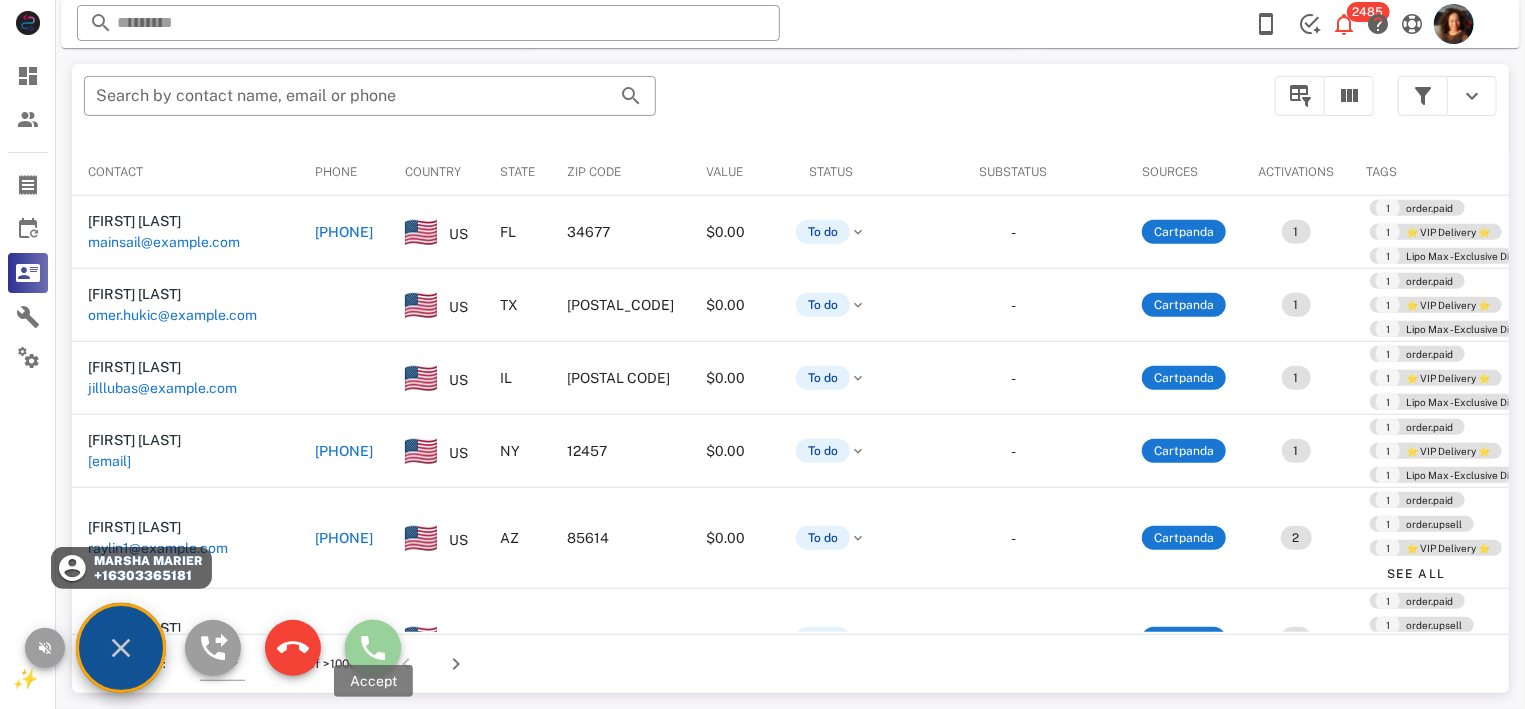click at bounding box center [373, 648] 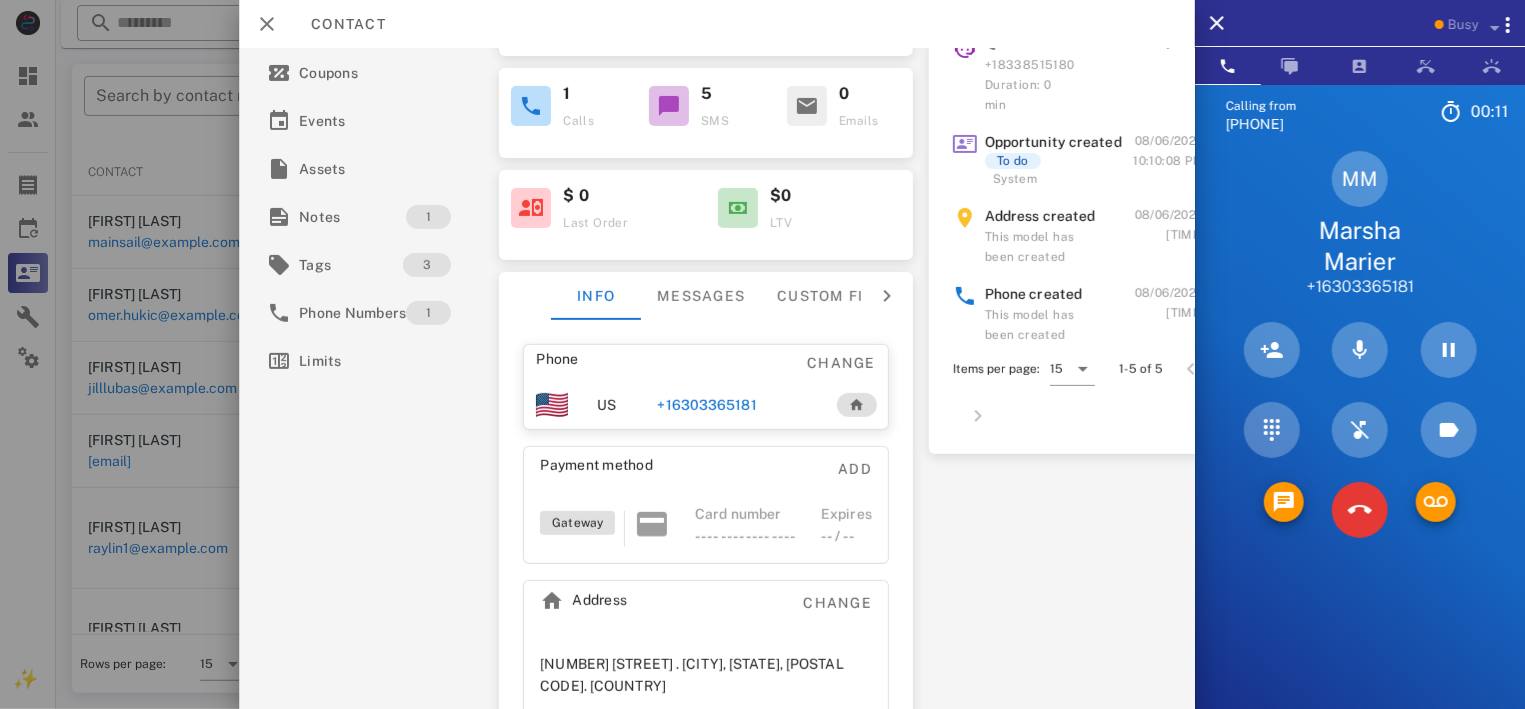 scroll, scrollTop: 249, scrollLeft: 0, axis: vertical 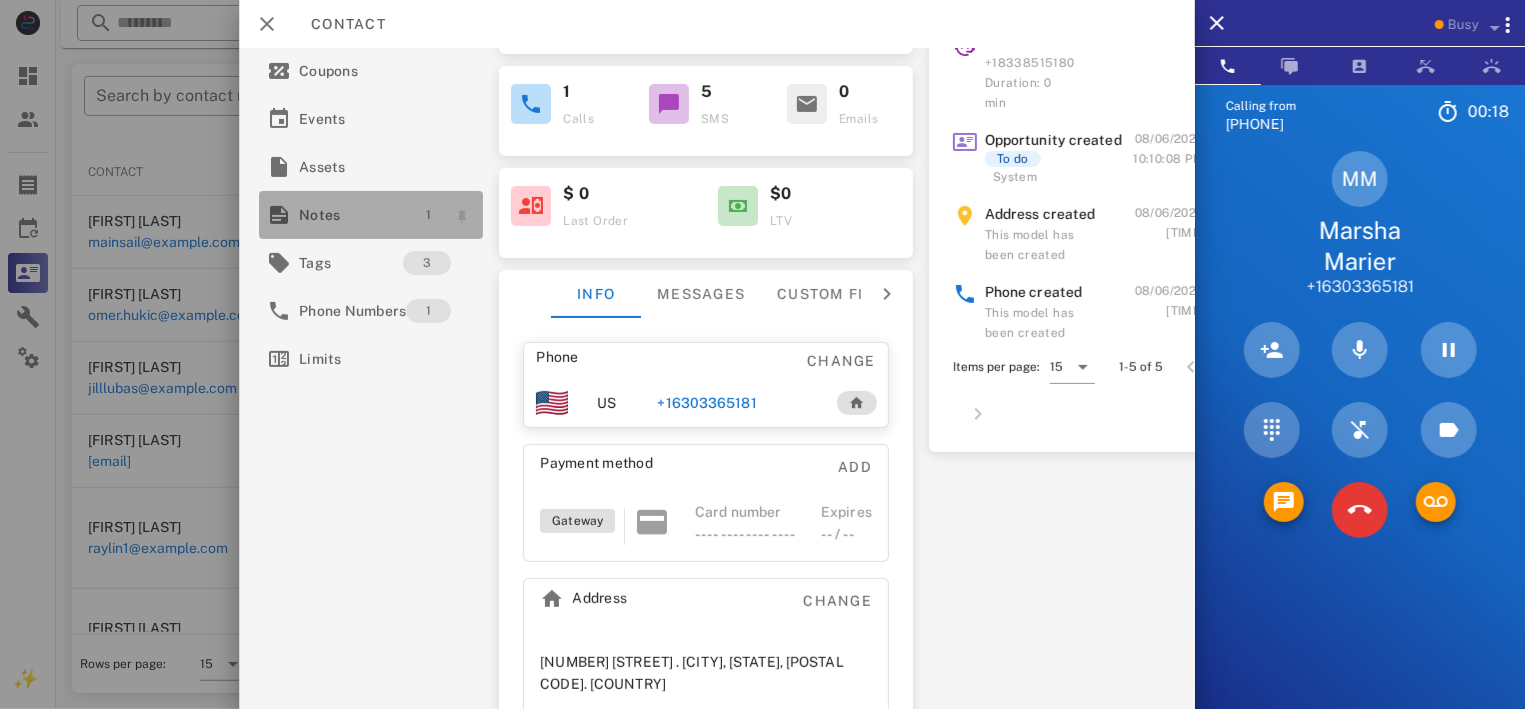 click on "1" at bounding box center (428, 215) 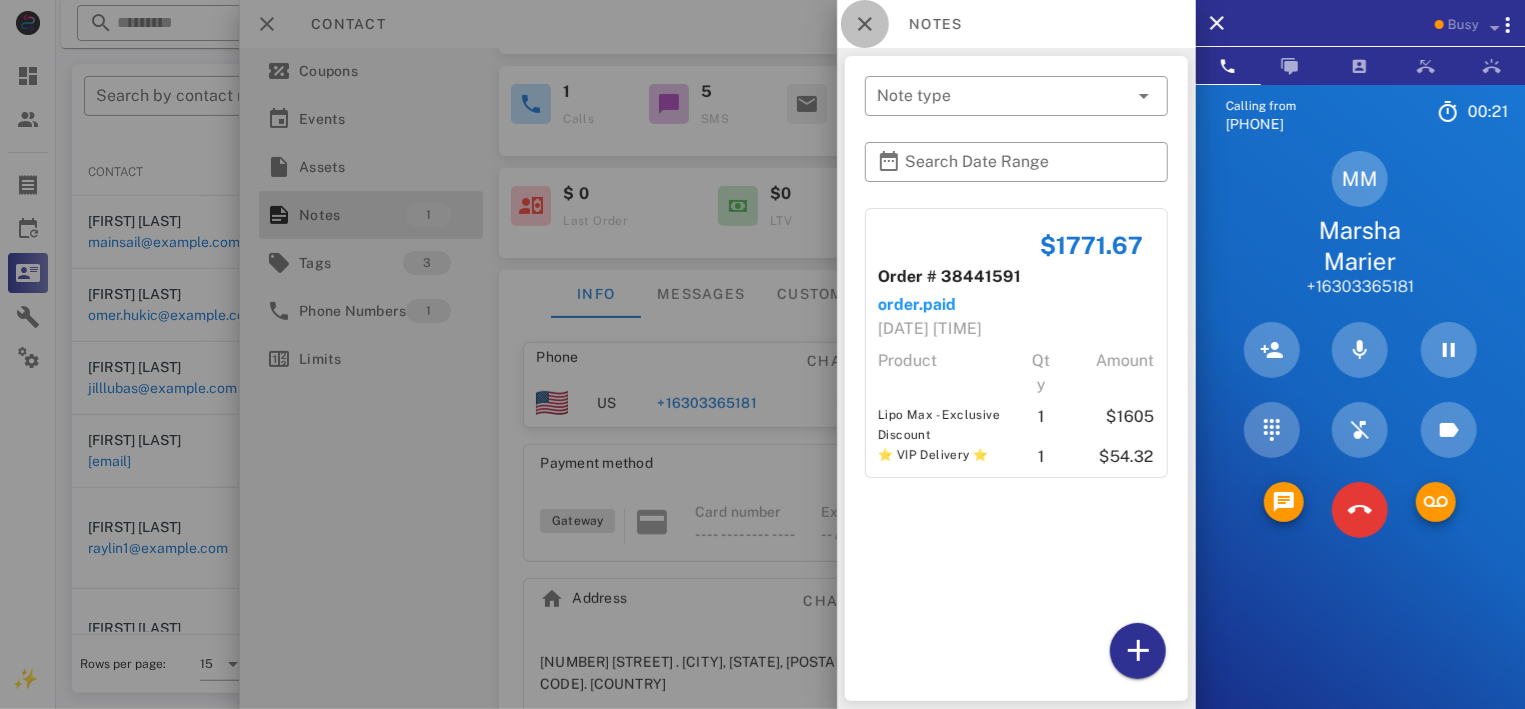 click at bounding box center (865, 24) 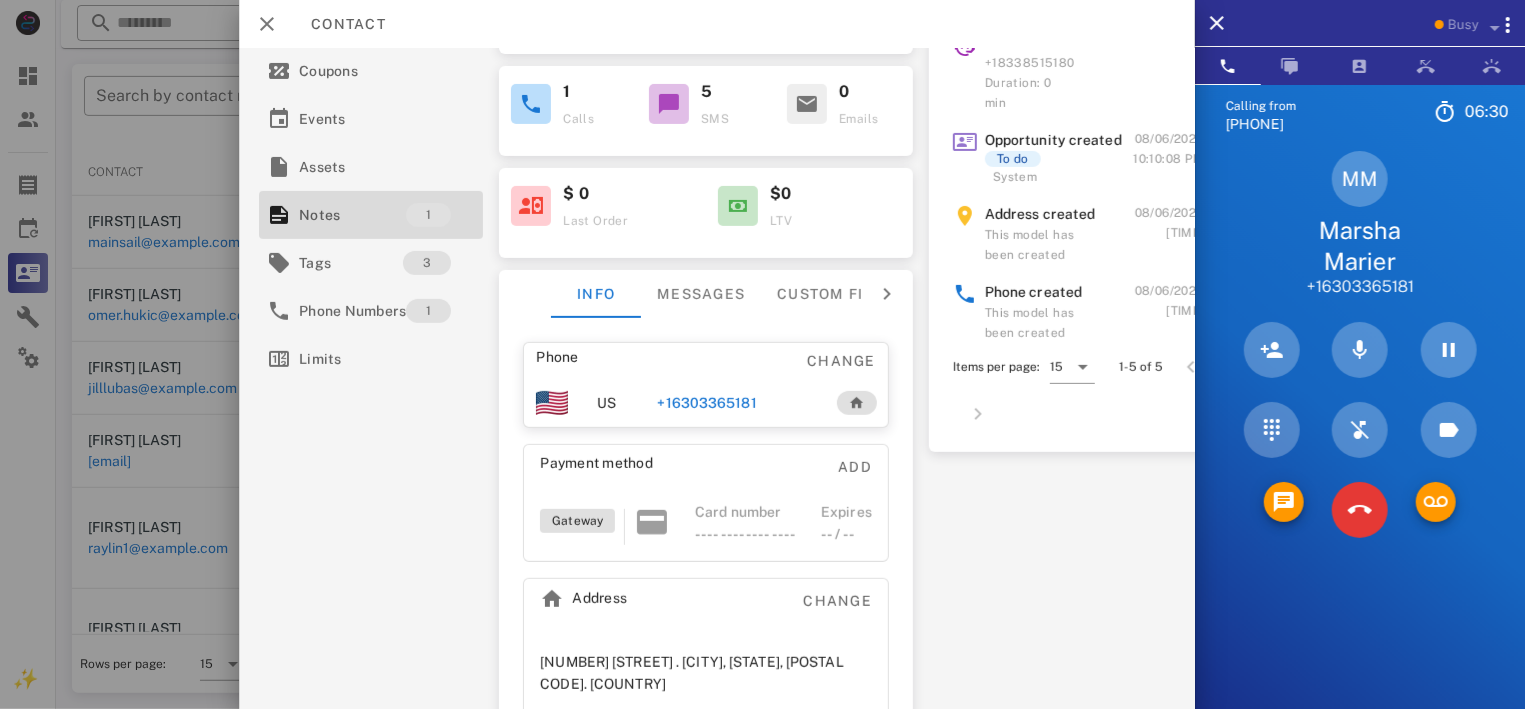scroll, scrollTop: 0, scrollLeft: 0, axis: both 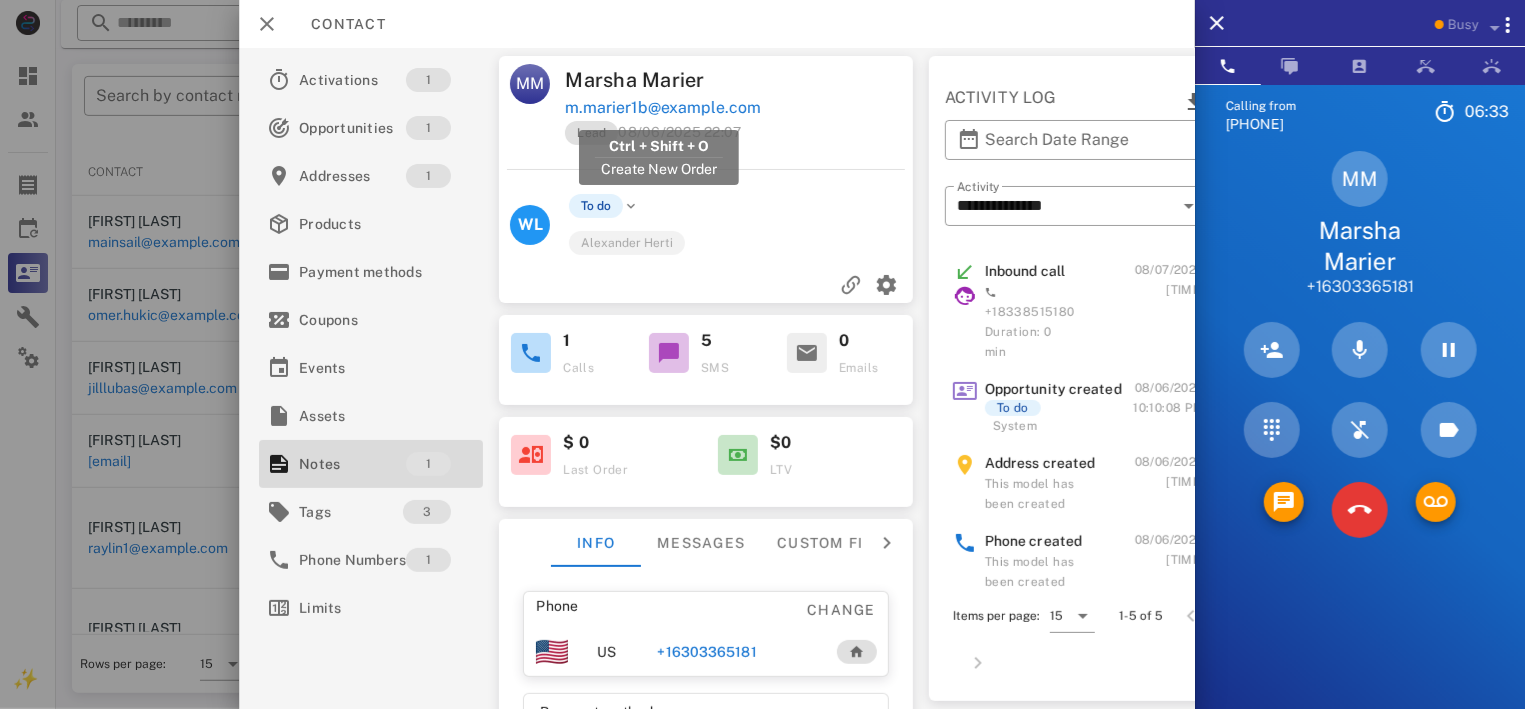 click on "m.marier1b@example.com" at bounding box center [663, 108] 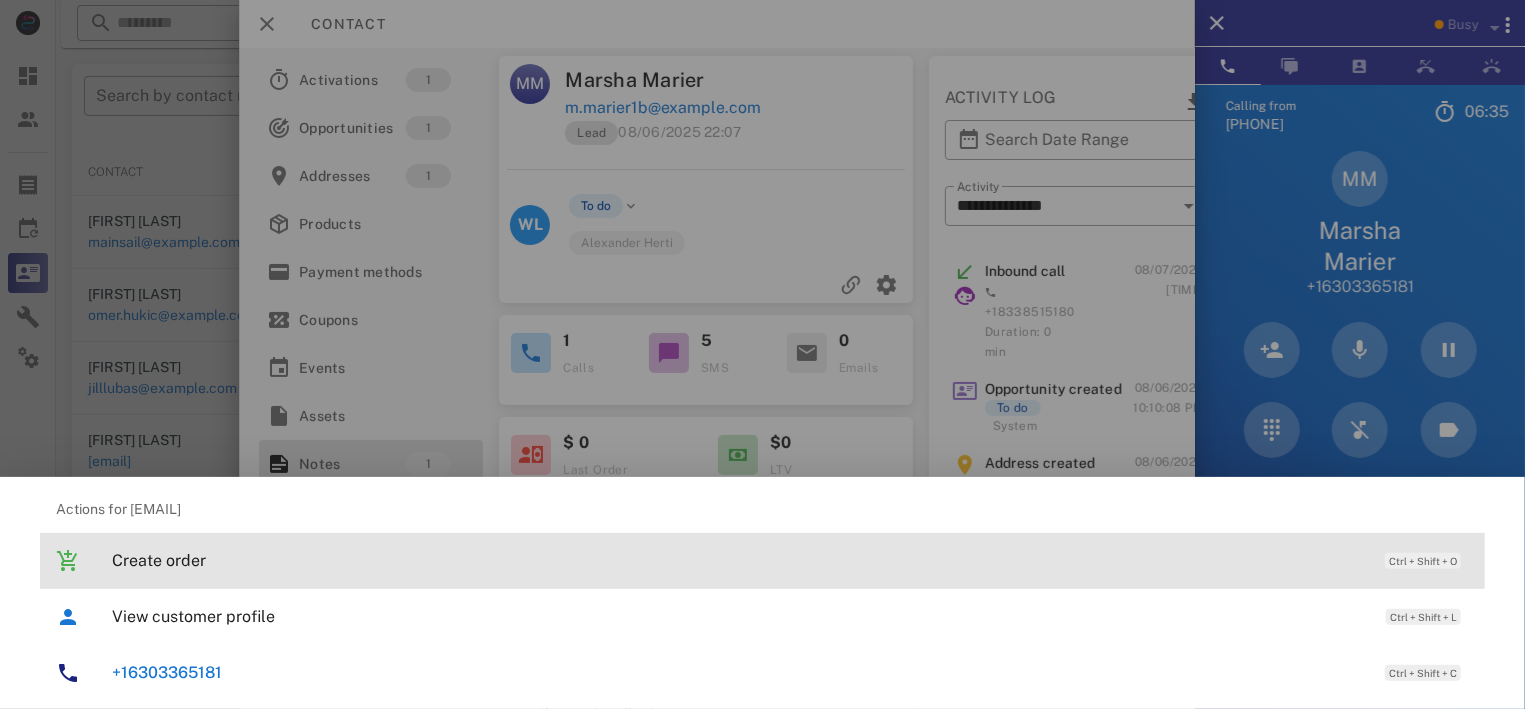 click on "Create order" at bounding box center [738, 560] 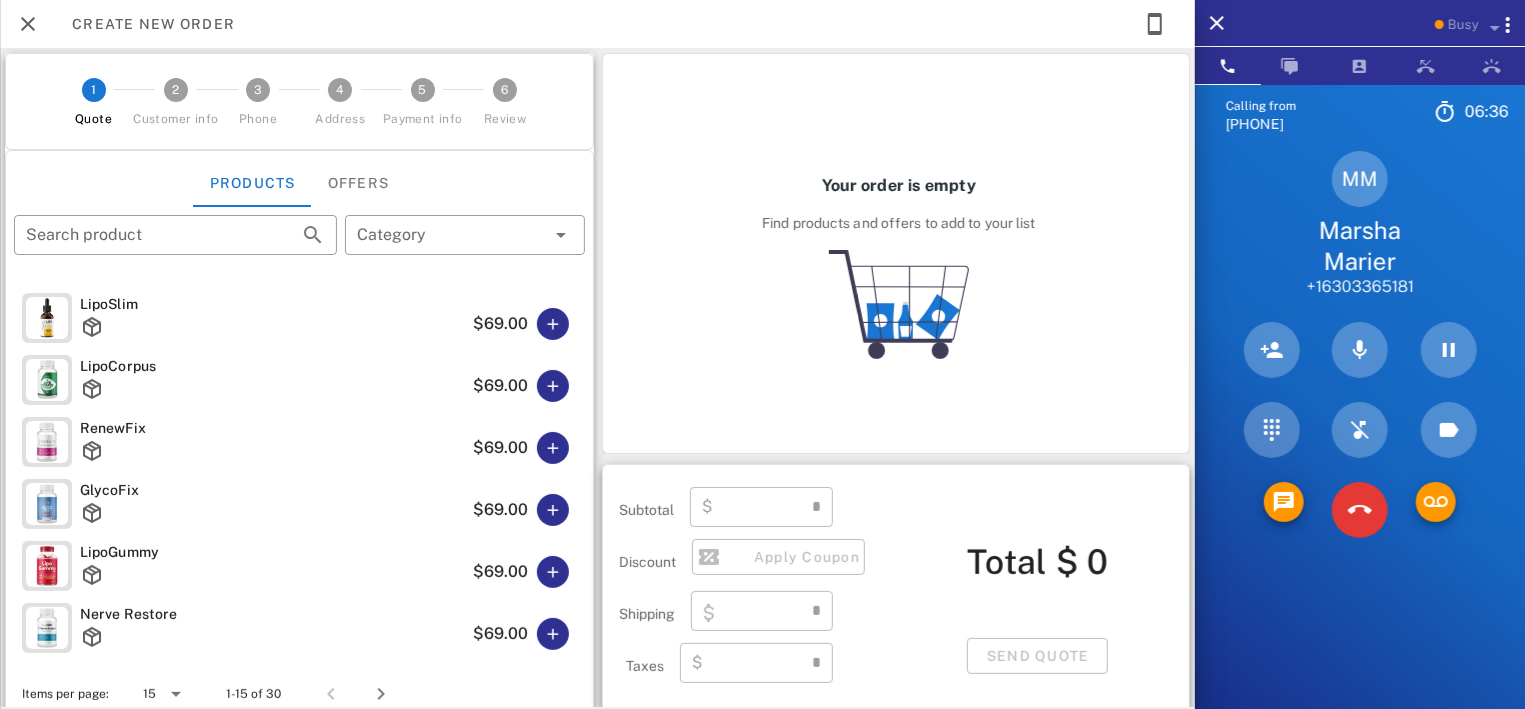 type on "**********" 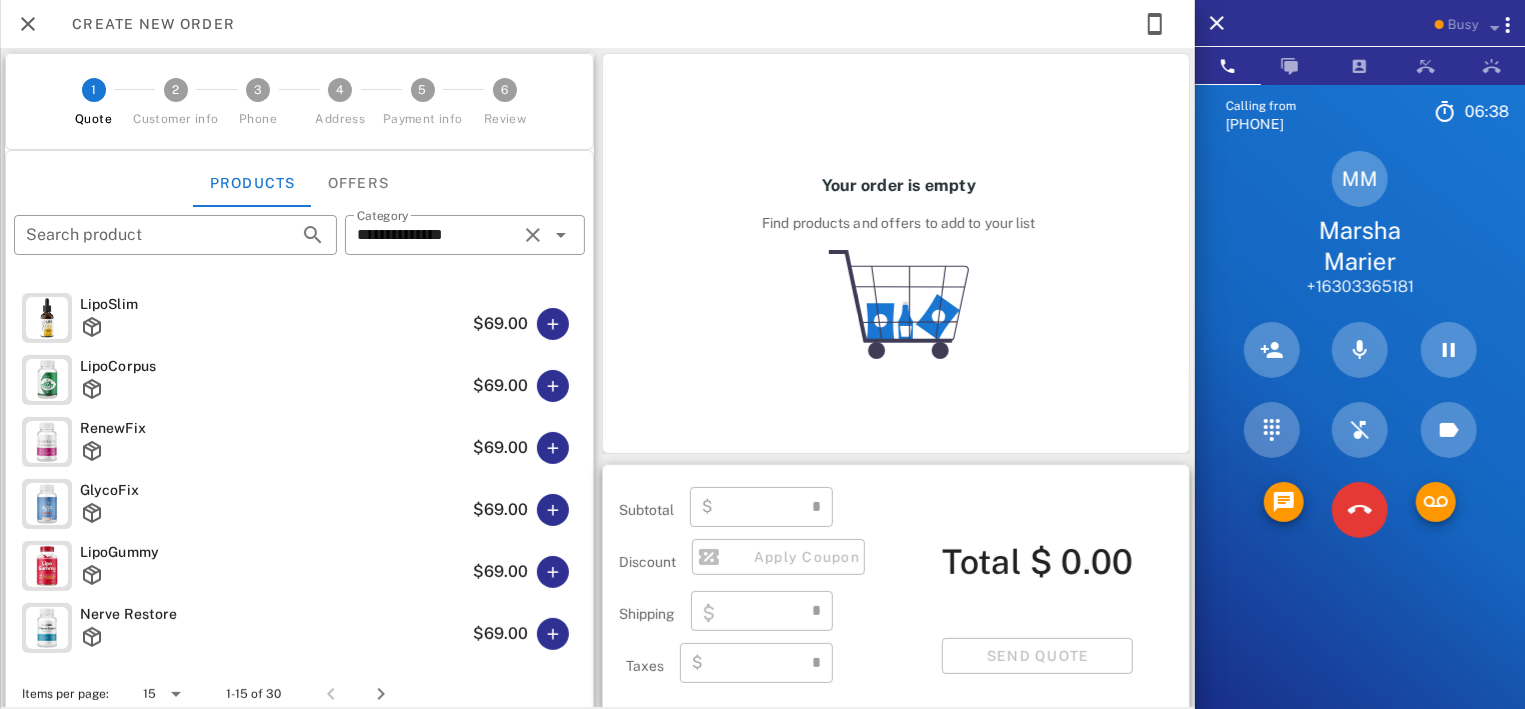 type on "****" 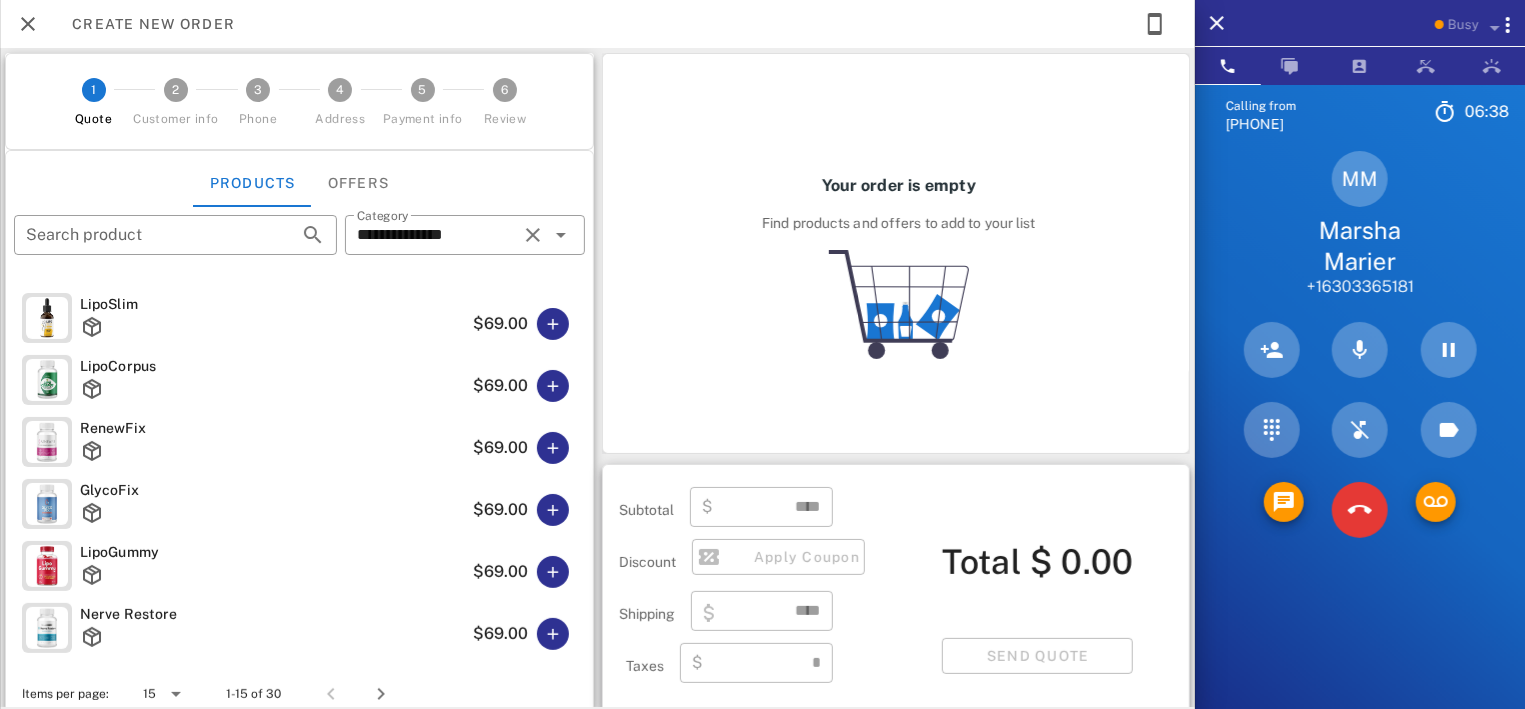 type on "****" 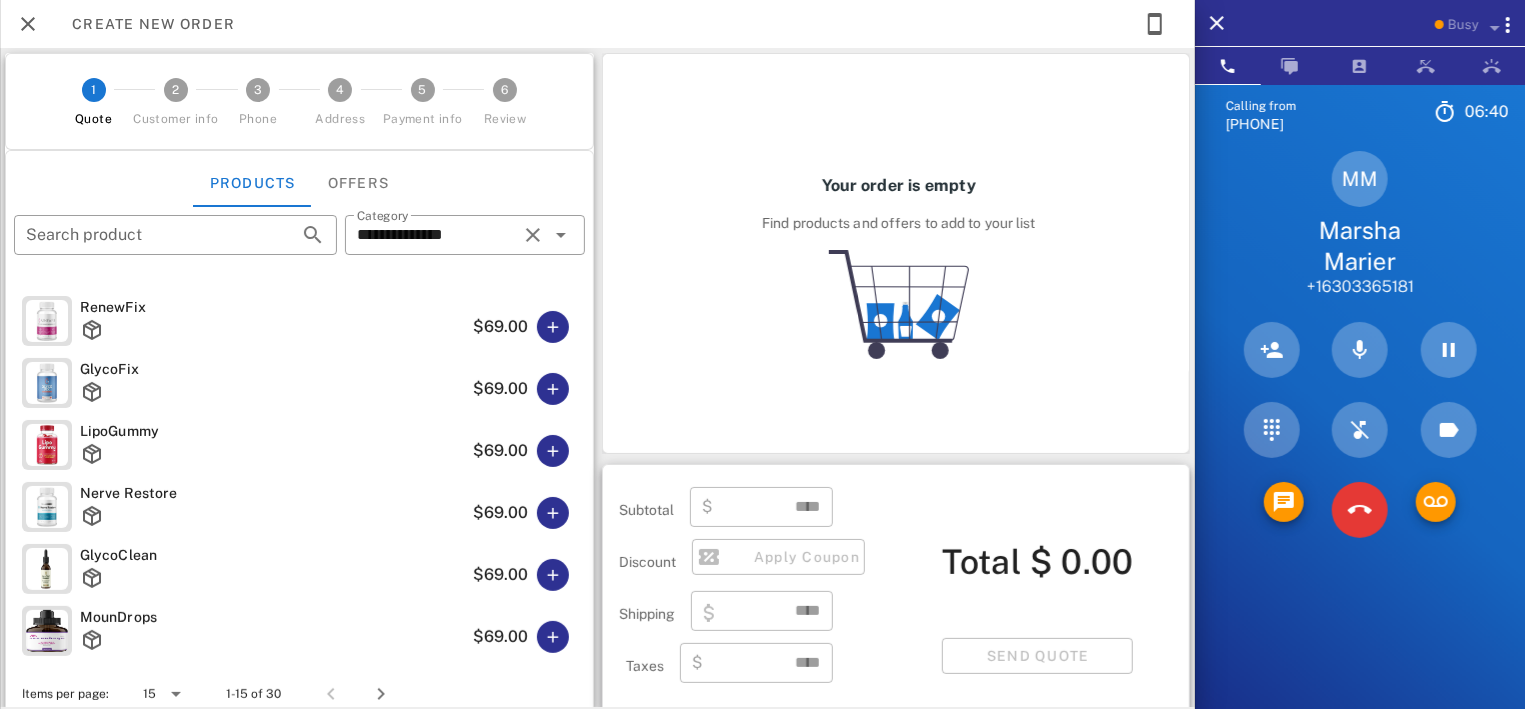 scroll, scrollTop: 132, scrollLeft: 0, axis: vertical 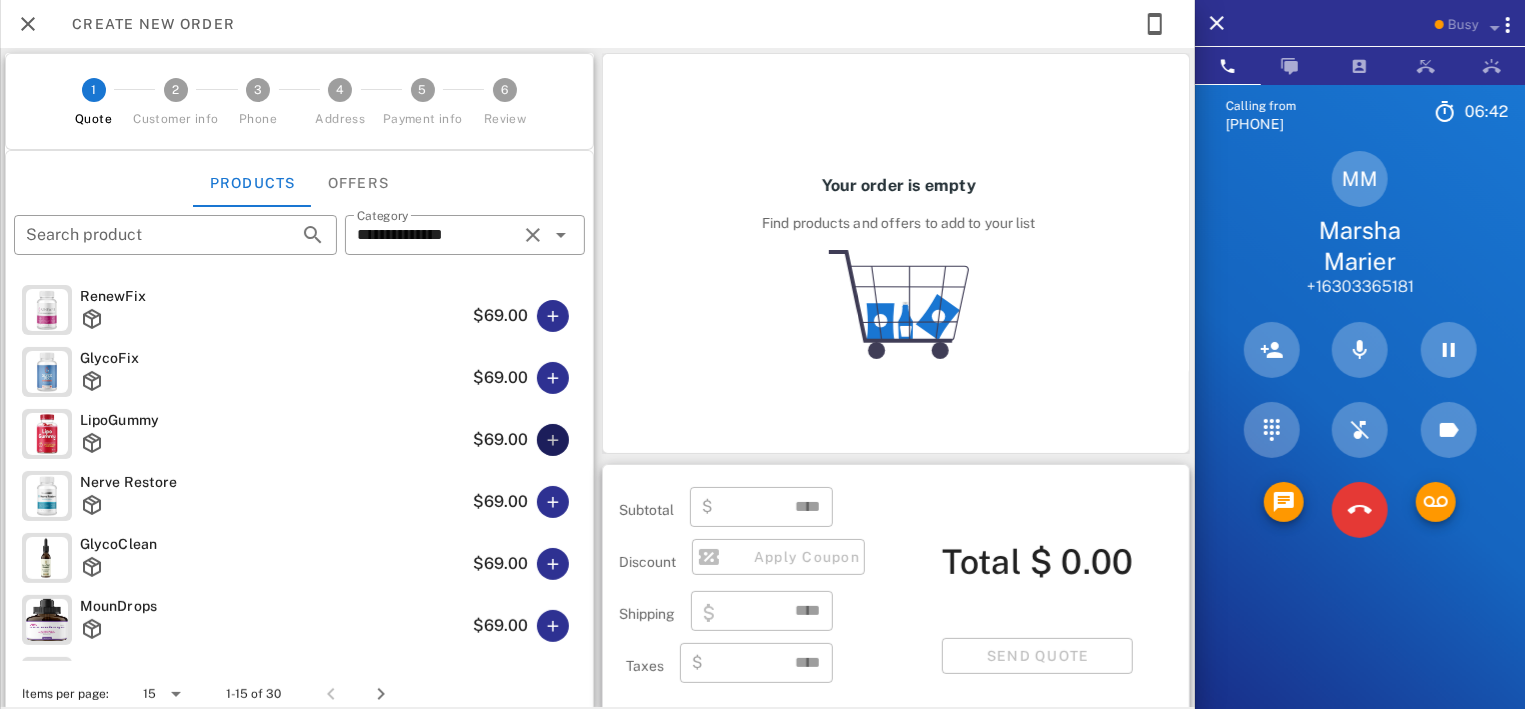 click at bounding box center (553, 440) 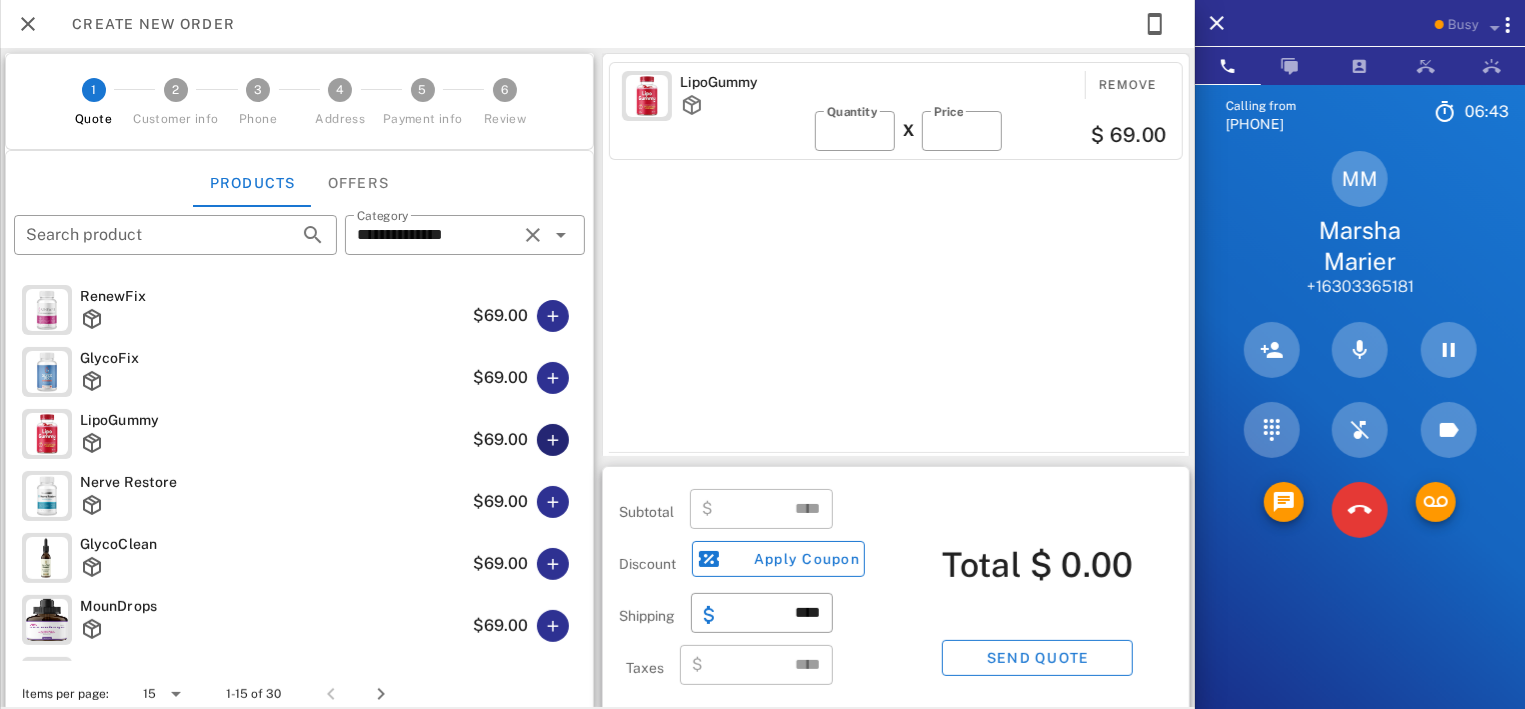 type on "*****" 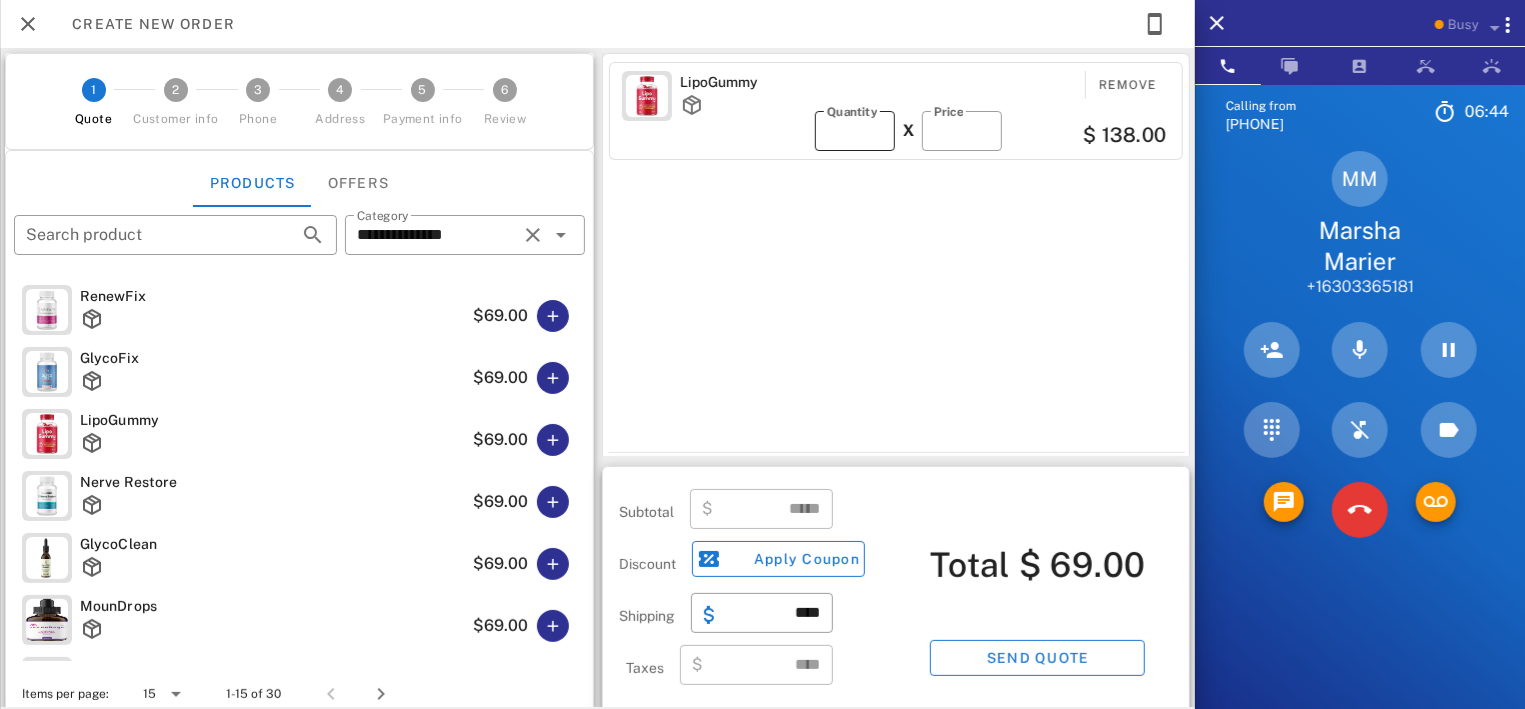 click on "*" at bounding box center (855, 131) 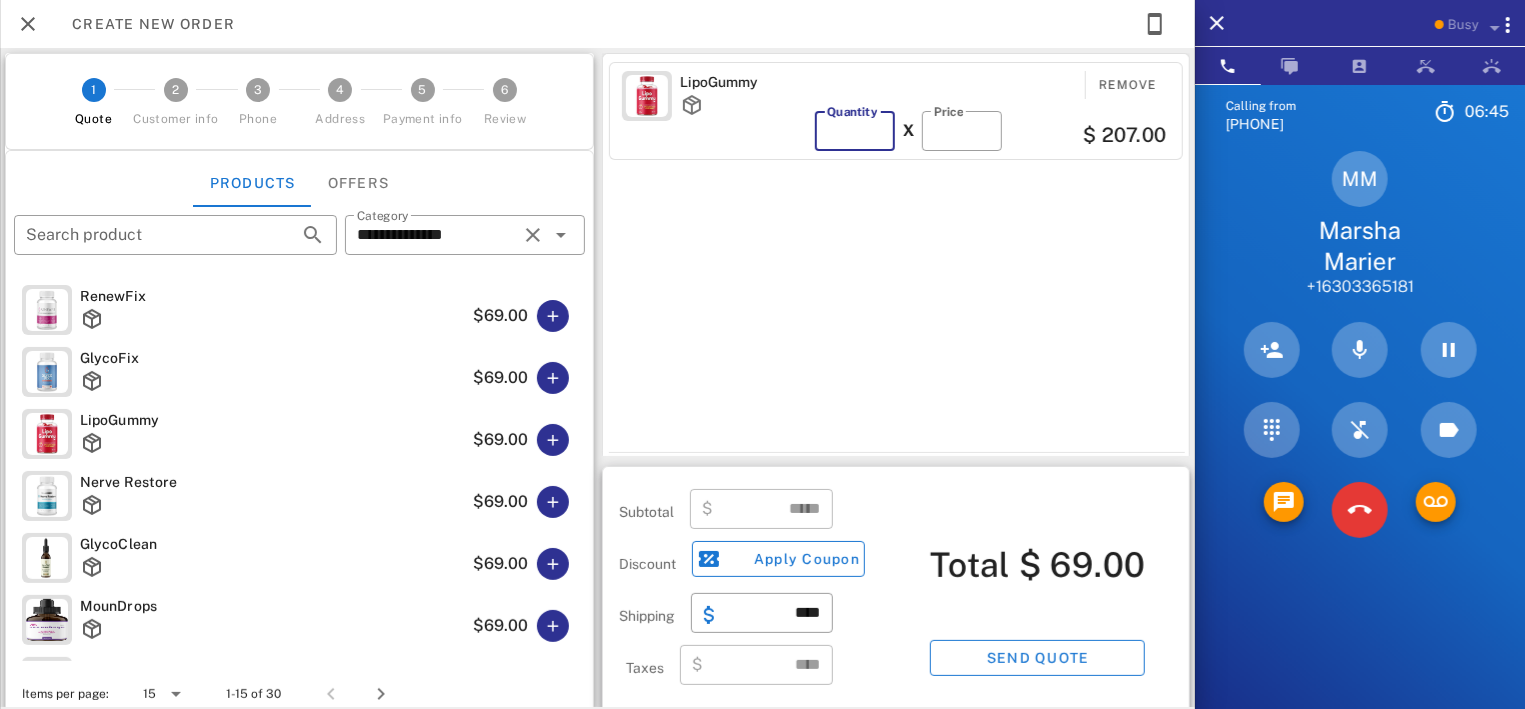 click on "*" at bounding box center (855, 131) 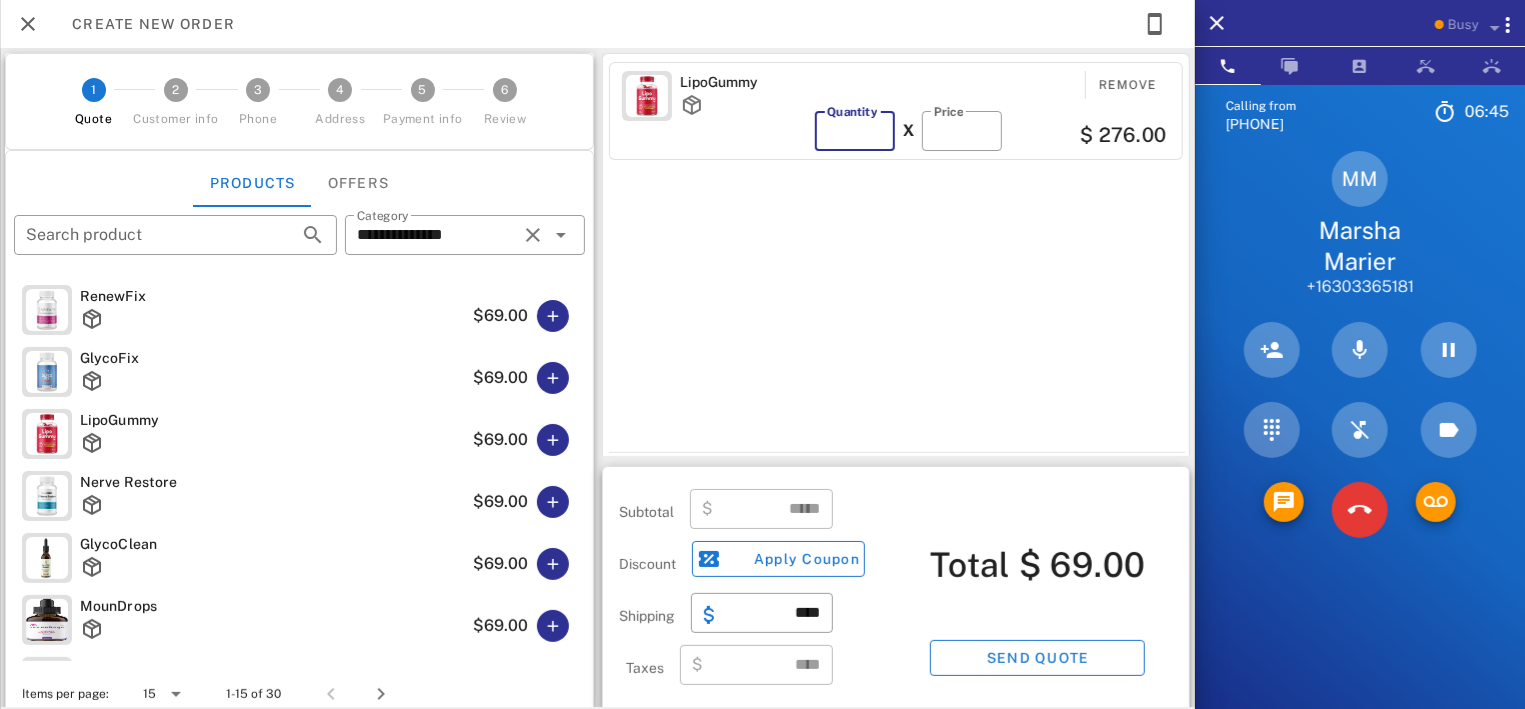 click on "*" at bounding box center [855, 131] 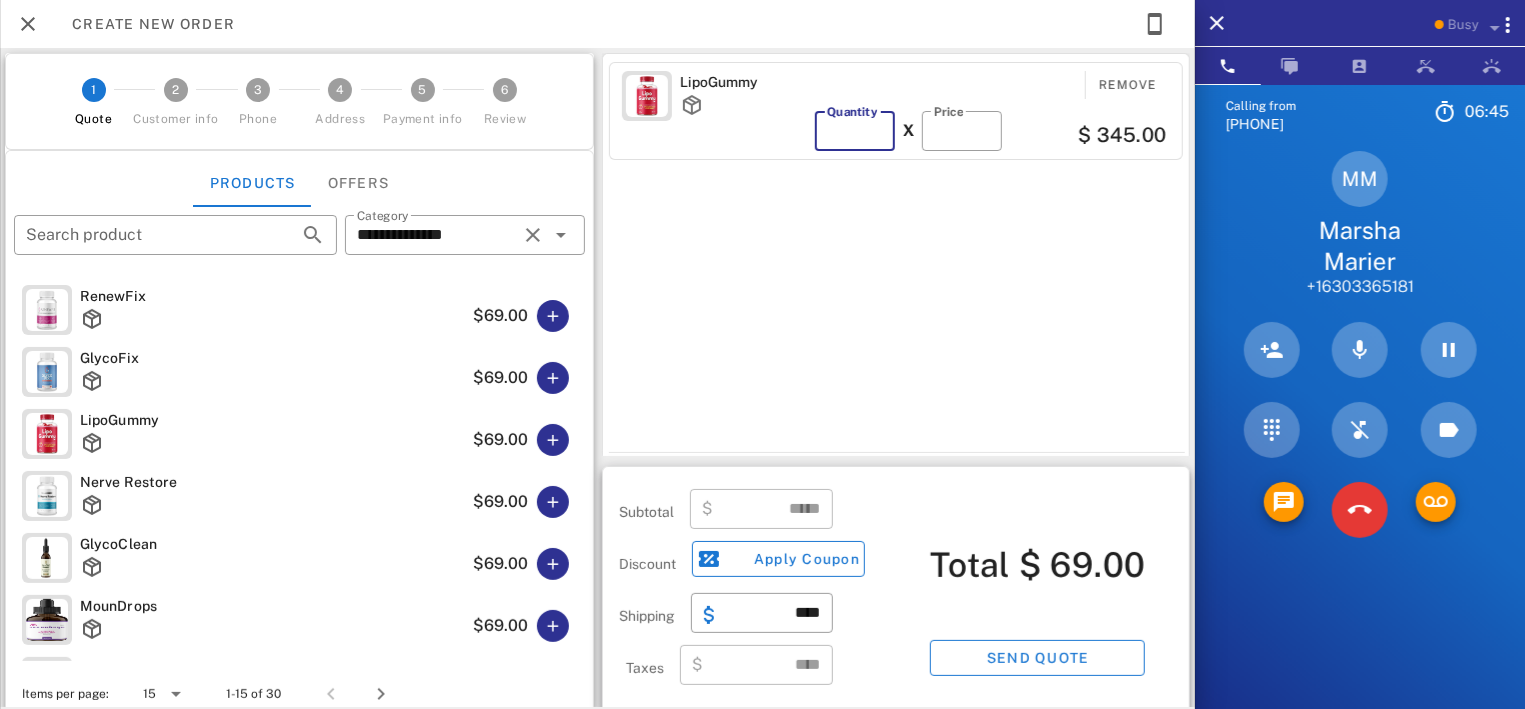 click on "*" at bounding box center (855, 131) 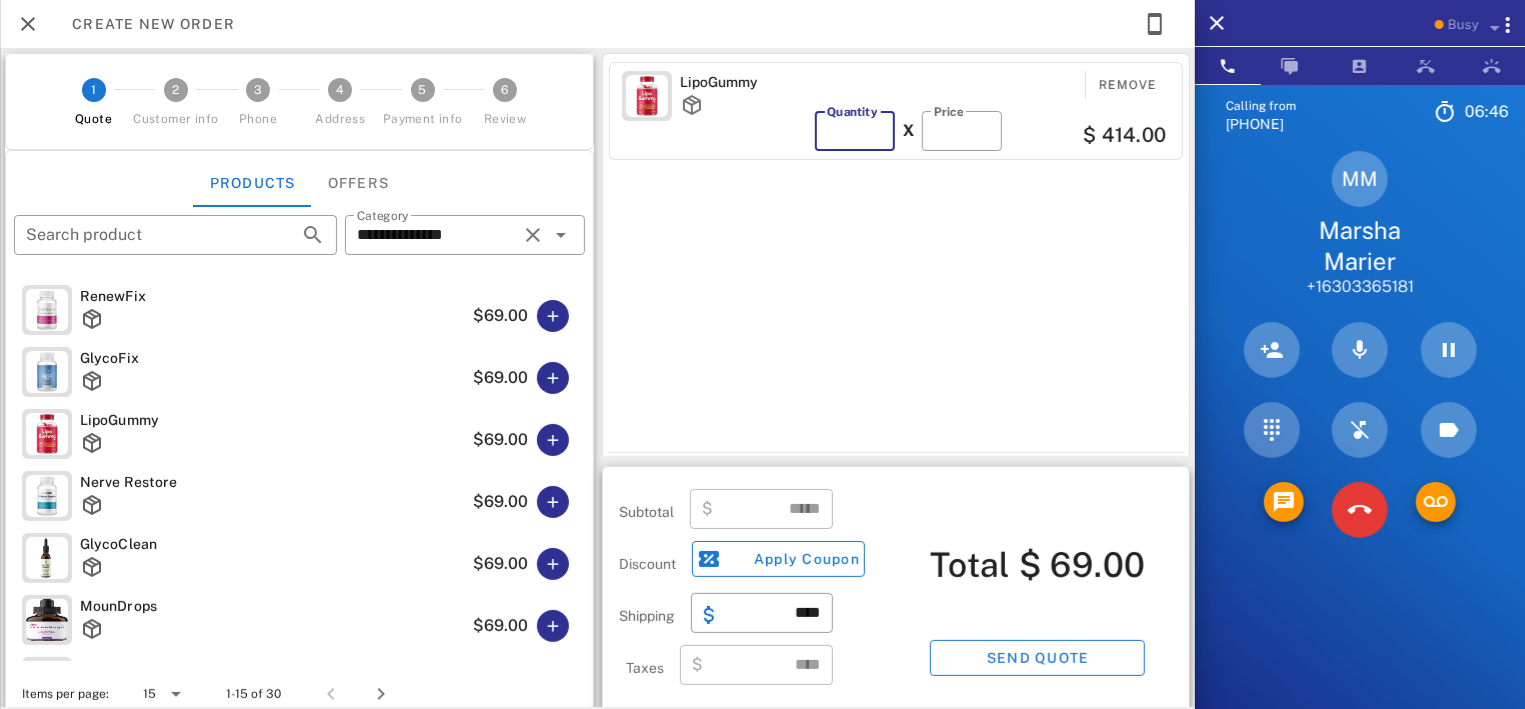 type on "*" 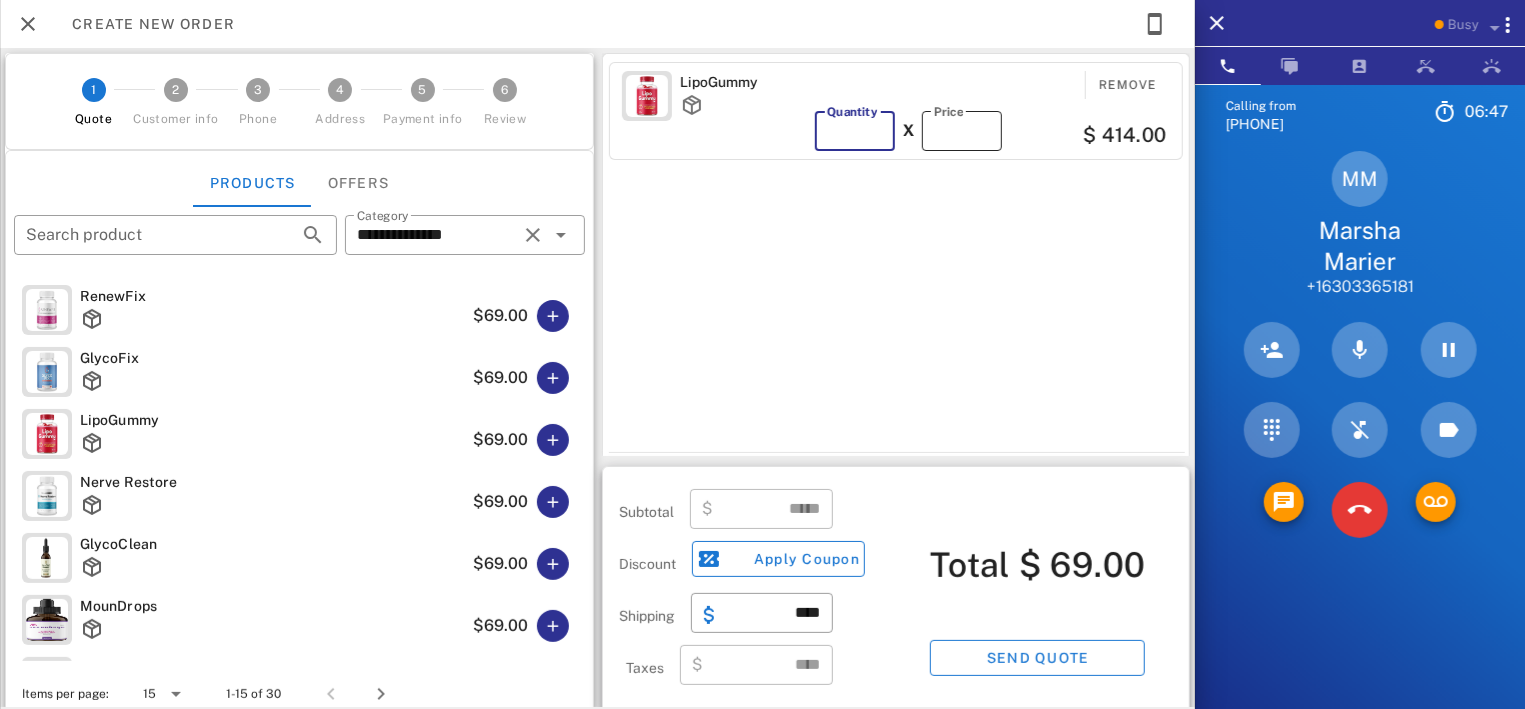 type on "******" 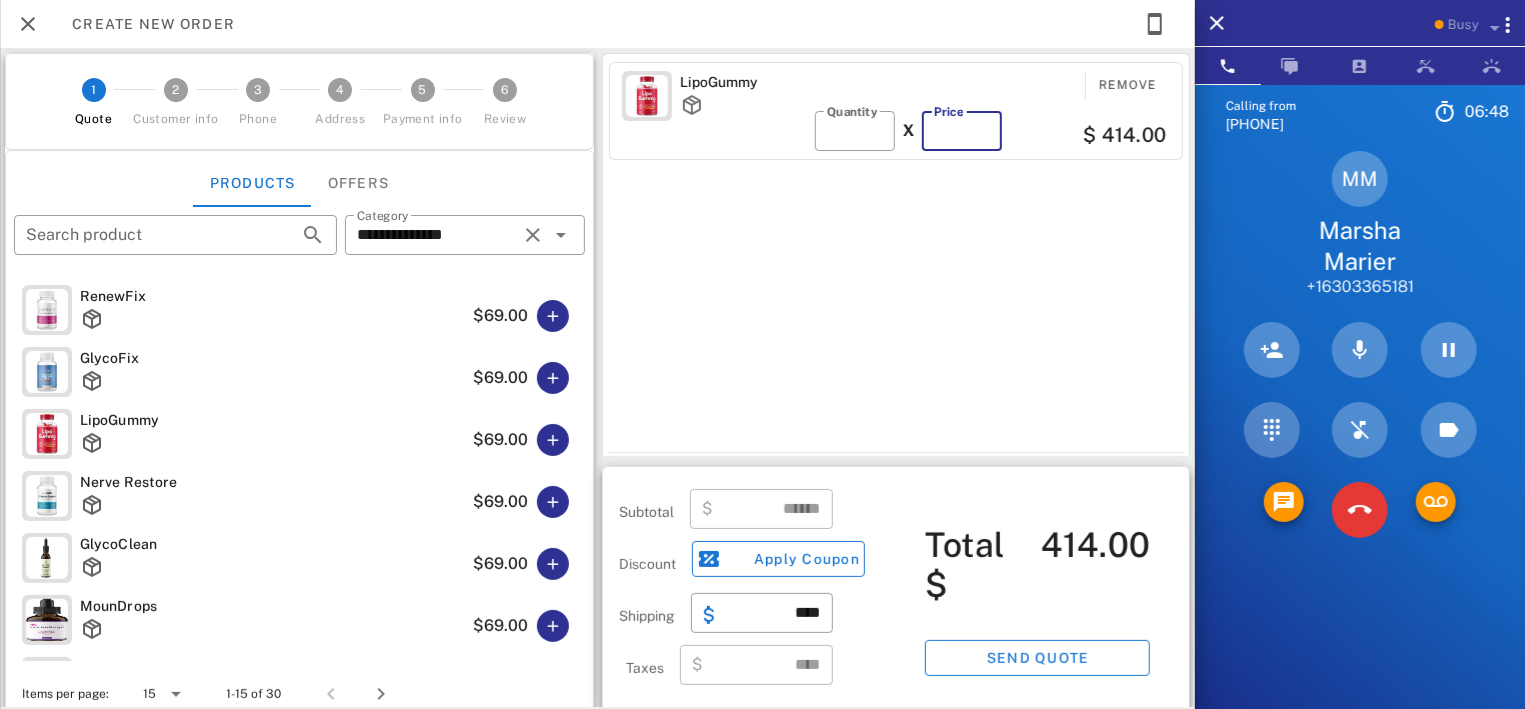 click on "**" at bounding box center [962, 131] 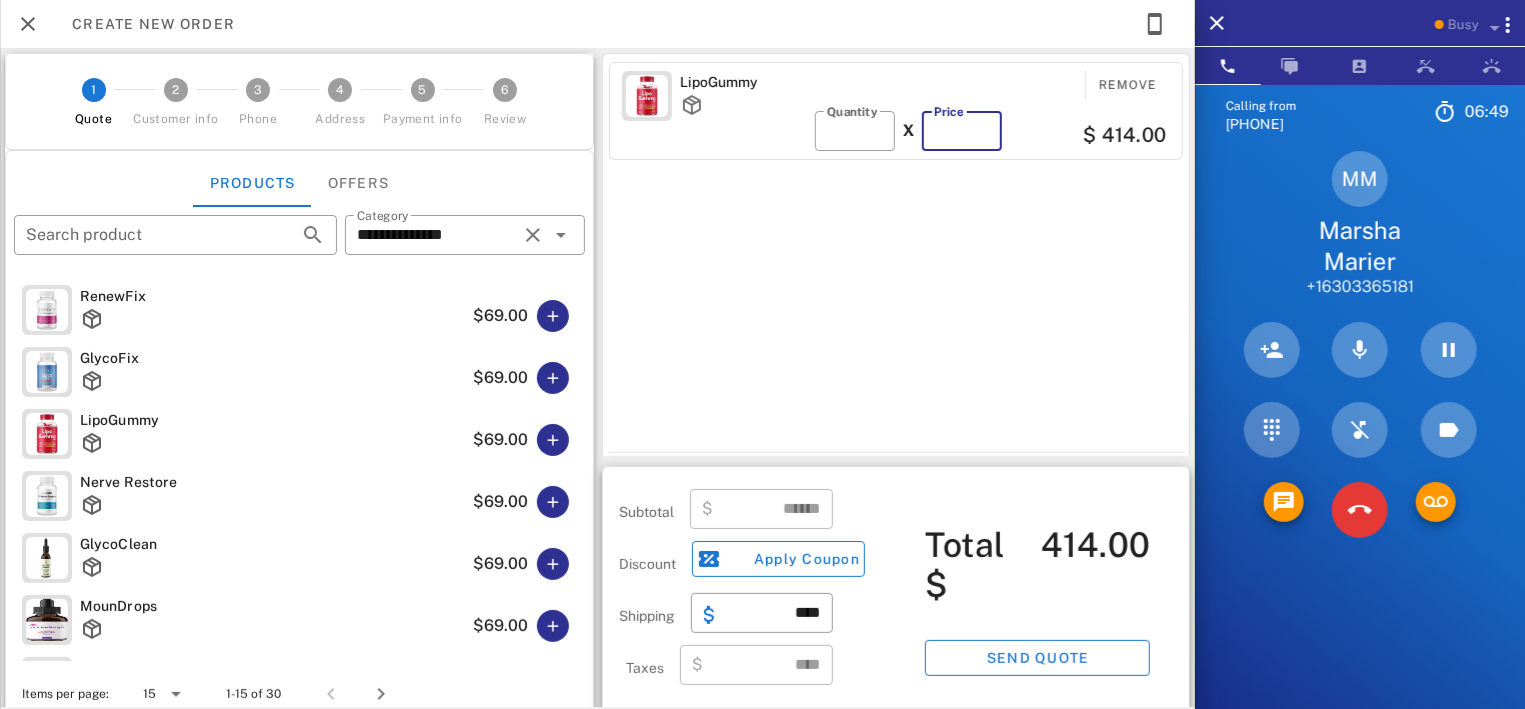 type on "*" 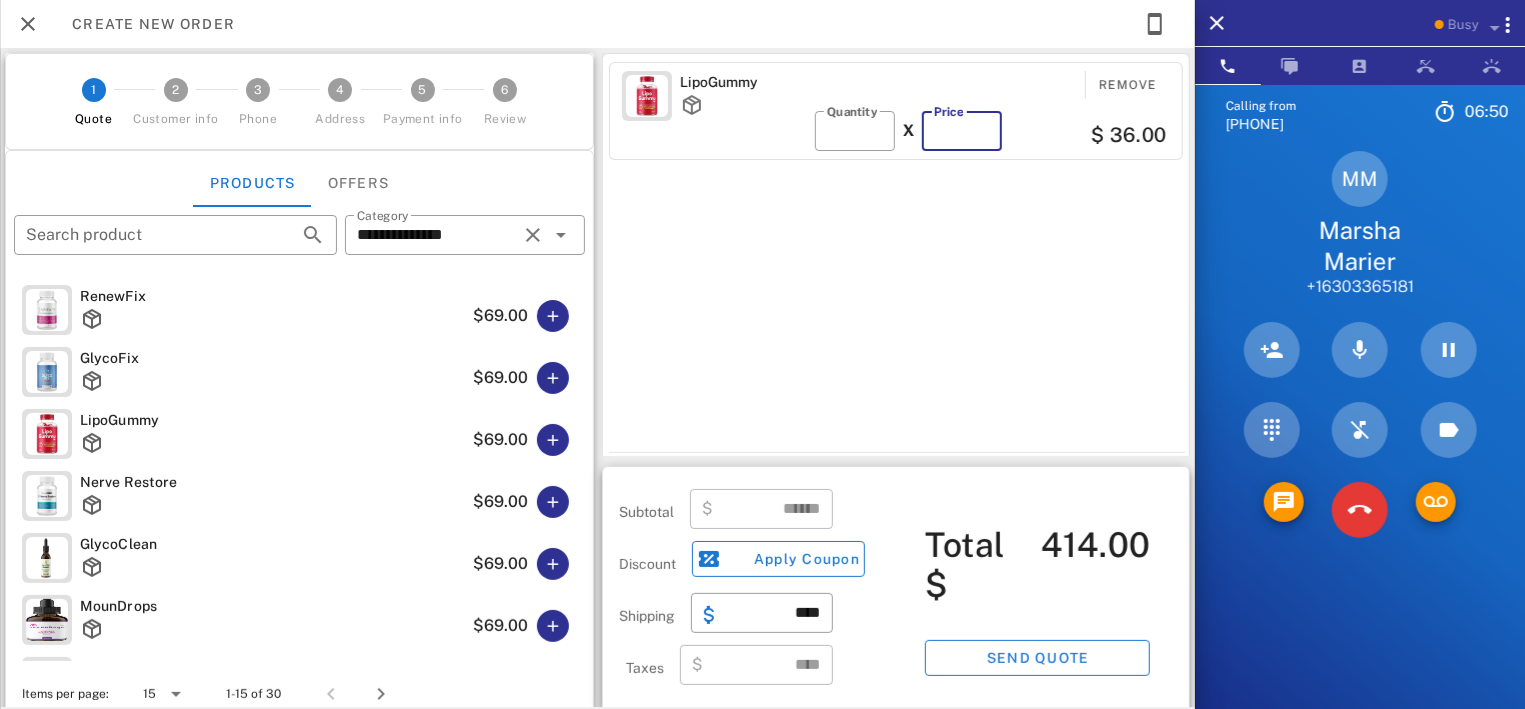 type 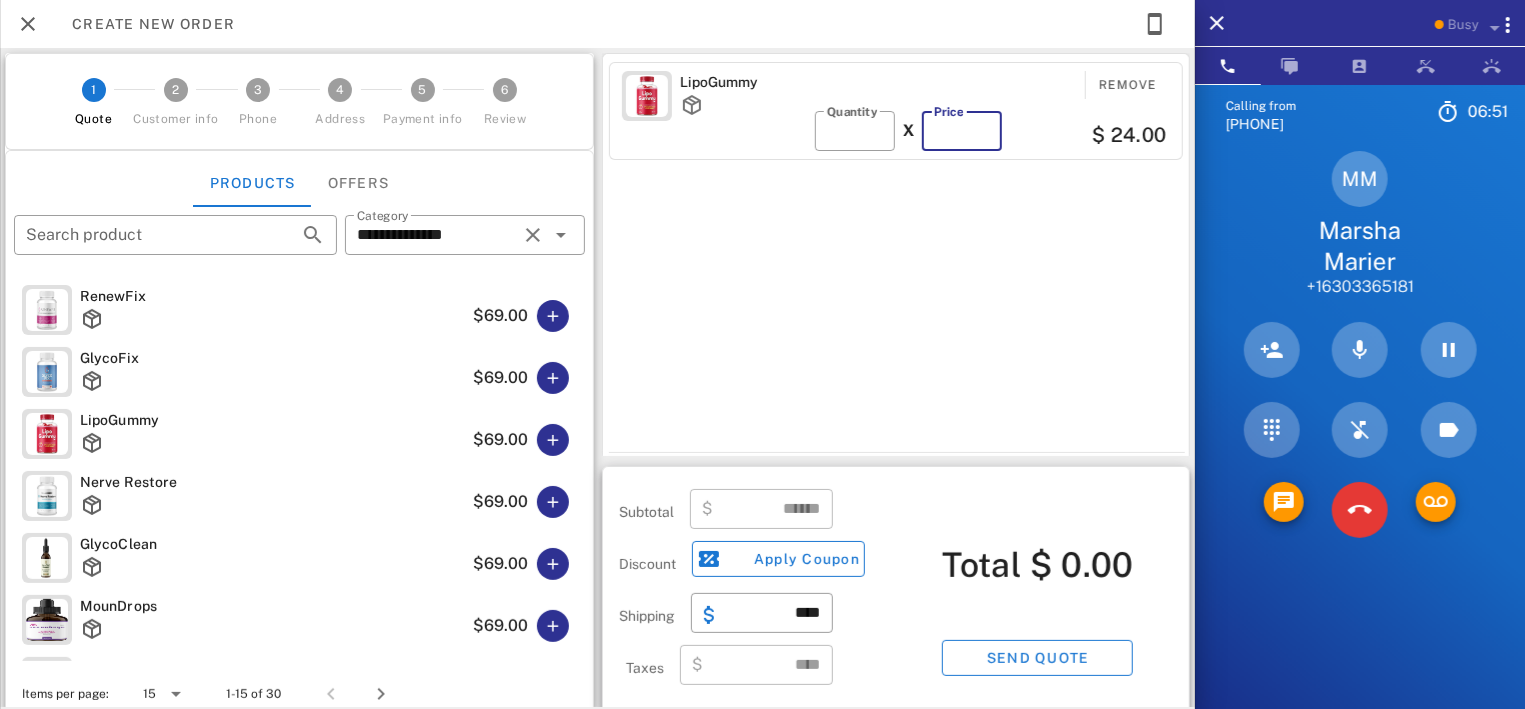 type on "****" 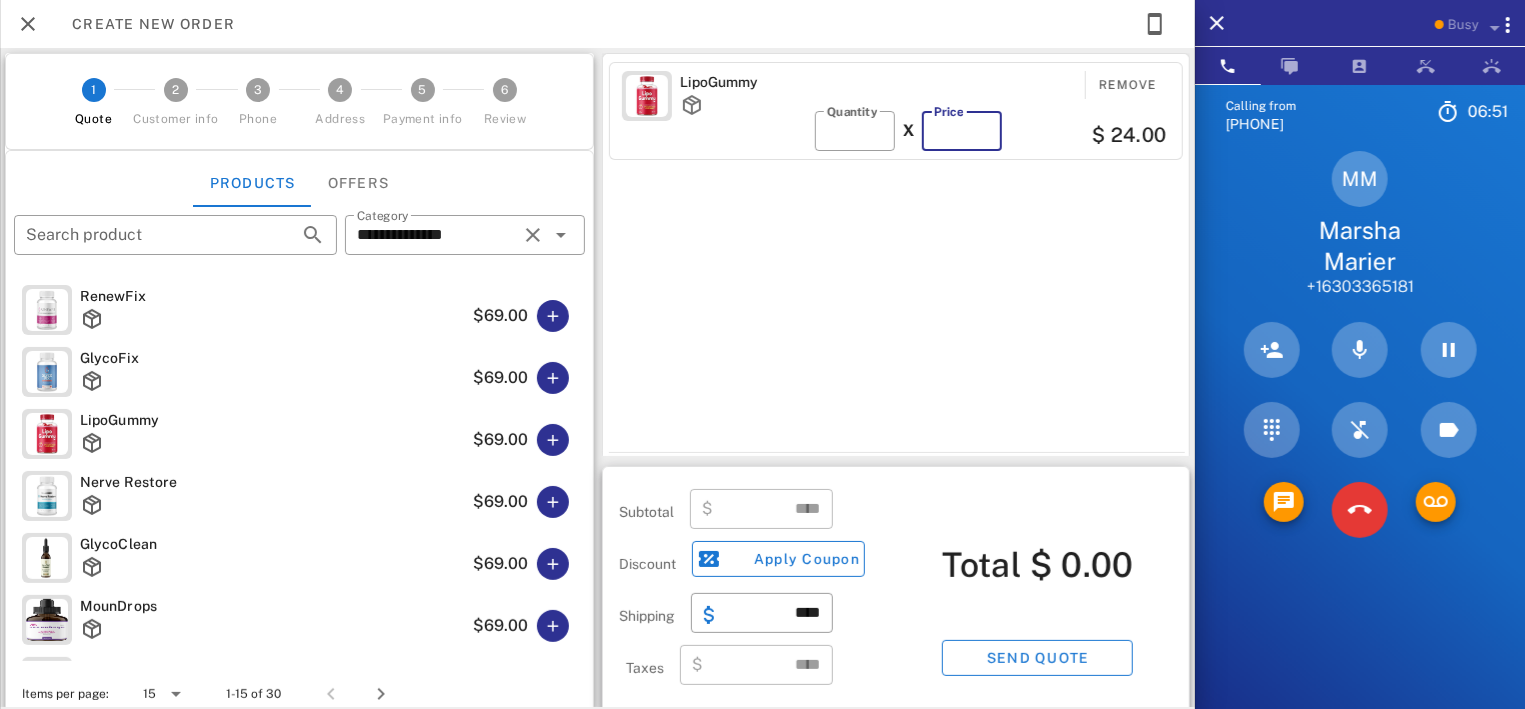 type on "**" 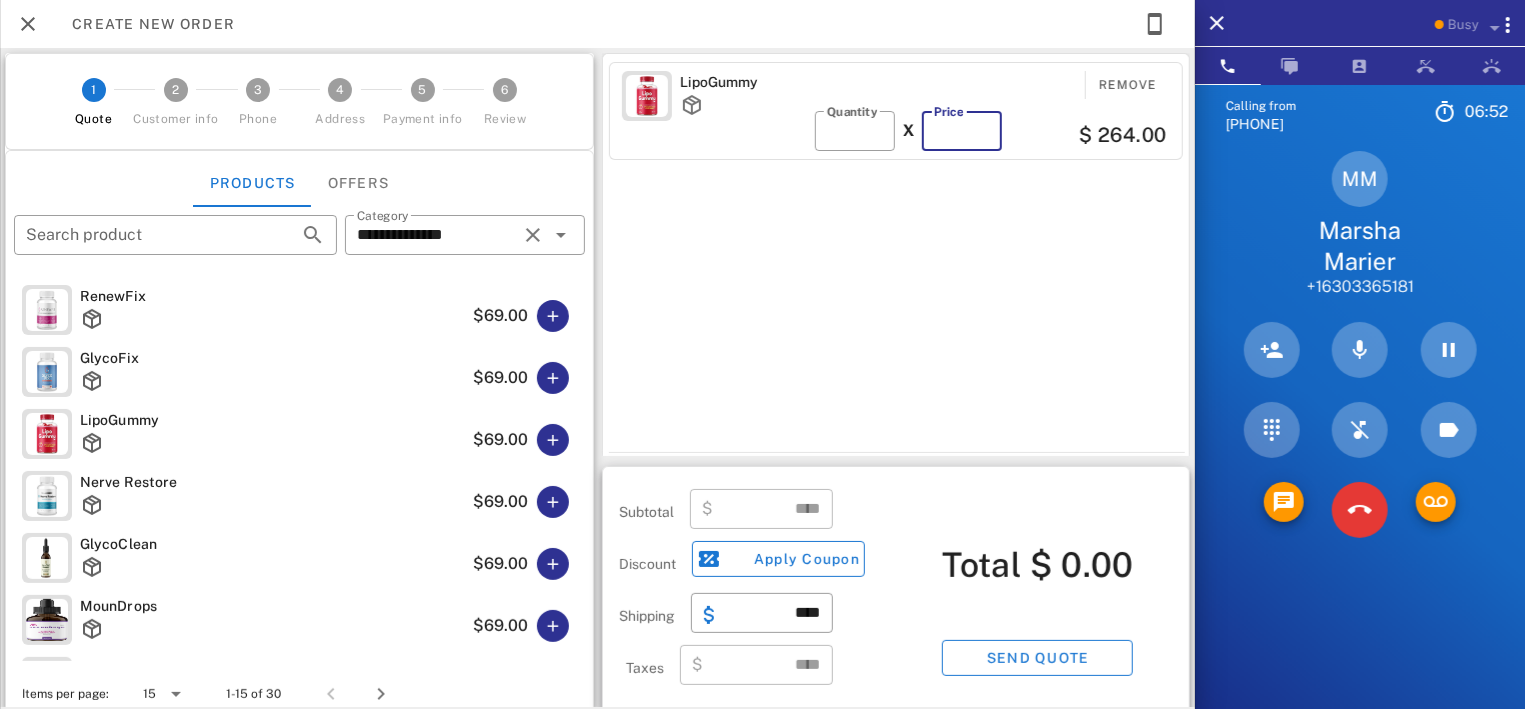 type on "******" 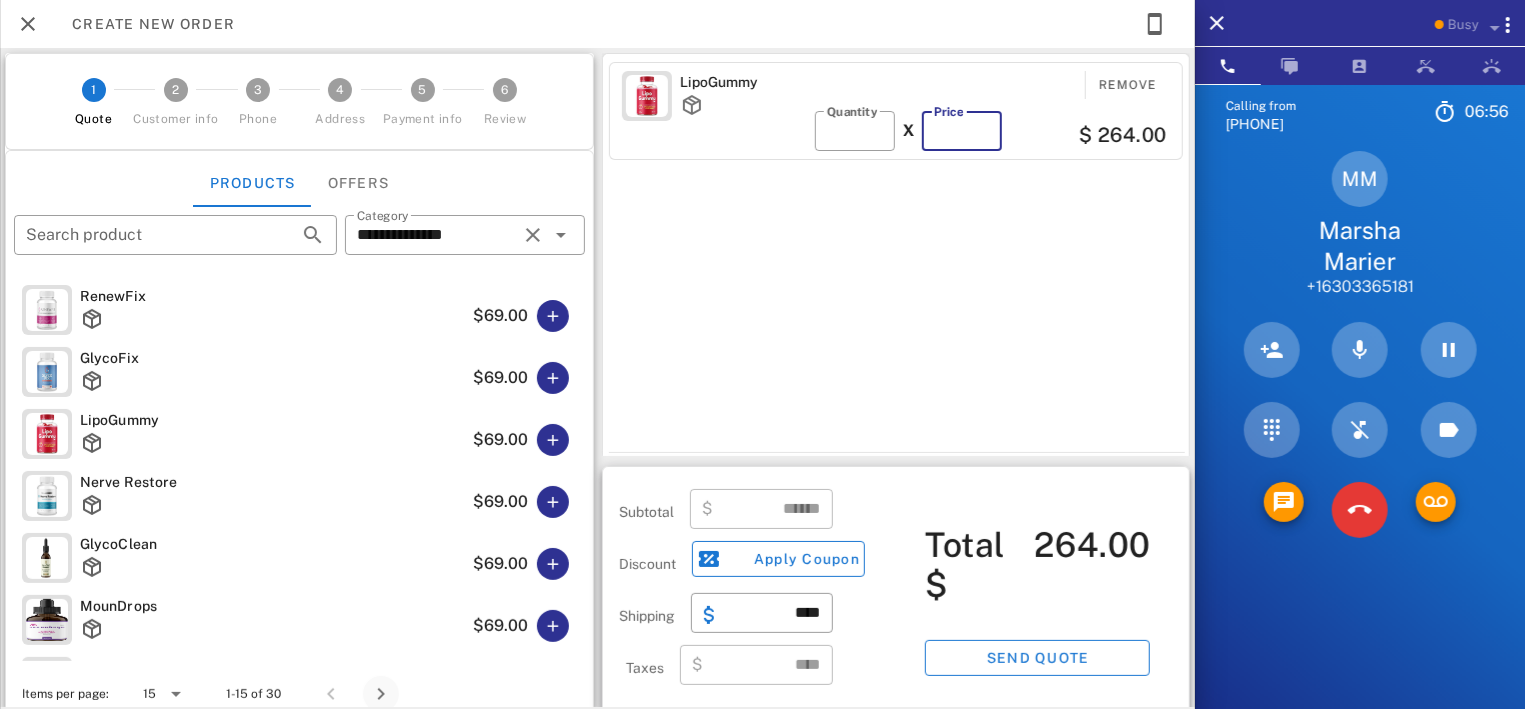 type on "**" 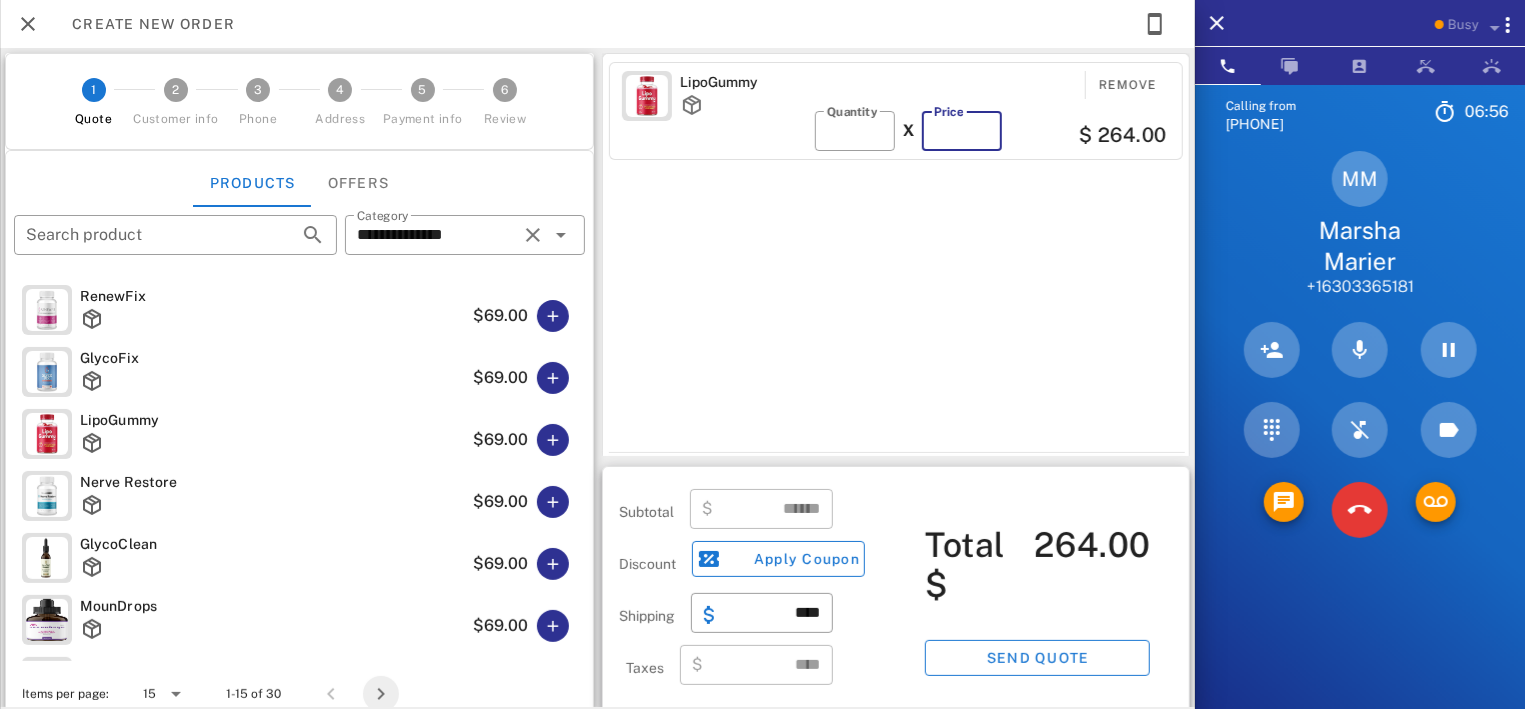 click at bounding box center (381, 694) 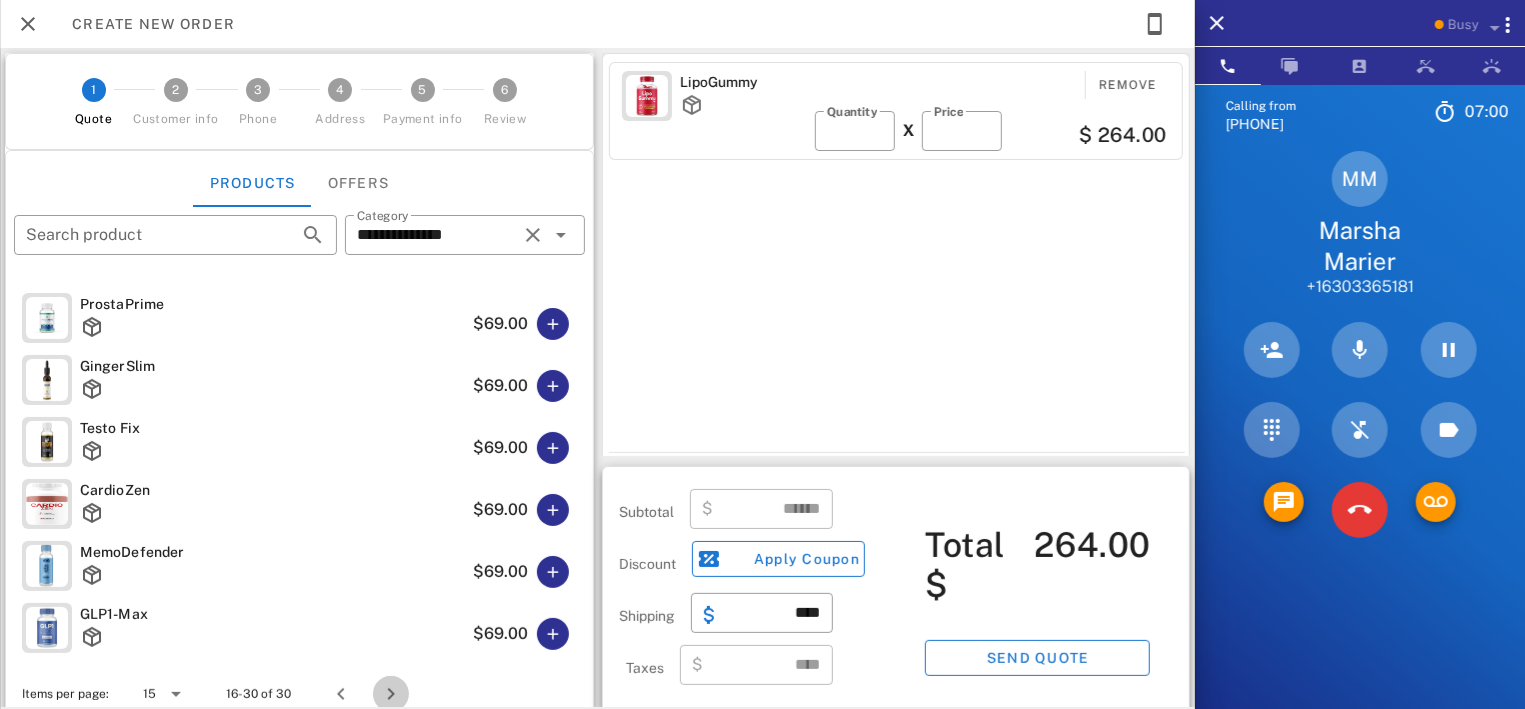 click at bounding box center (391, 694) 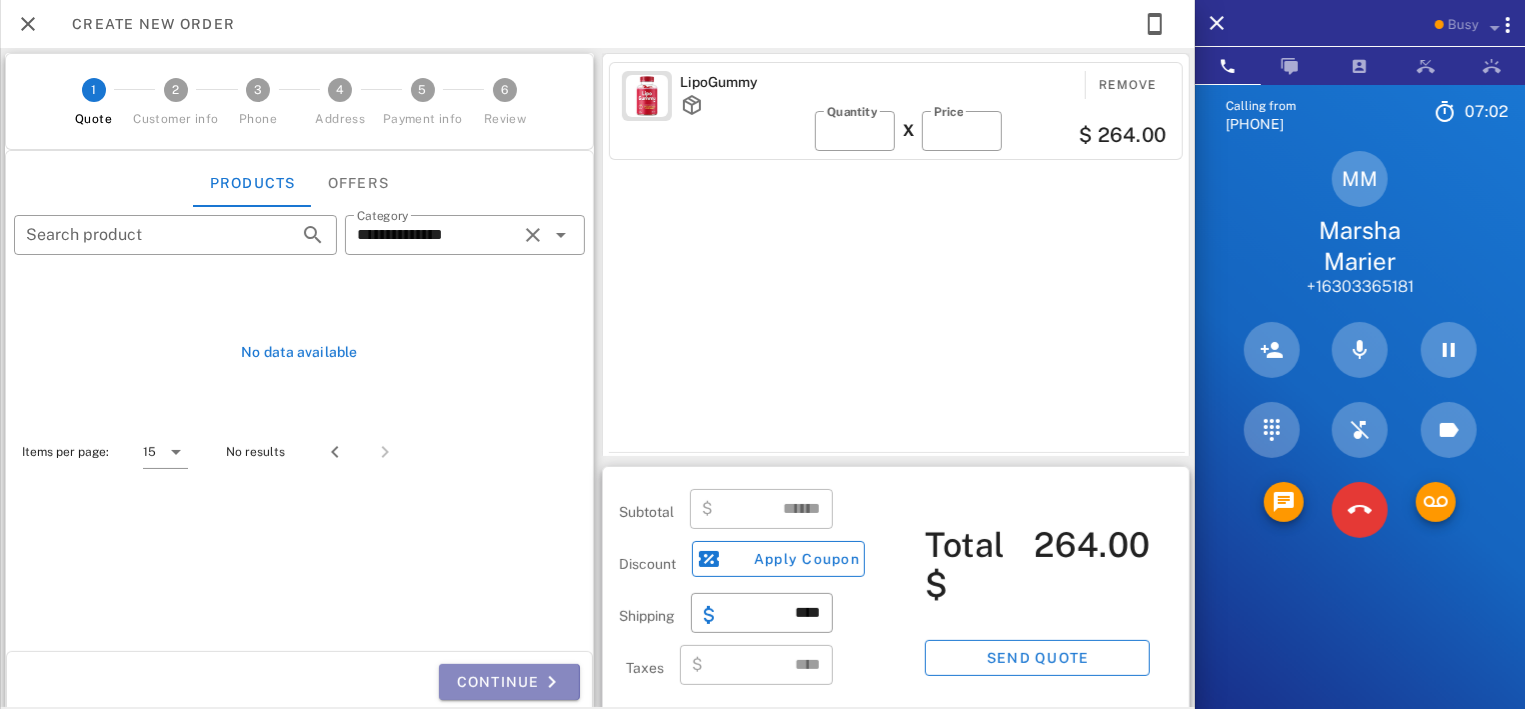 click on "Continue" at bounding box center (509, 682) 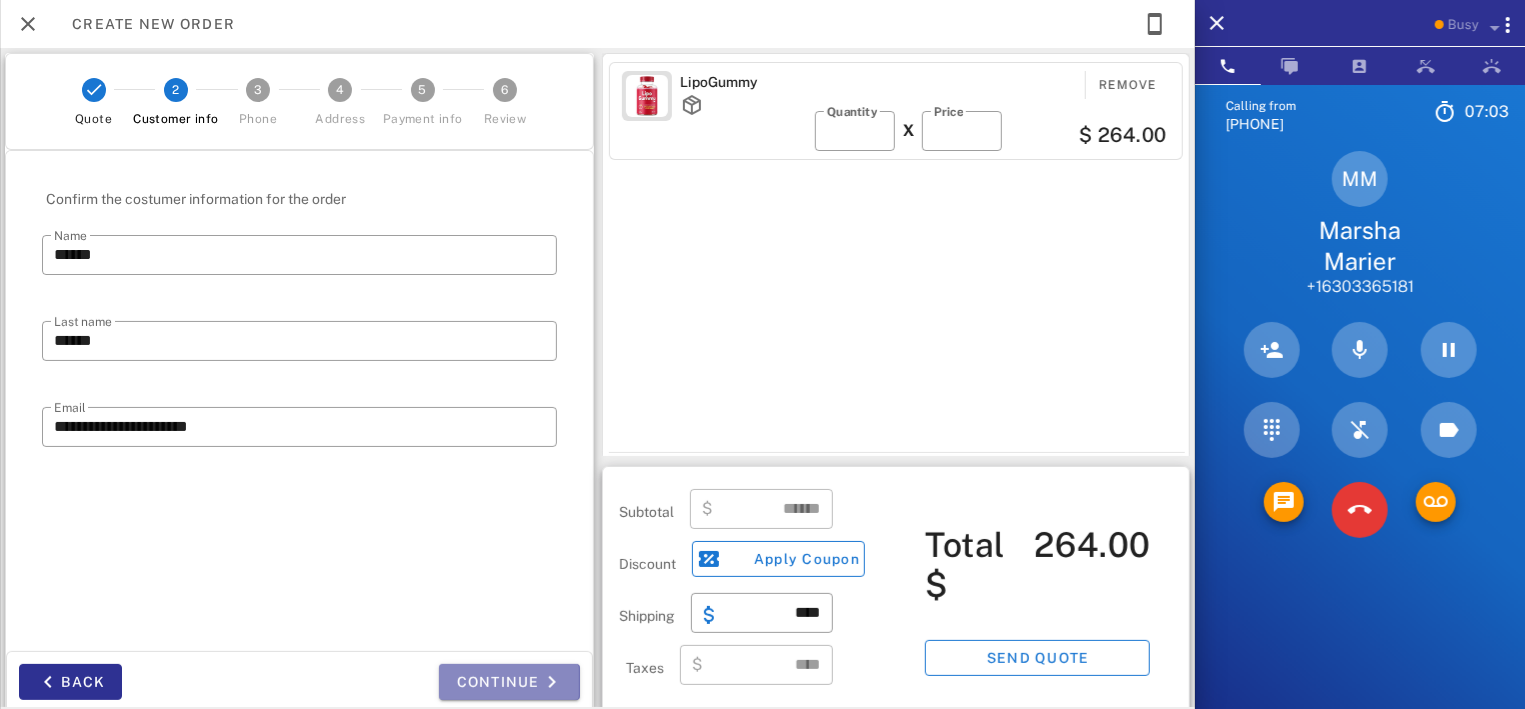 click on "Continue" at bounding box center (509, 682) 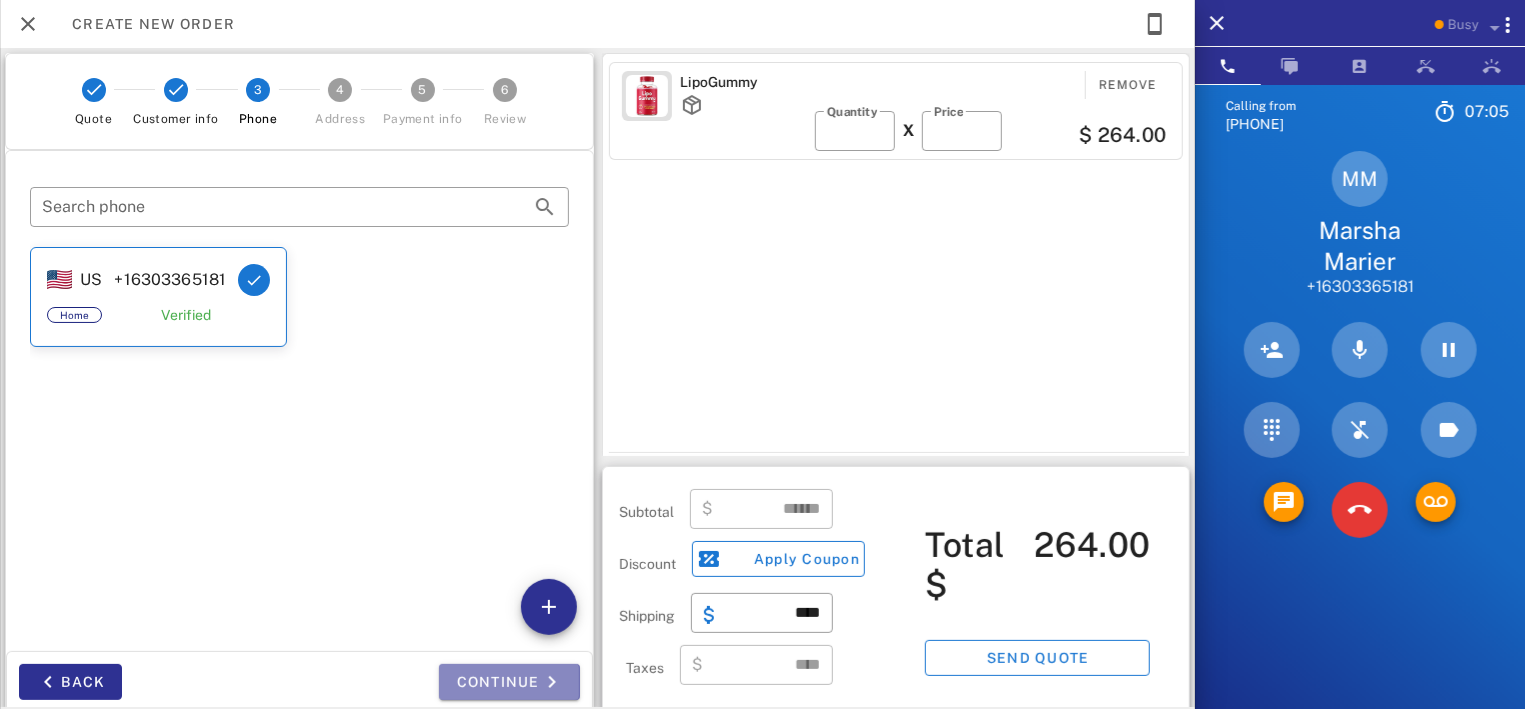 click on "Continue" at bounding box center [509, 682] 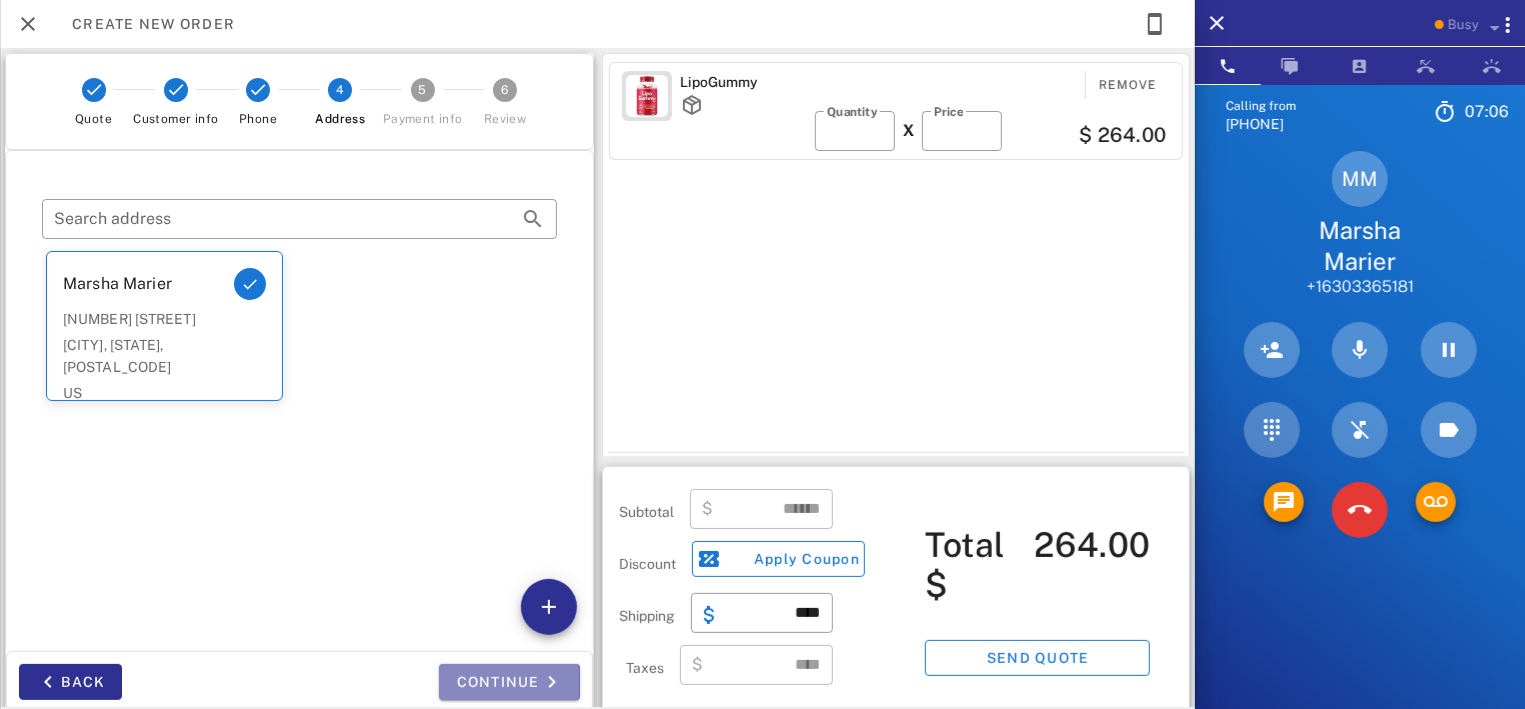 click on "Continue" at bounding box center [509, 682] 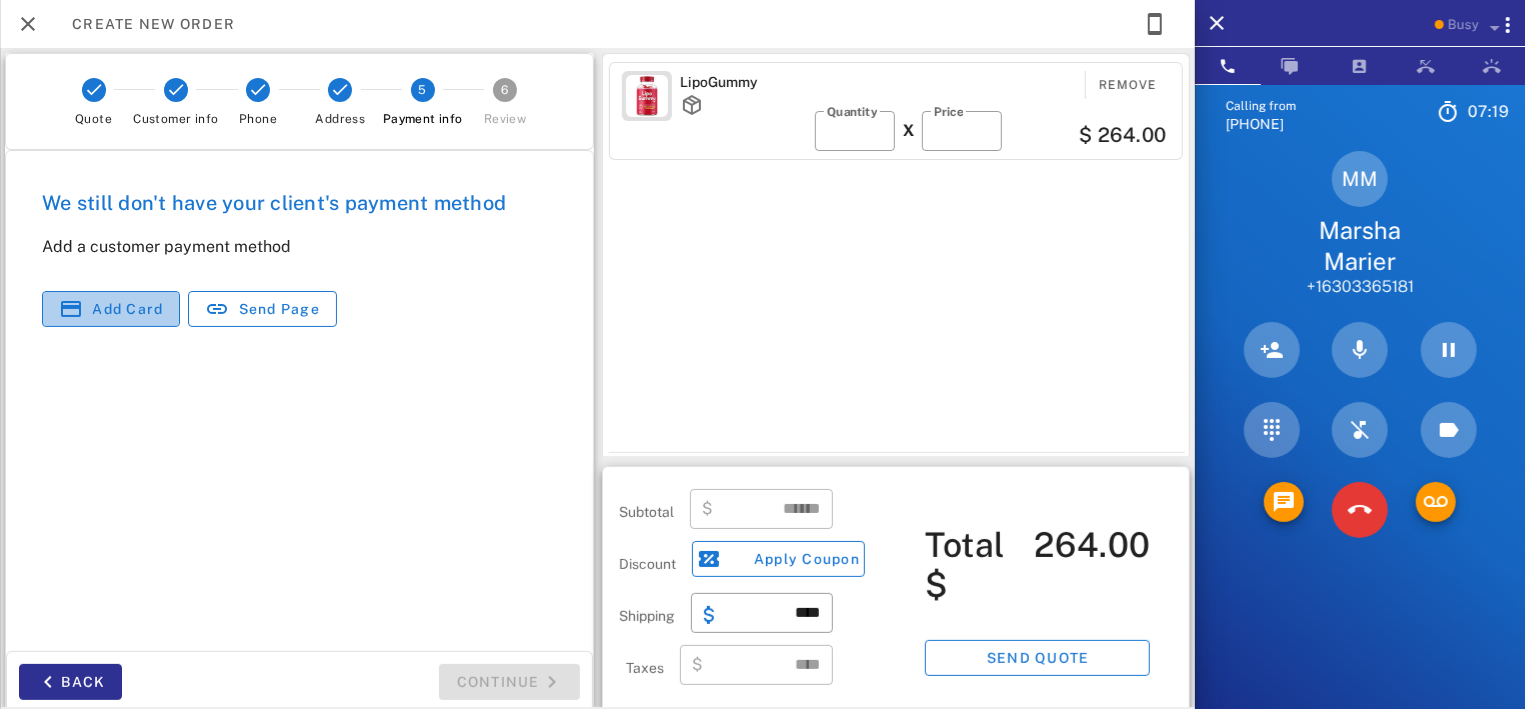 click on "Add card" at bounding box center (127, 309) 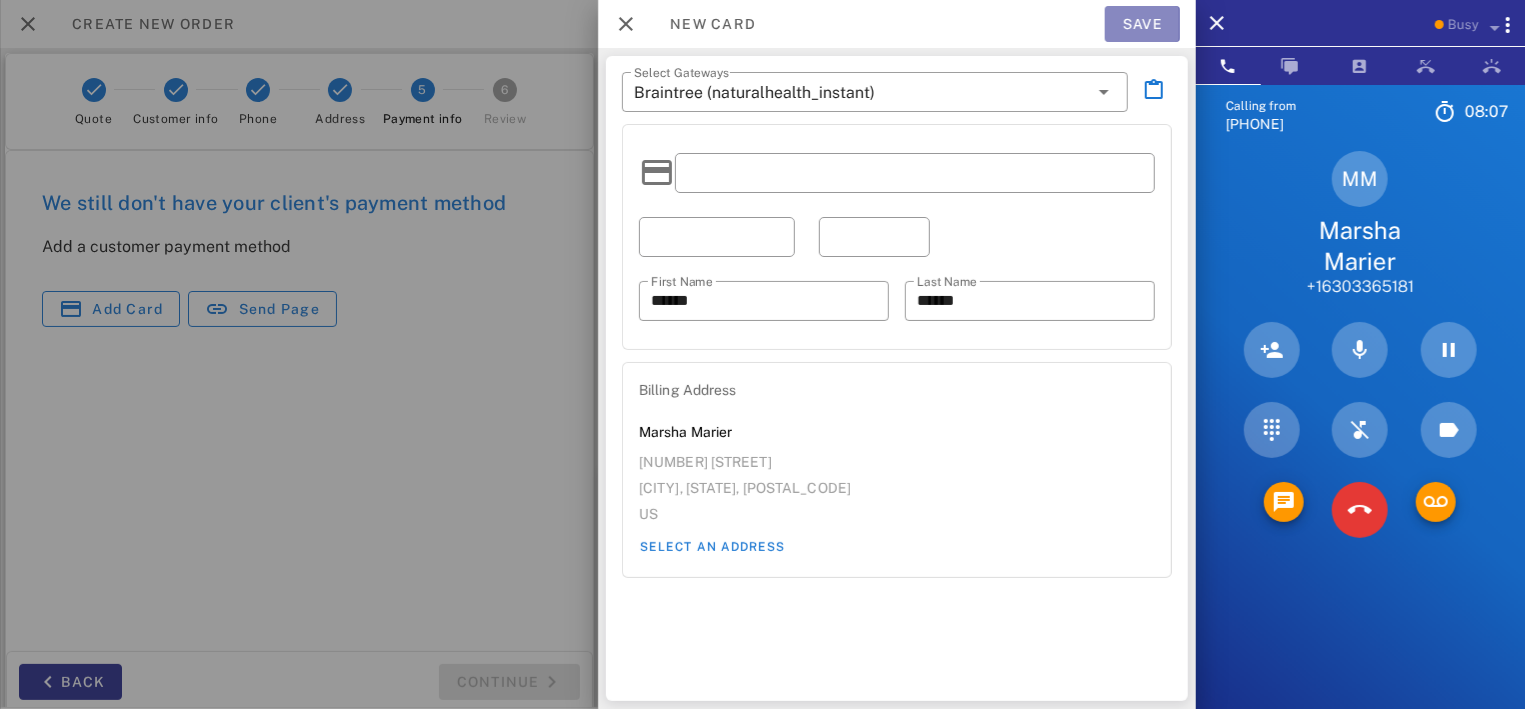 click on "Save" at bounding box center (1142, 24) 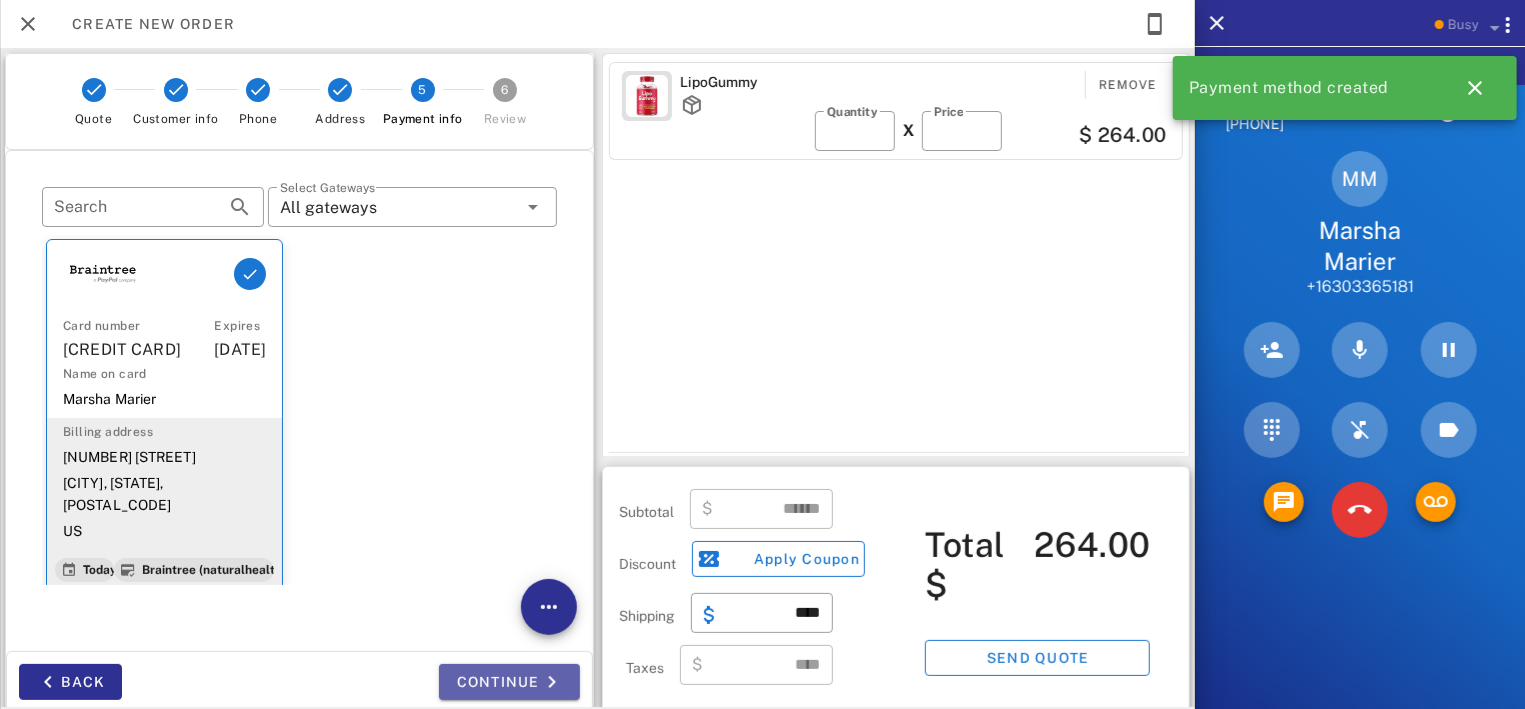 click on "Continue" at bounding box center (509, 682) 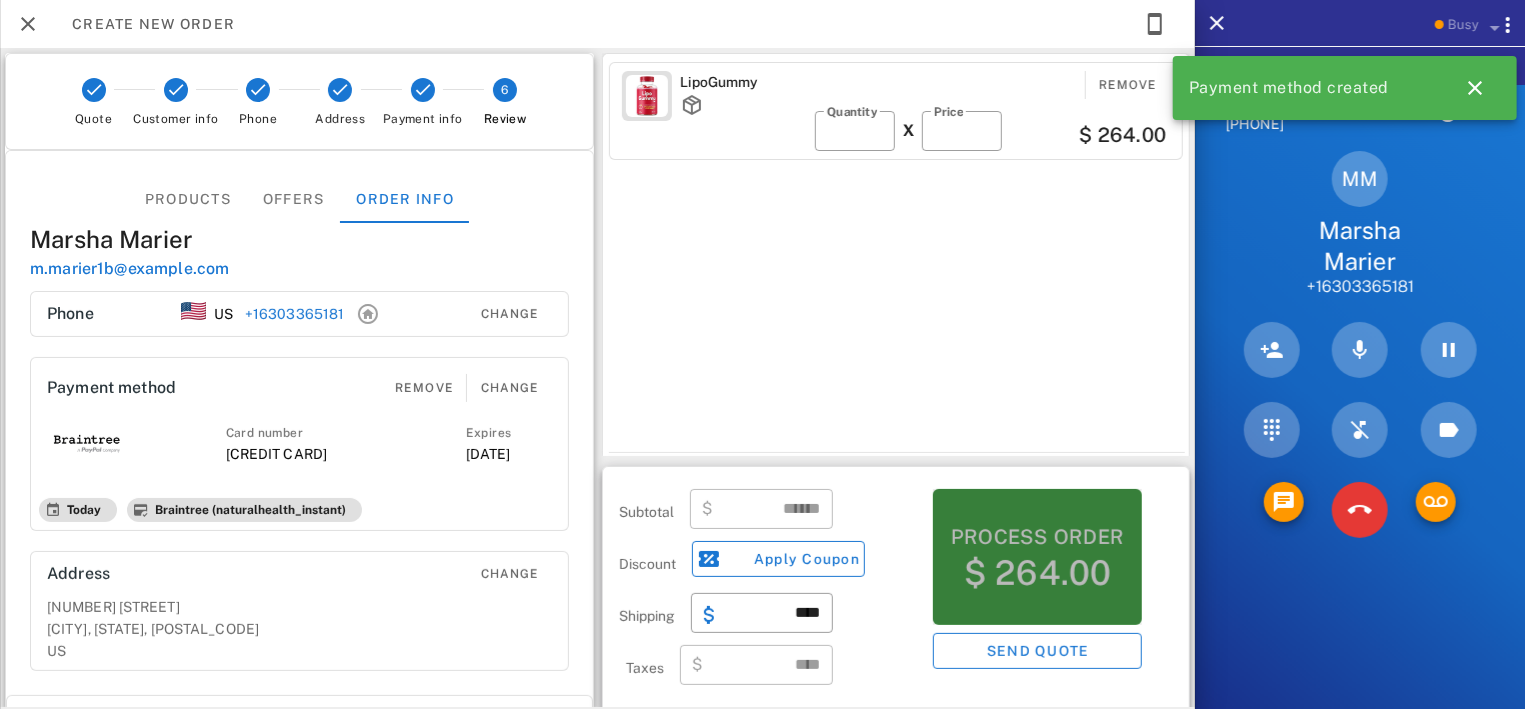 click on "Process order" at bounding box center (1037, 537) 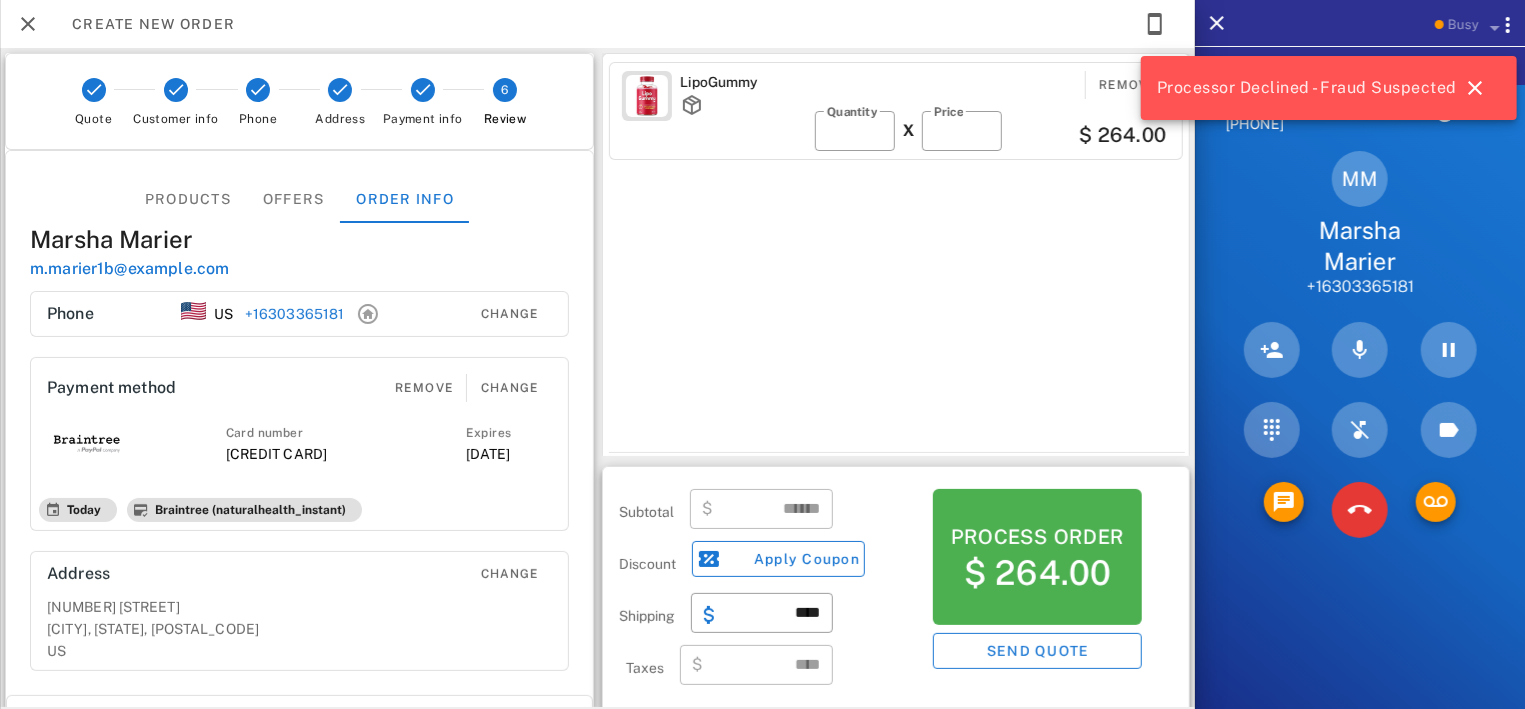 scroll, scrollTop: 12, scrollLeft: 0, axis: vertical 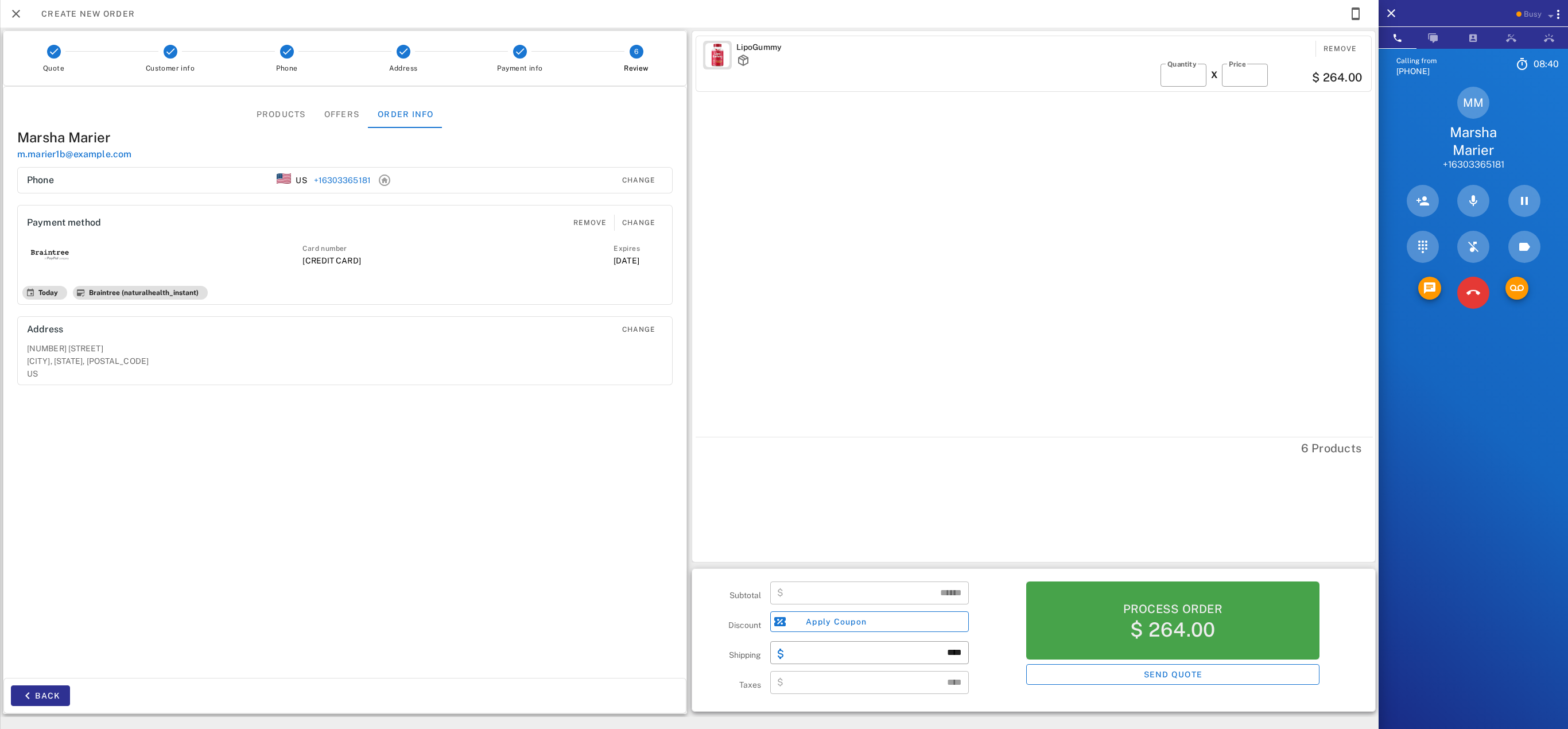click on "Process order $ 264.00" at bounding box center (1173, 621) 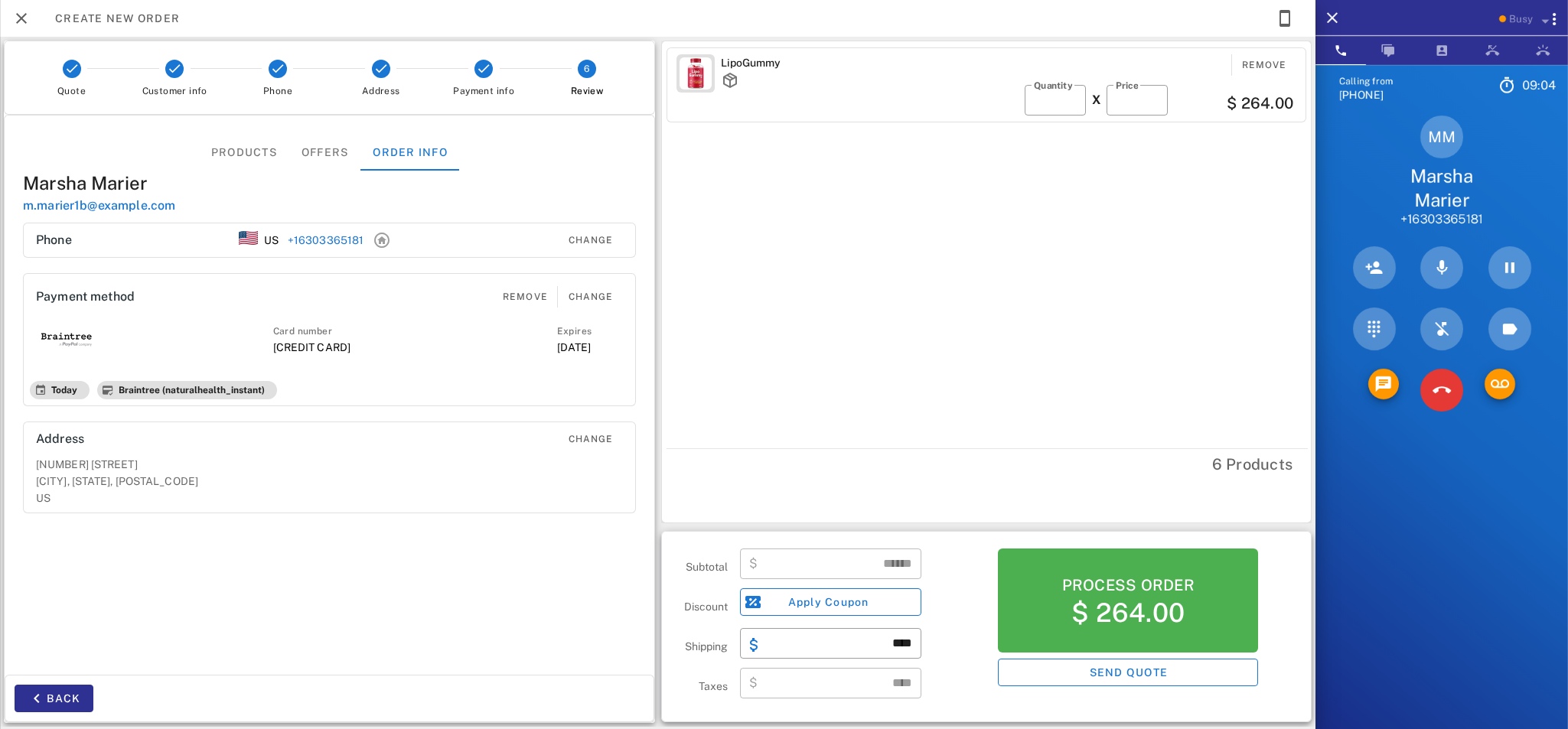 click on "6 Products" at bounding box center [987, 464] 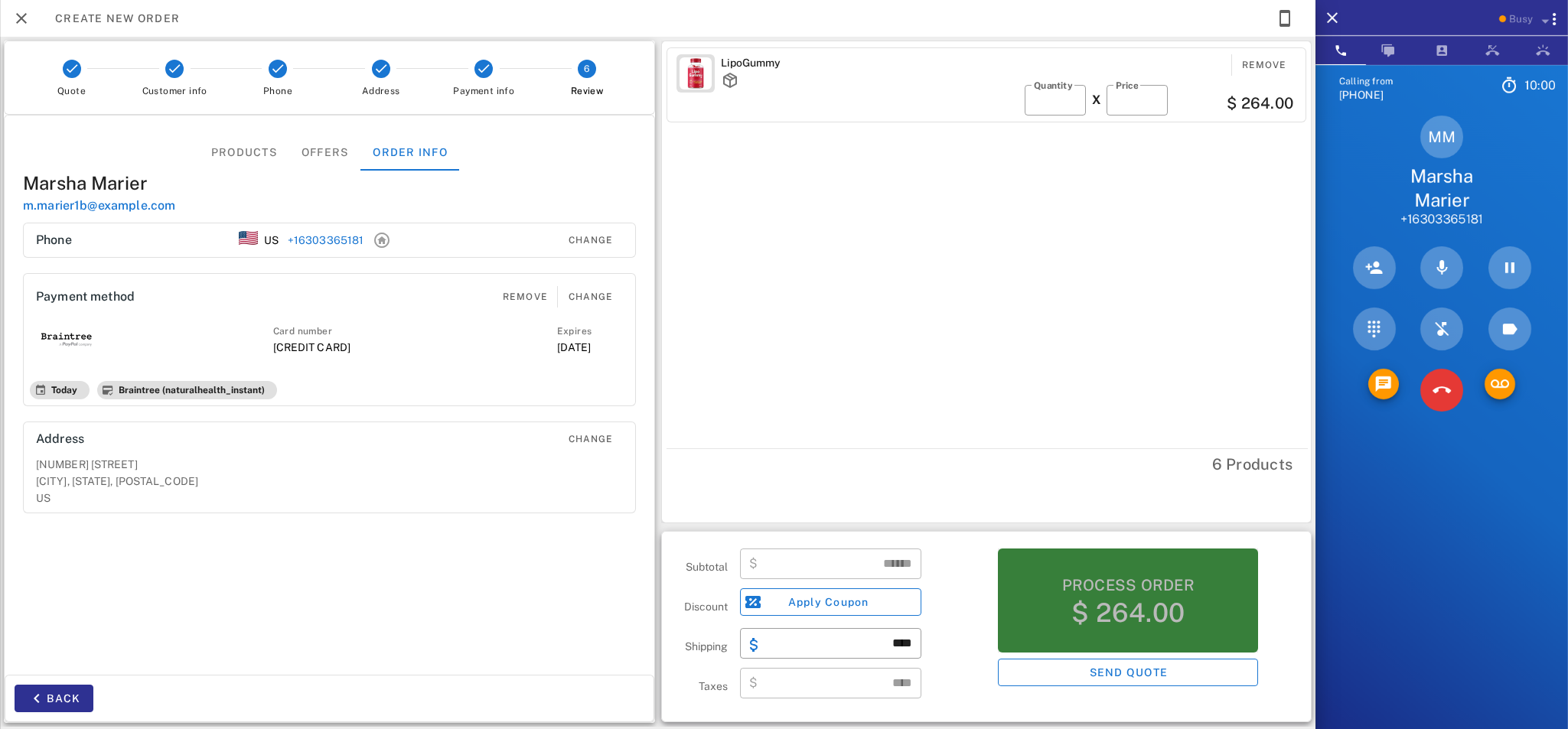 click on "Process order $ 264.00" at bounding box center [1128, 600] 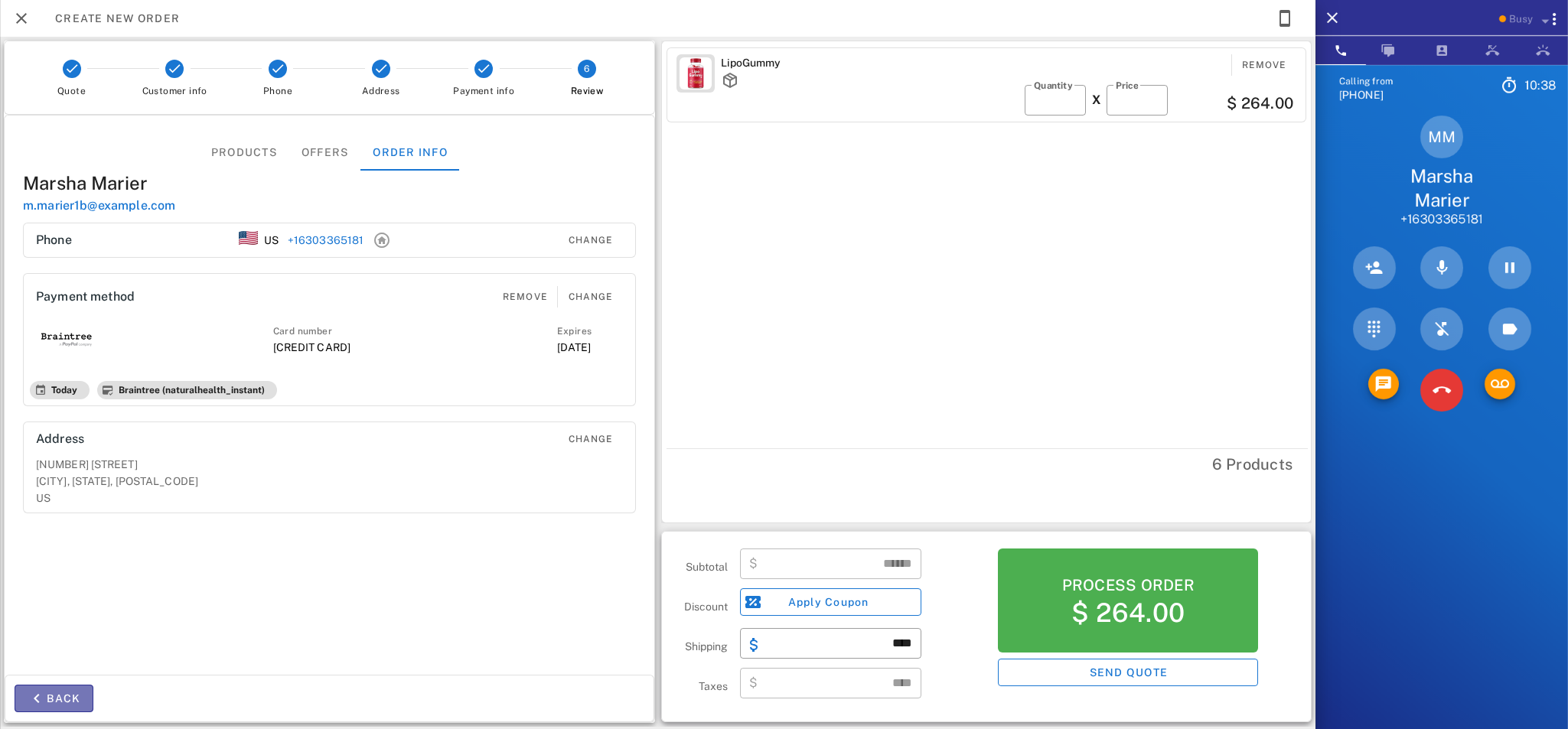 click on "Back" at bounding box center (54, 698) 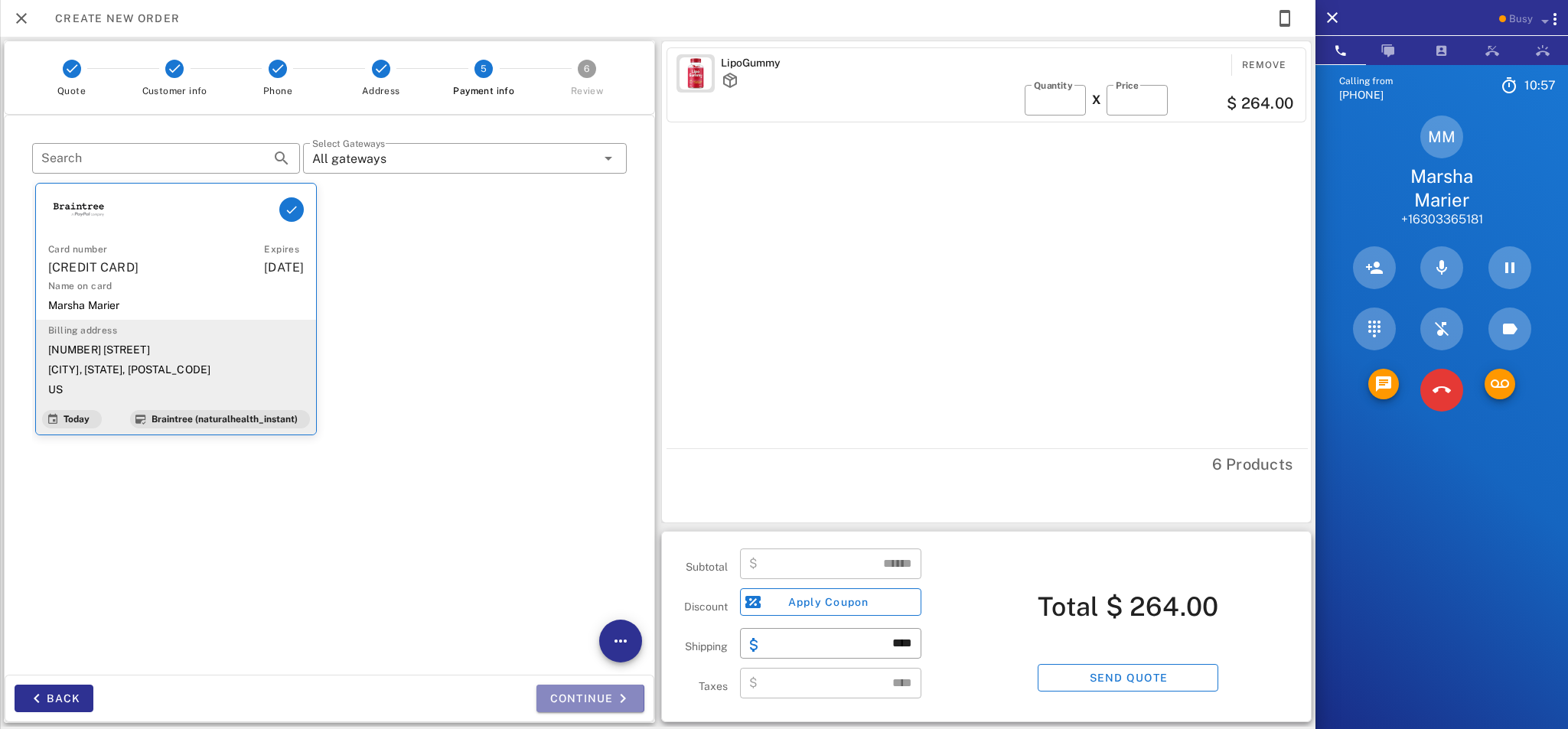 click on "Continue" at bounding box center [590, 698] 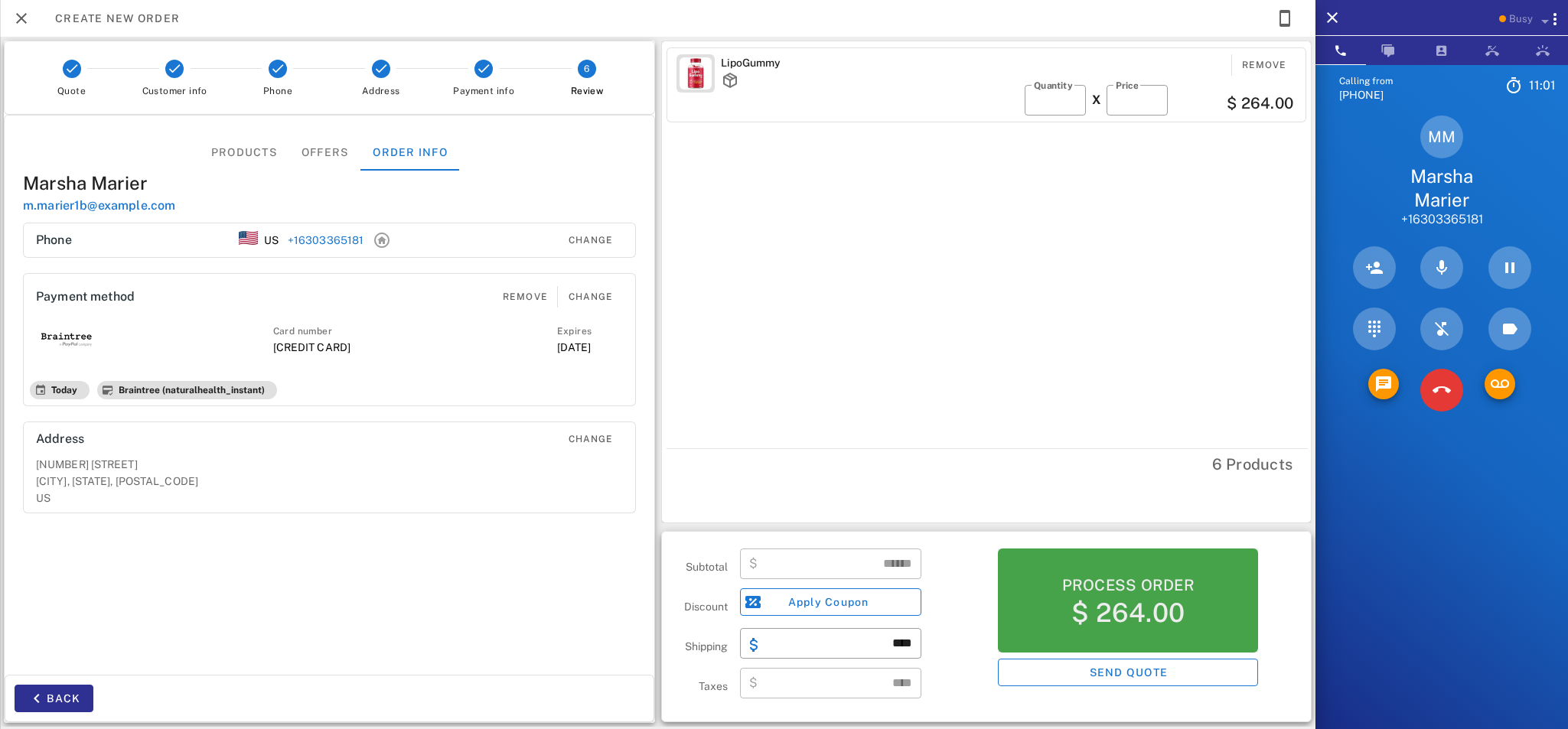 click on "Process order $ 264.00" at bounding box center (1128, 600) 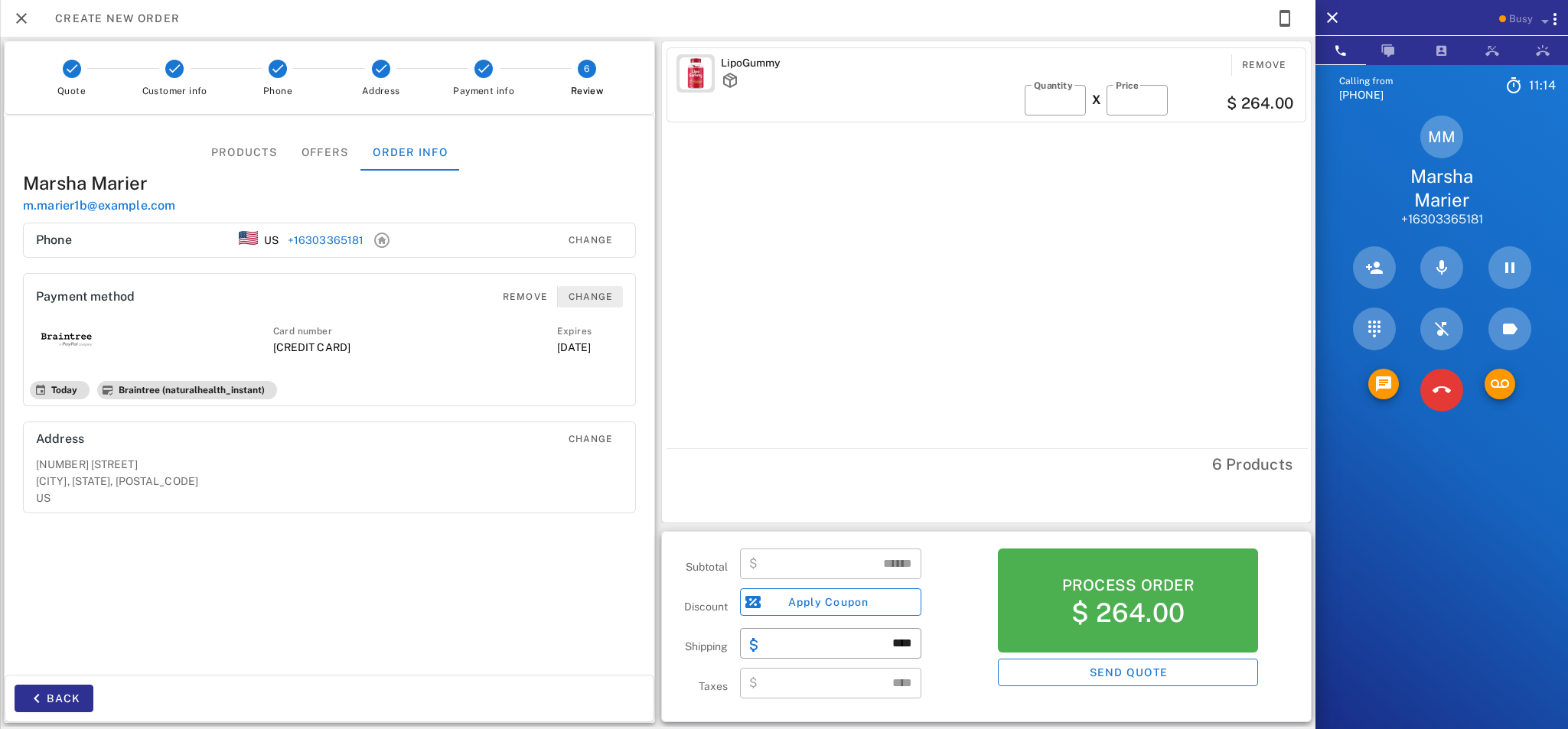 click on "Change" at bounding box center [591, 297] 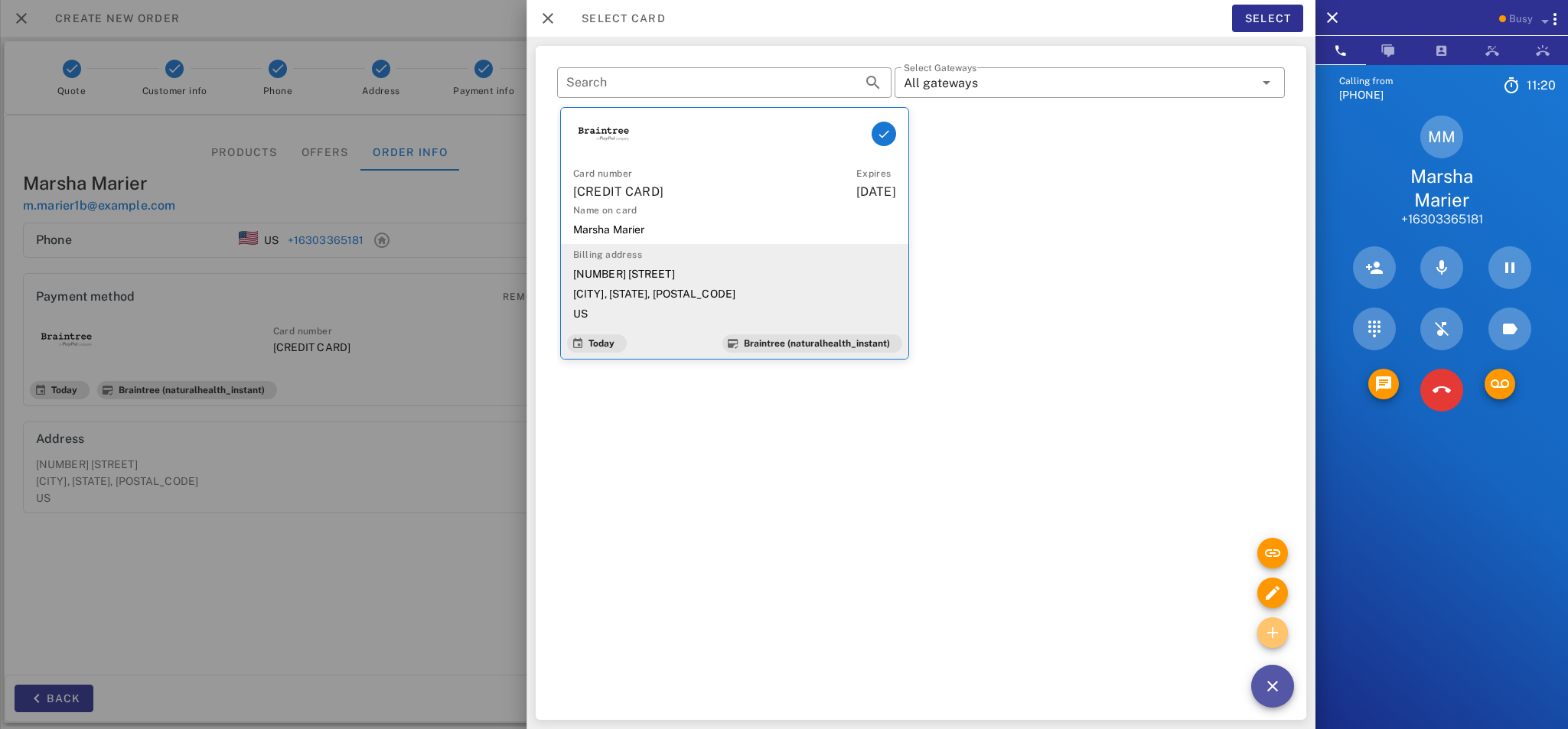 click at bounding box center [1273, 633] 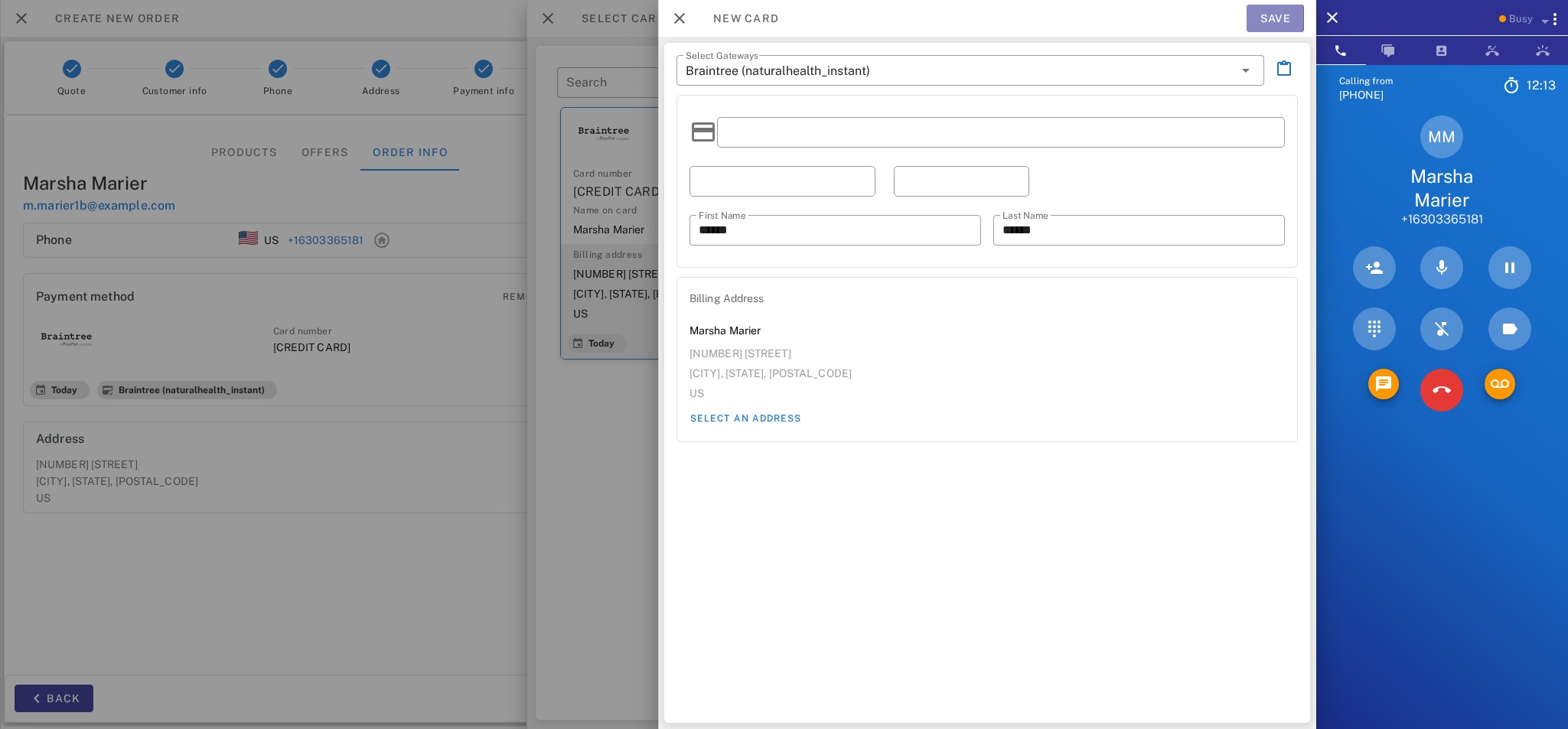 click on "Save" at bounding box center [1275, 18] 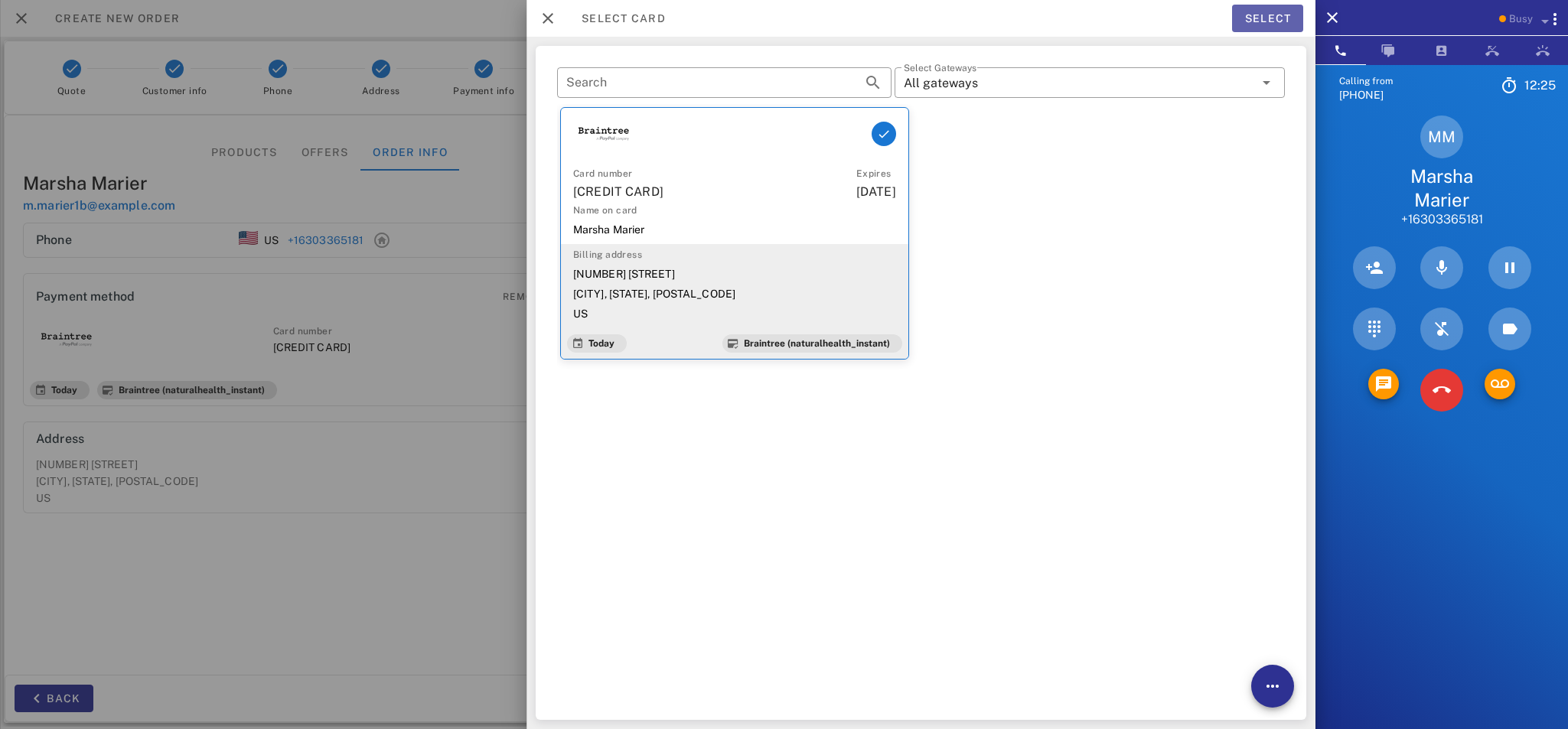 click on "Select" at bounding box center [1267, 18] 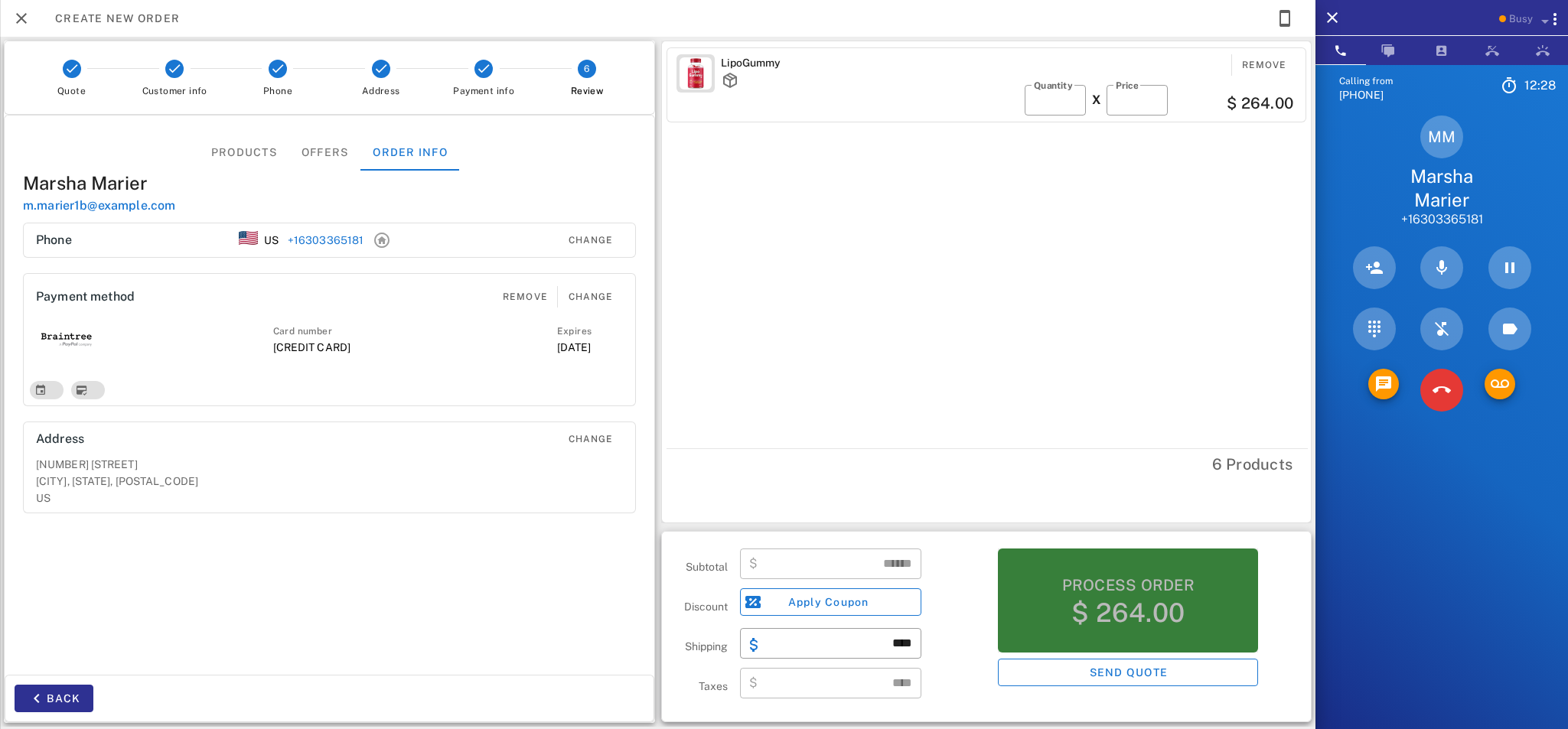 click on "Process order" at bounding box center [1128, 585] 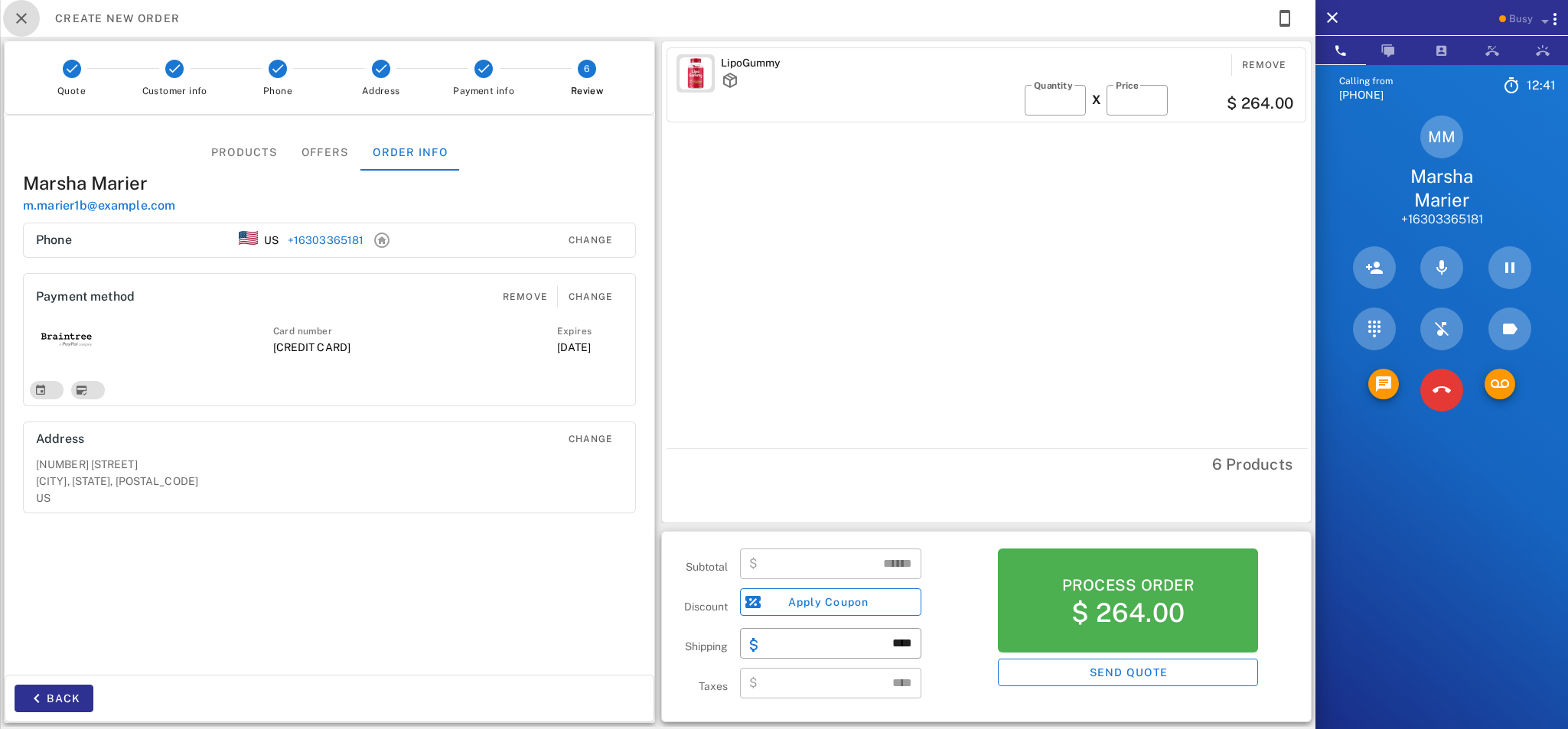 click at bounding box center (21, 18) 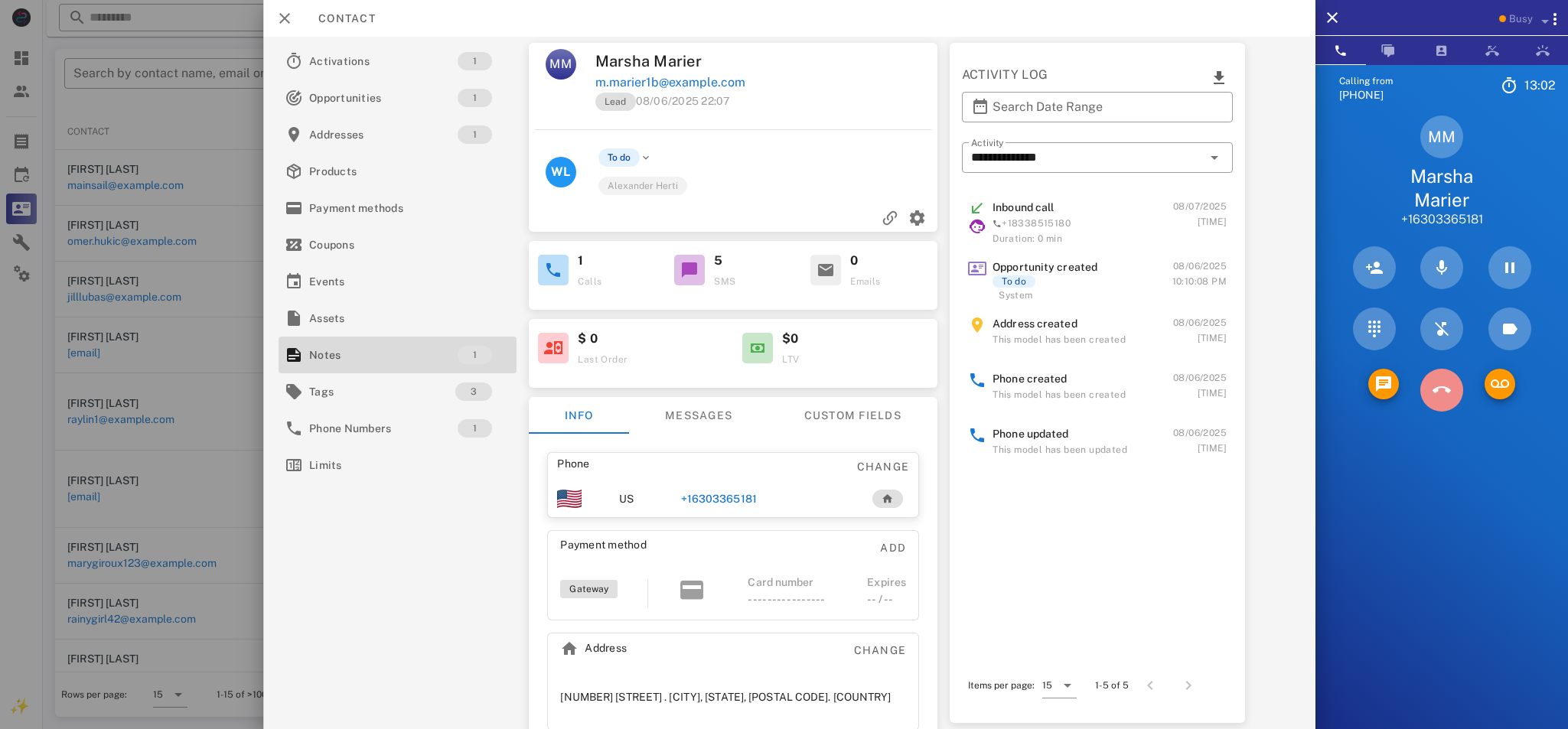 click at bounding box center [1442, 390] 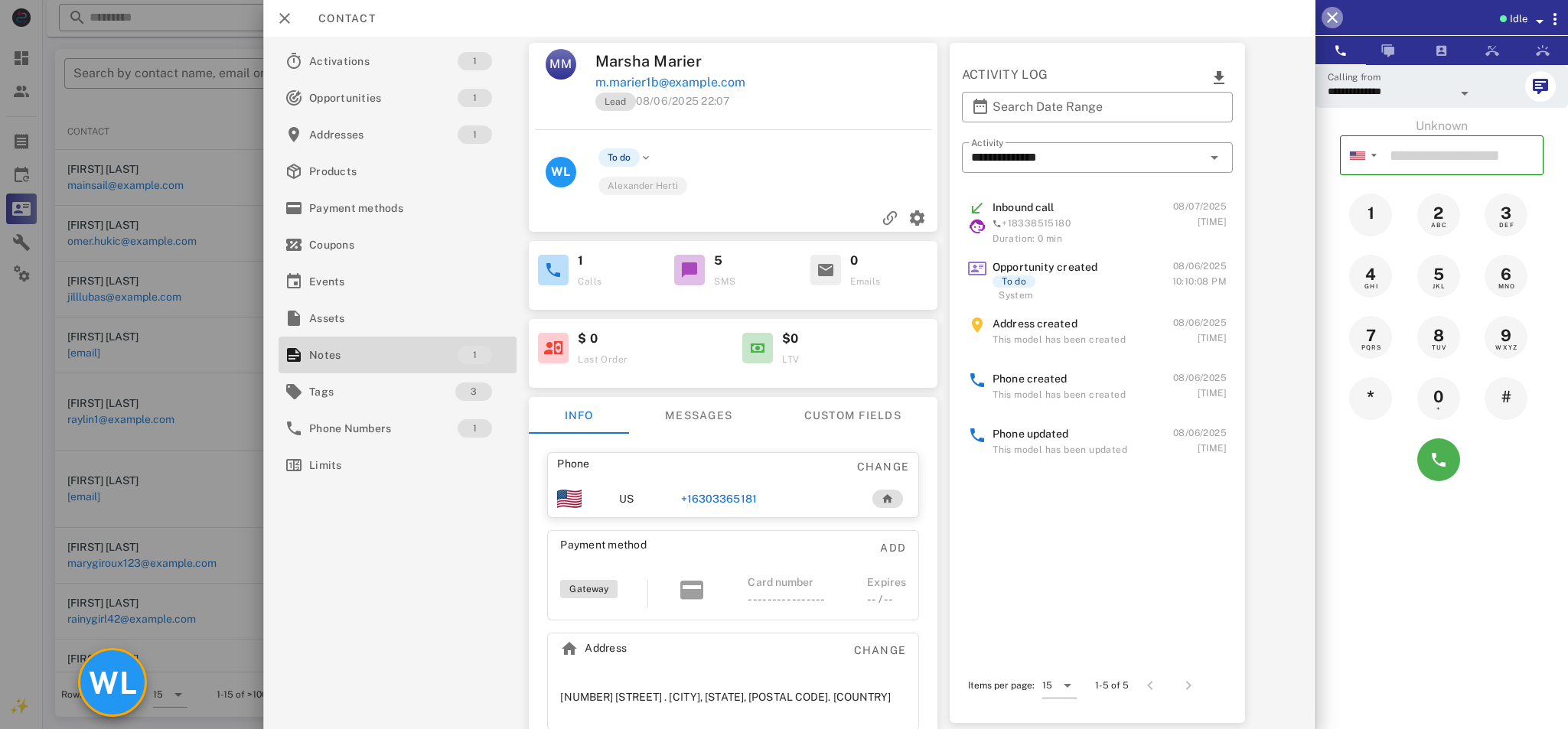 click at bounding box center [1332, 18] 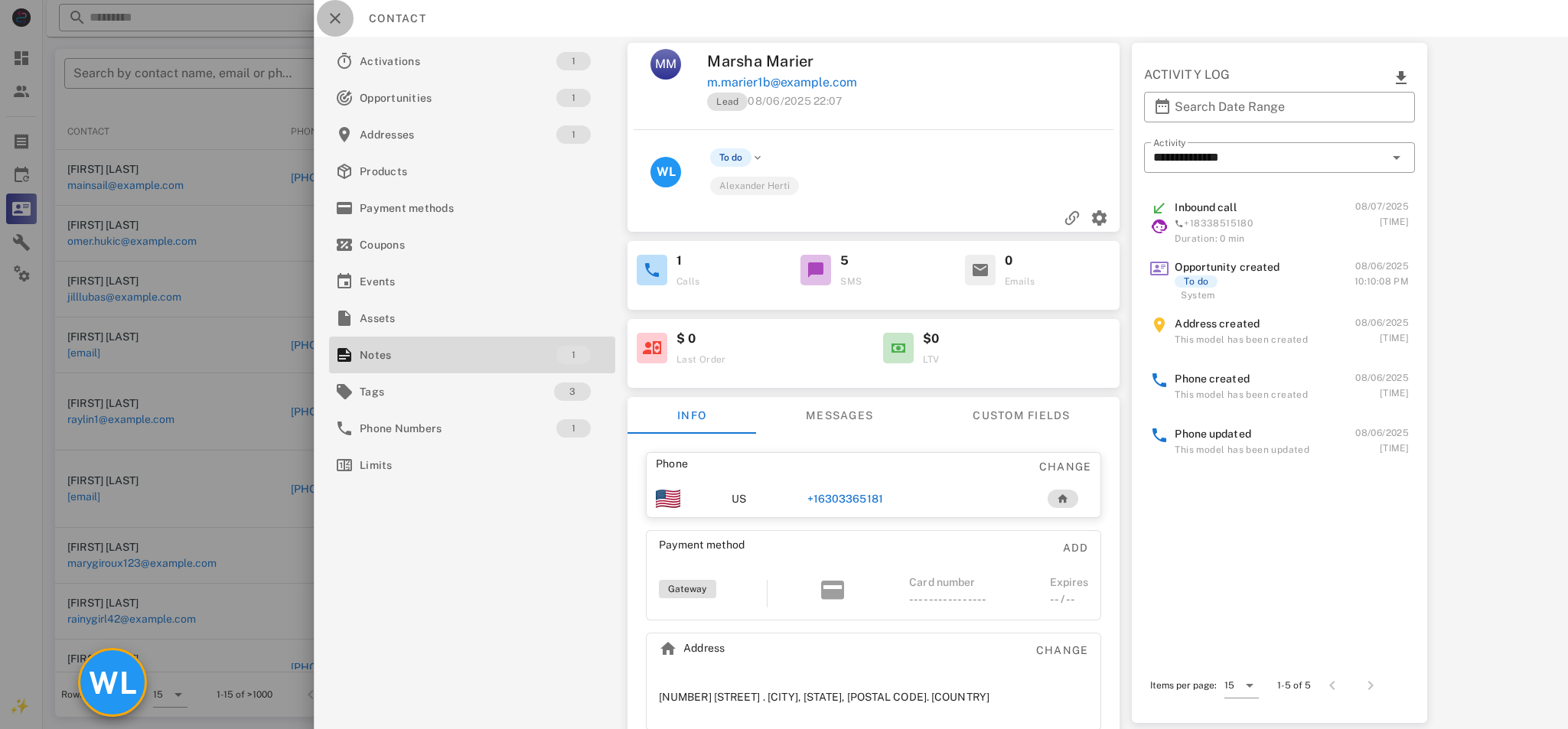 click at bounding box center [335, 18] 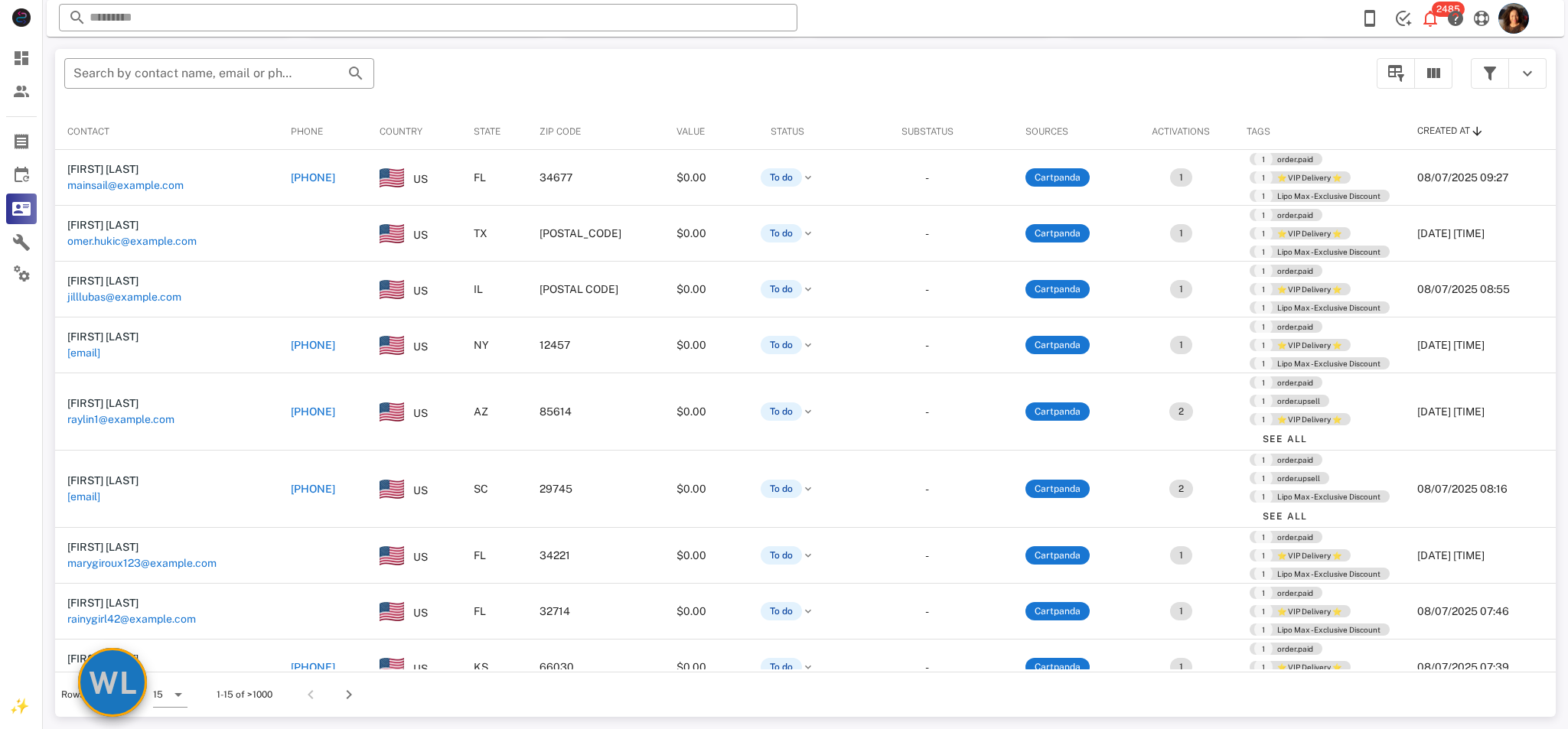 click on "WL" at bounding box center (112, 682) 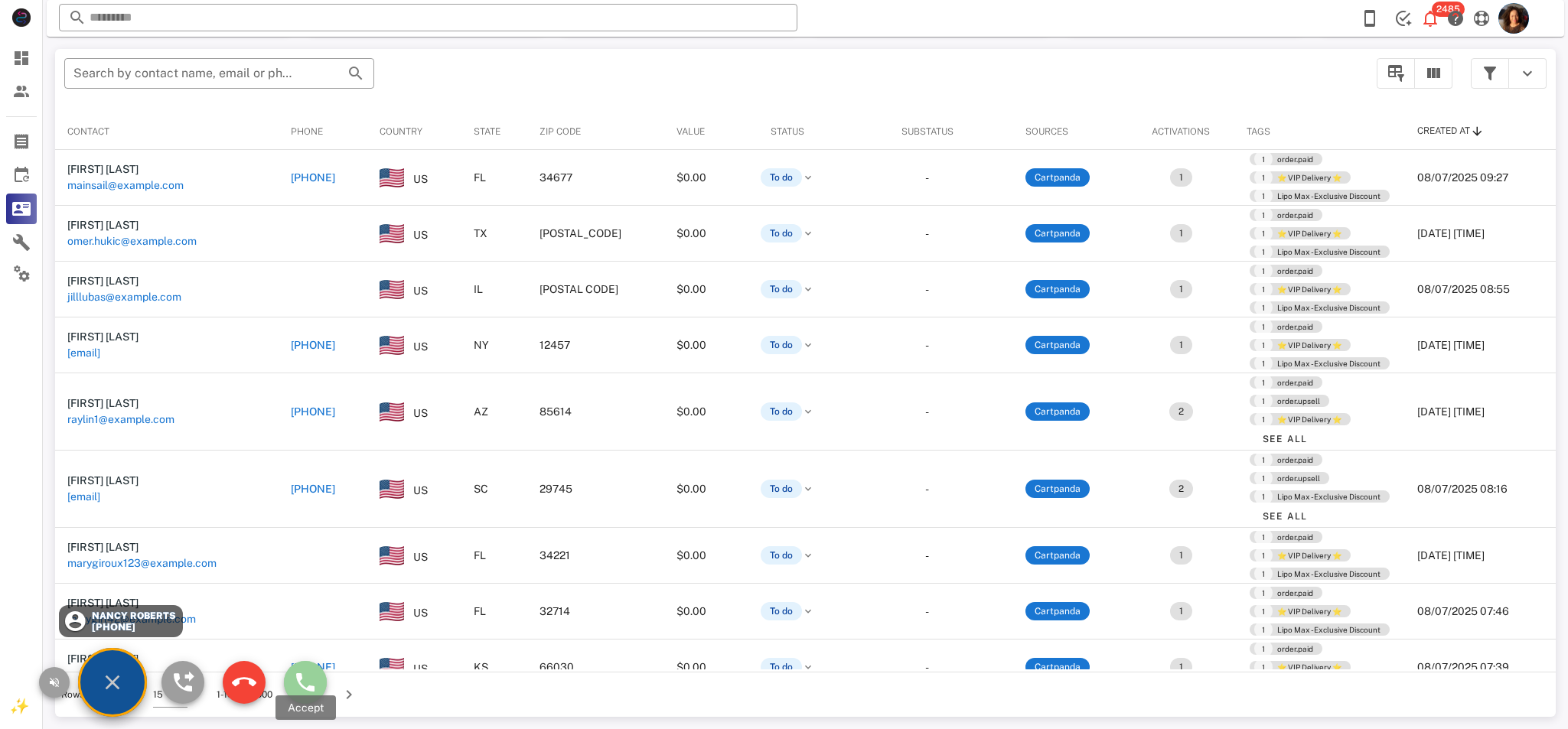 click at bounding box center [305, 682] 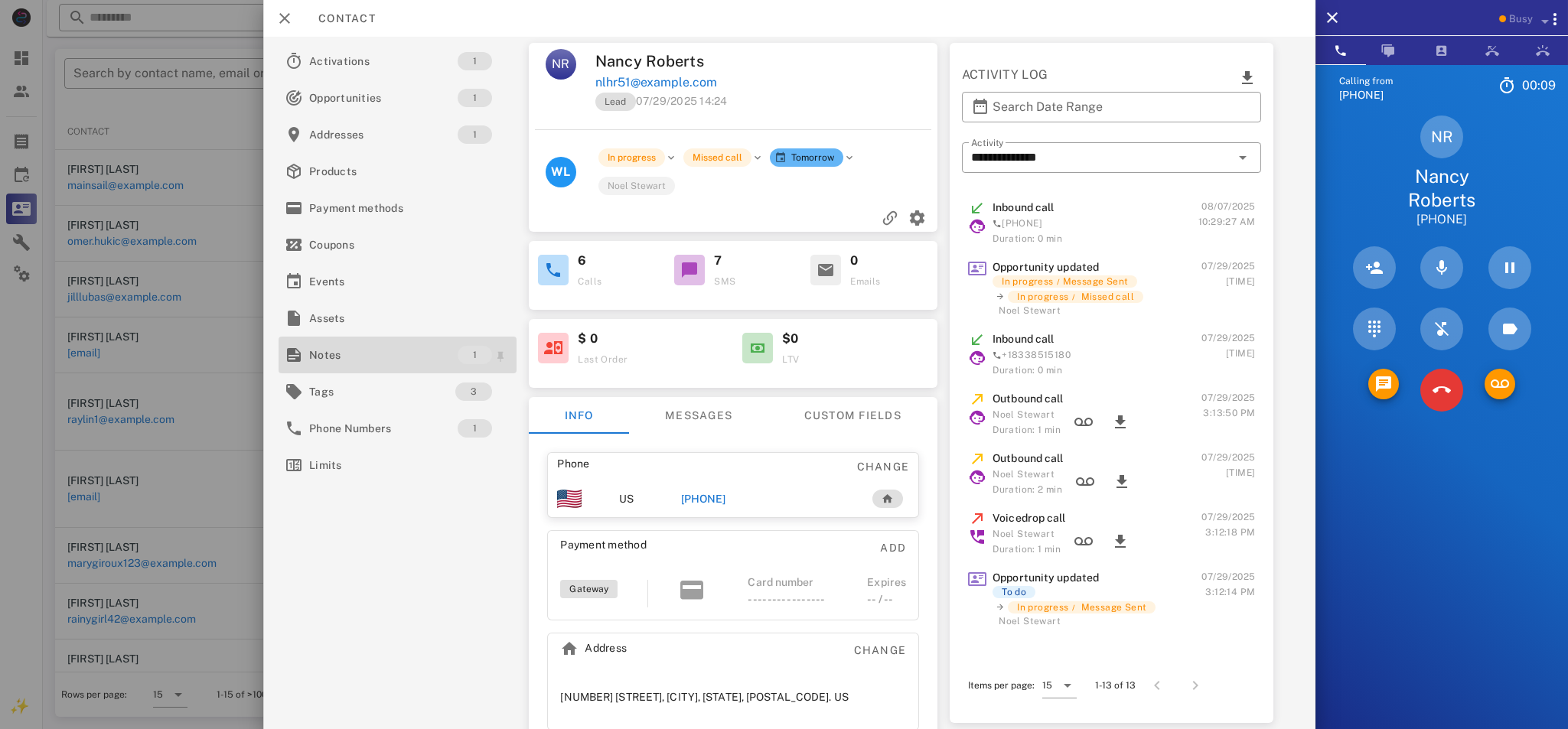click on "Notes" at bounding box center [383, 355] 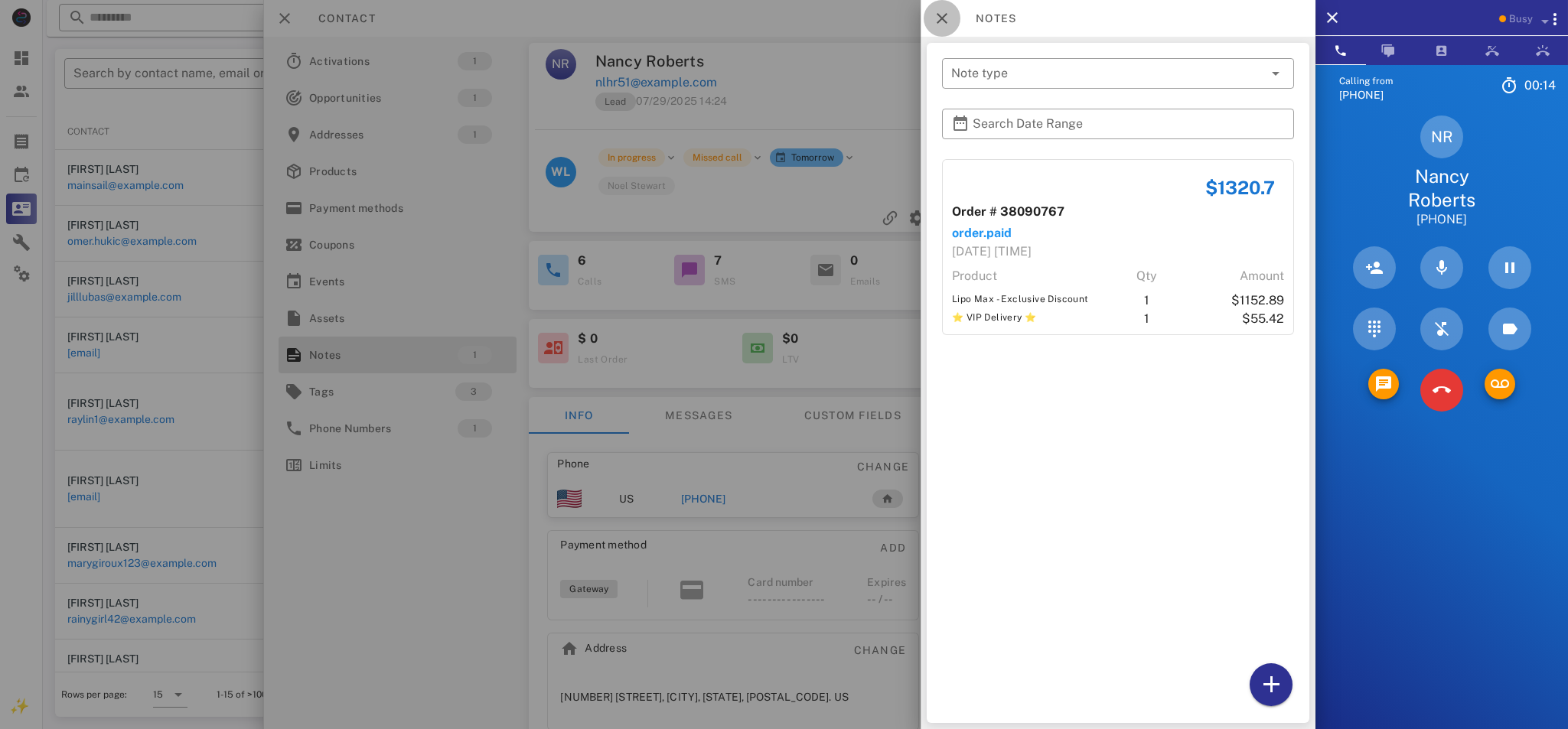 click at bounding box center (942, 18) 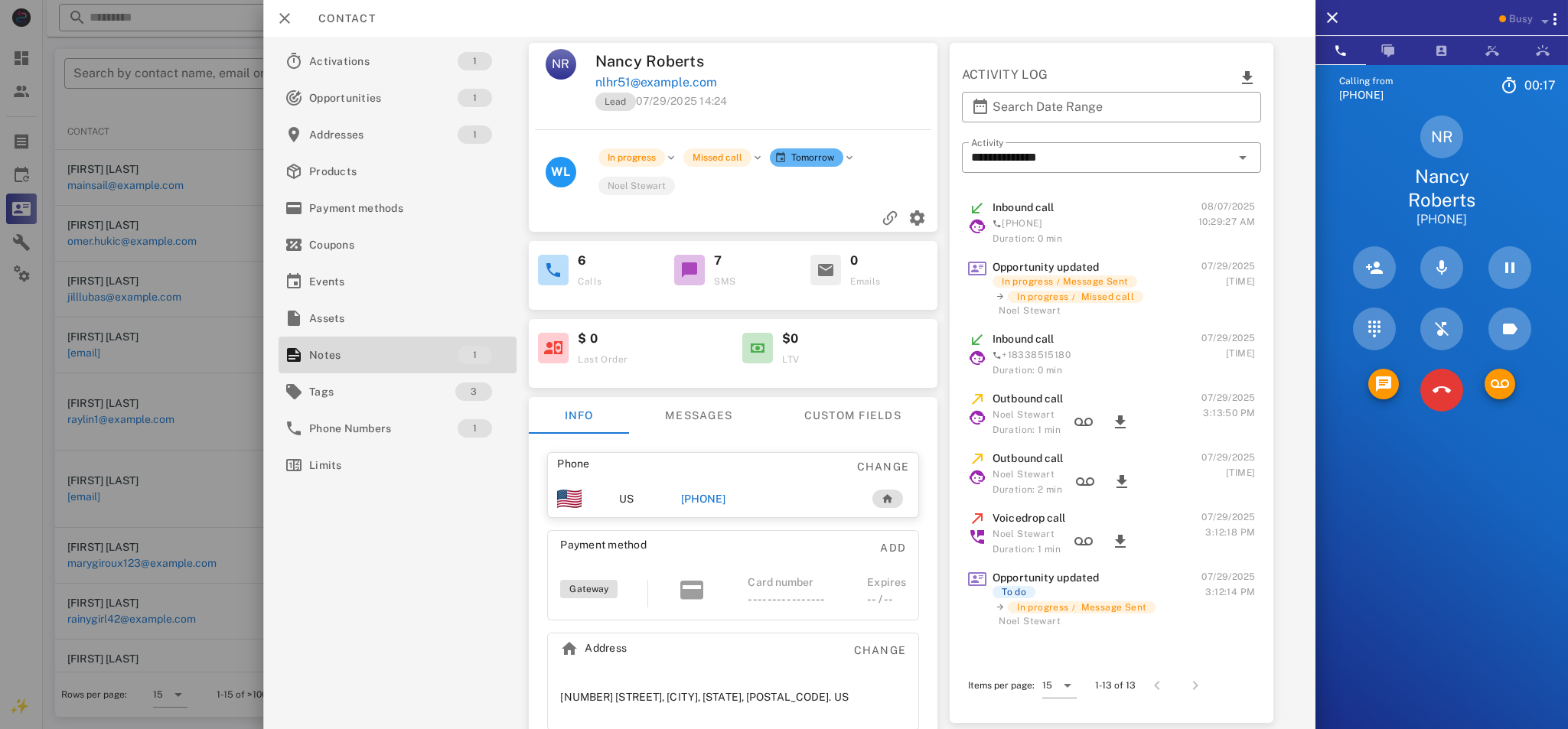 scroll, scrollTop: 25, scrollLeft: 0, axis: vertical 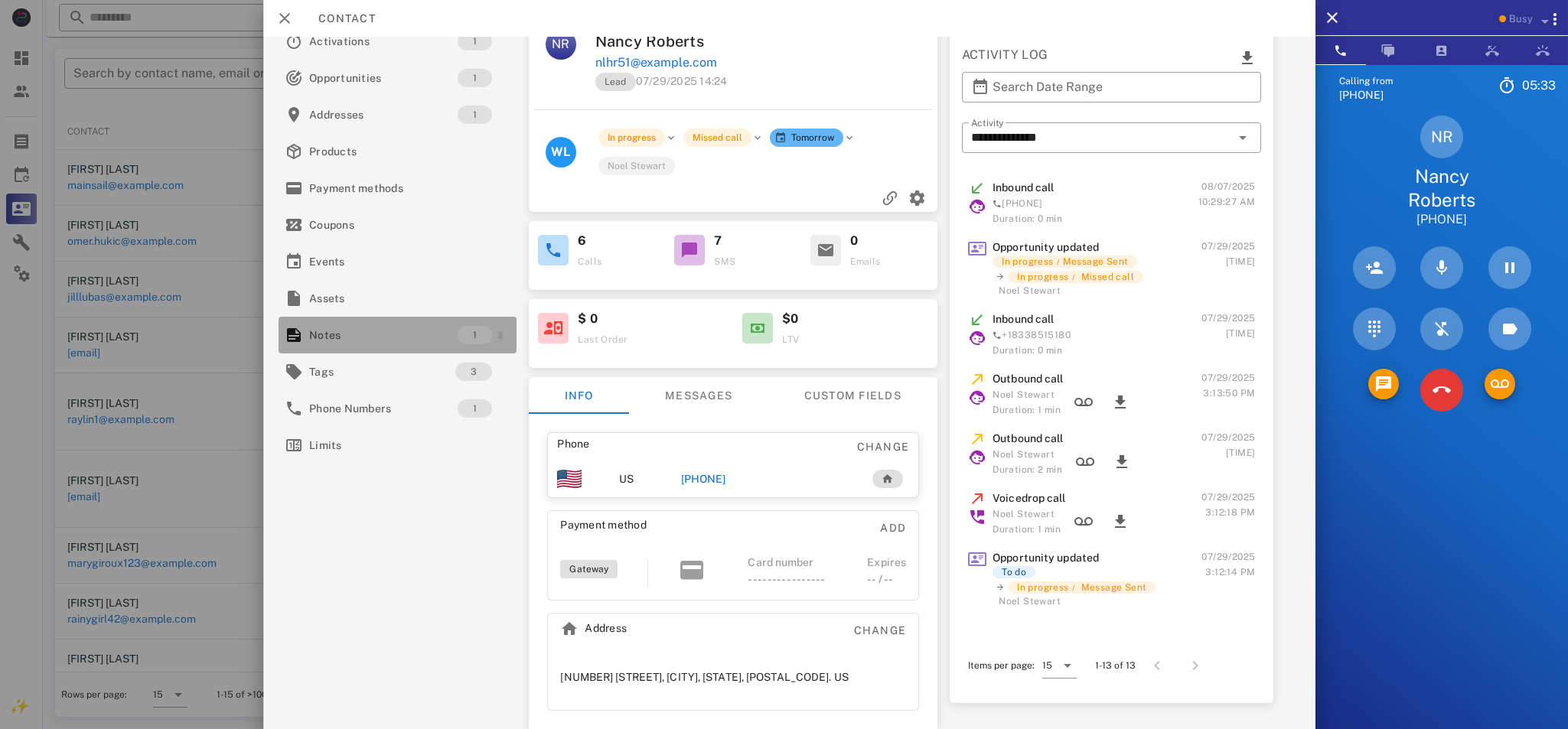 click on "Notes" at bounding box center [383, 335] 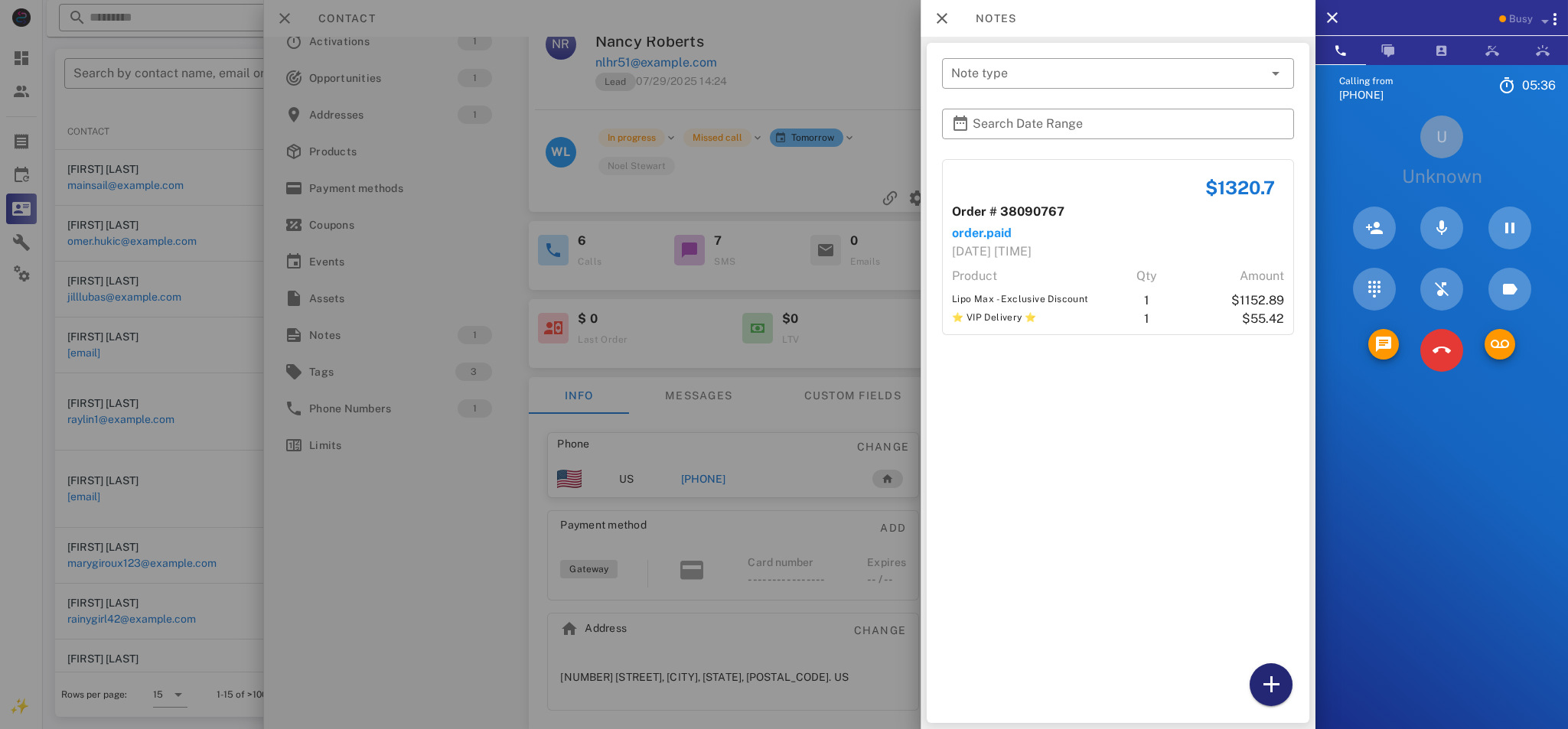 click at bounding box center [1271, 685] 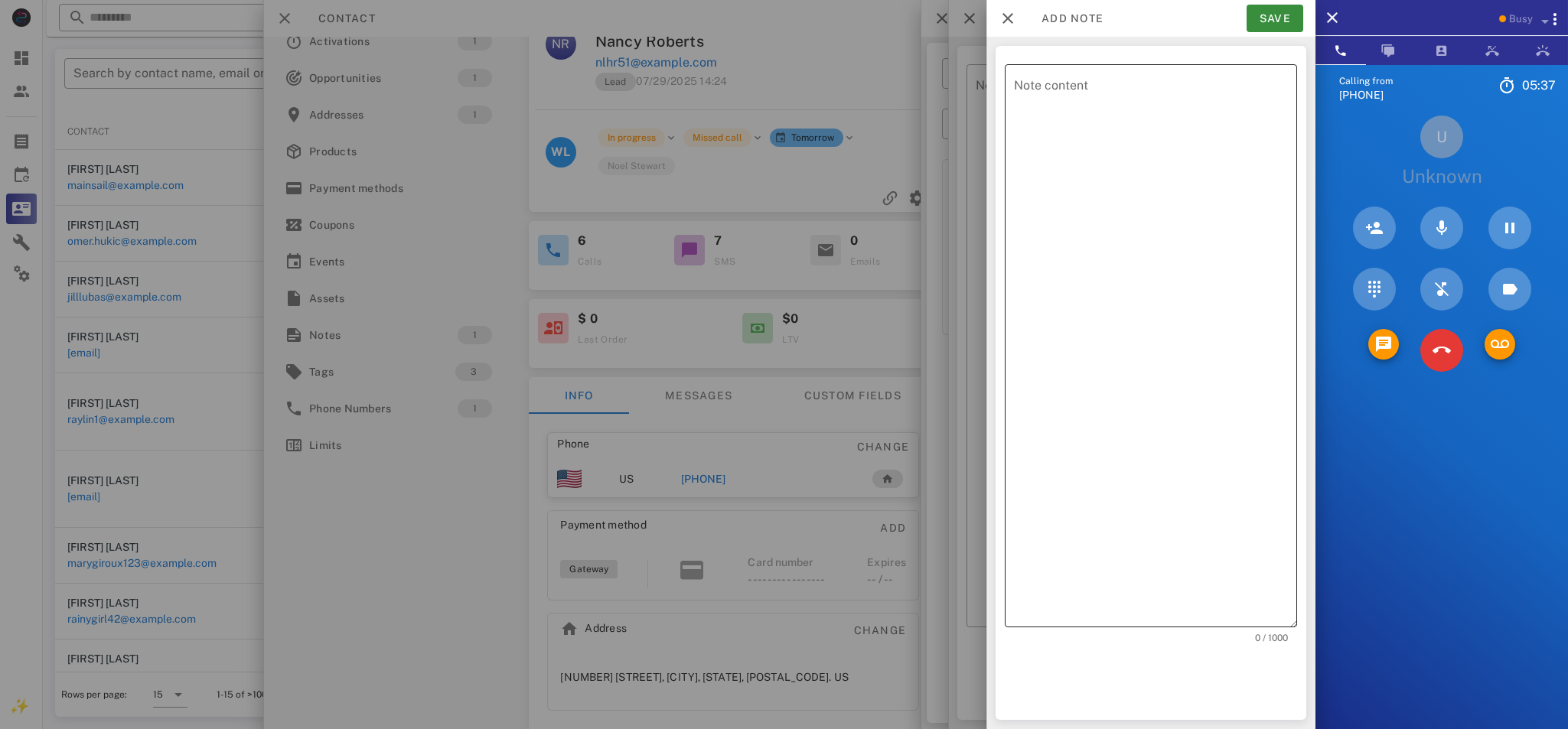 click on "Note content" at bounding box center [1156, 350] 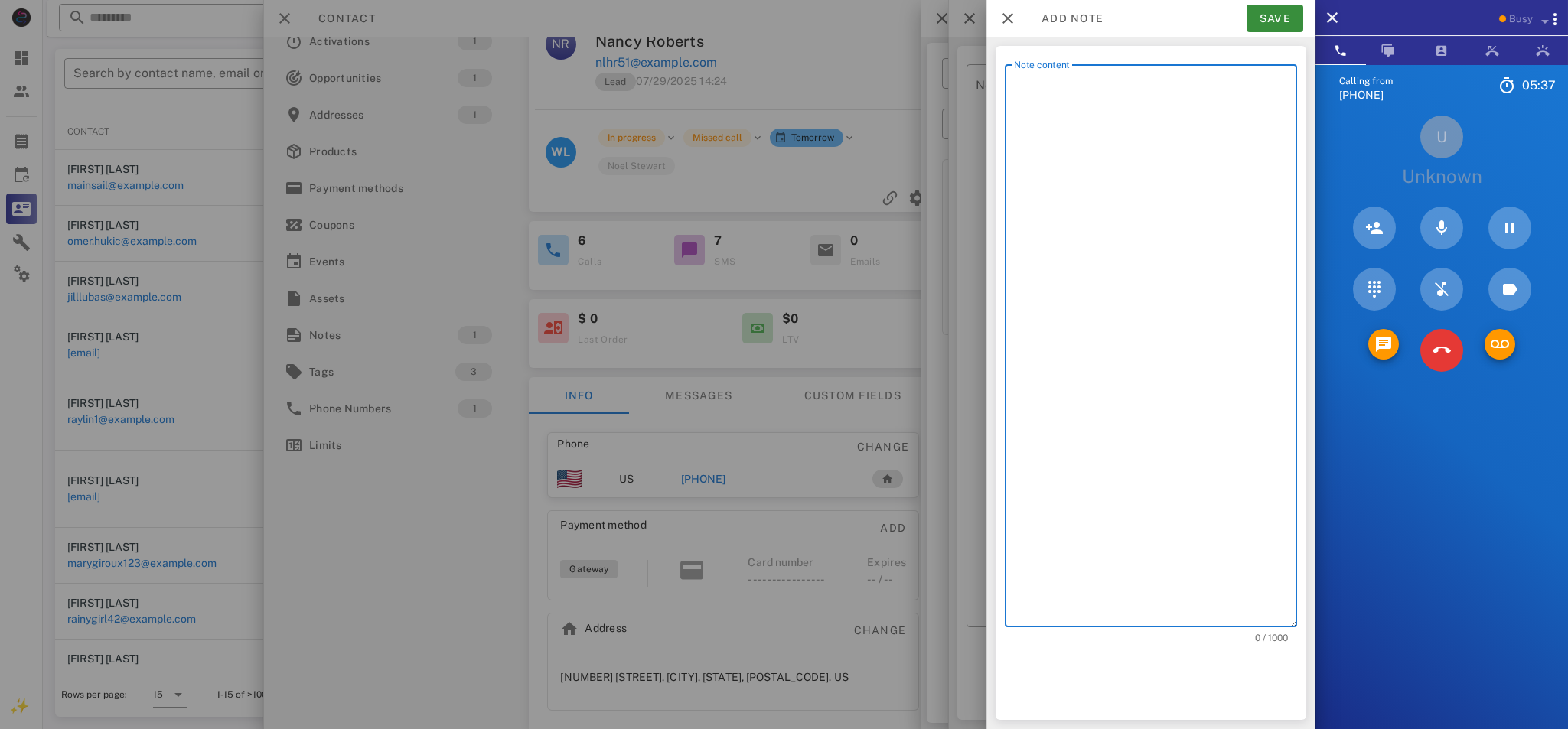 click on "Note content" at bounding box center (1156, 350) 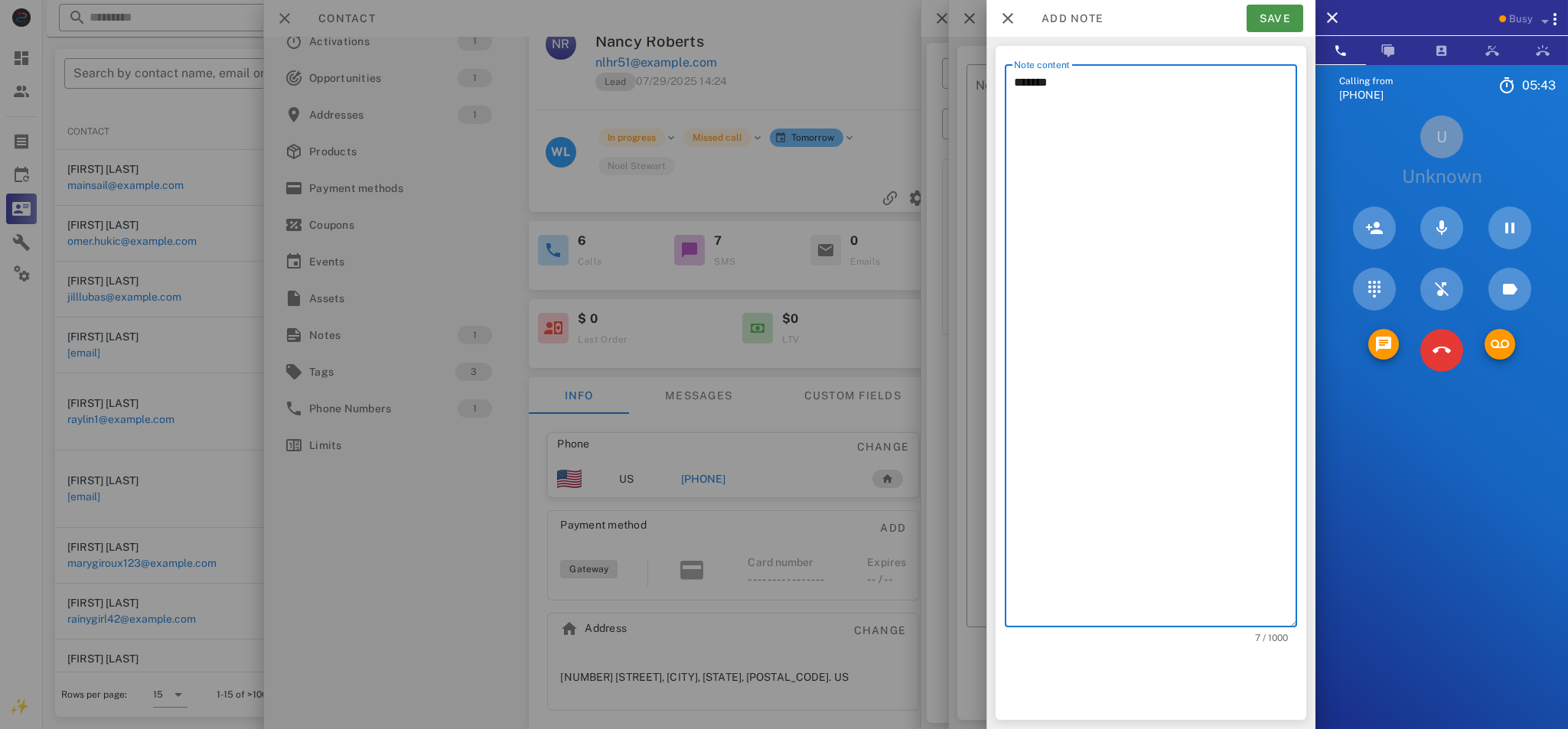 type on "*******" 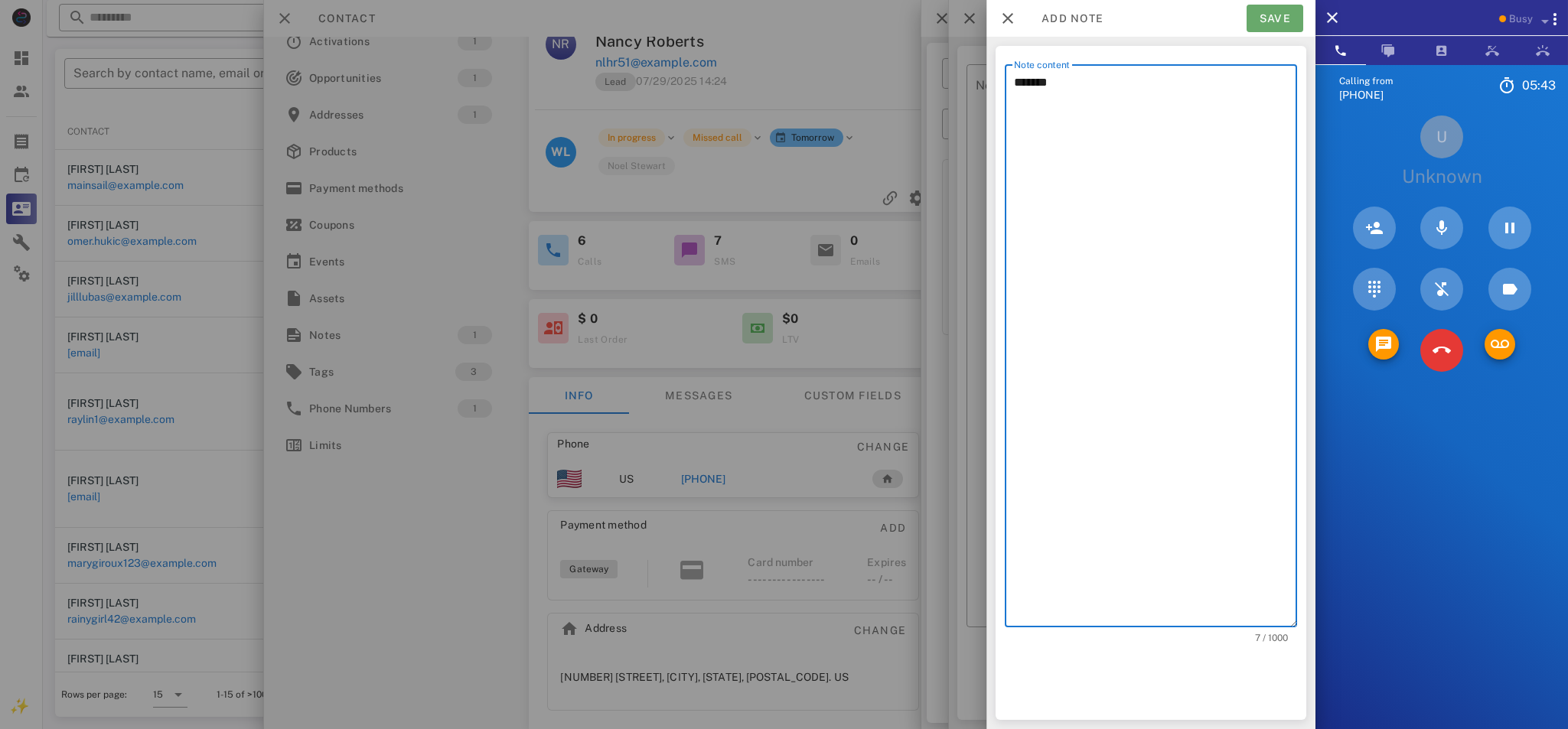 click on "Save" at bounding box center (1275, 18) 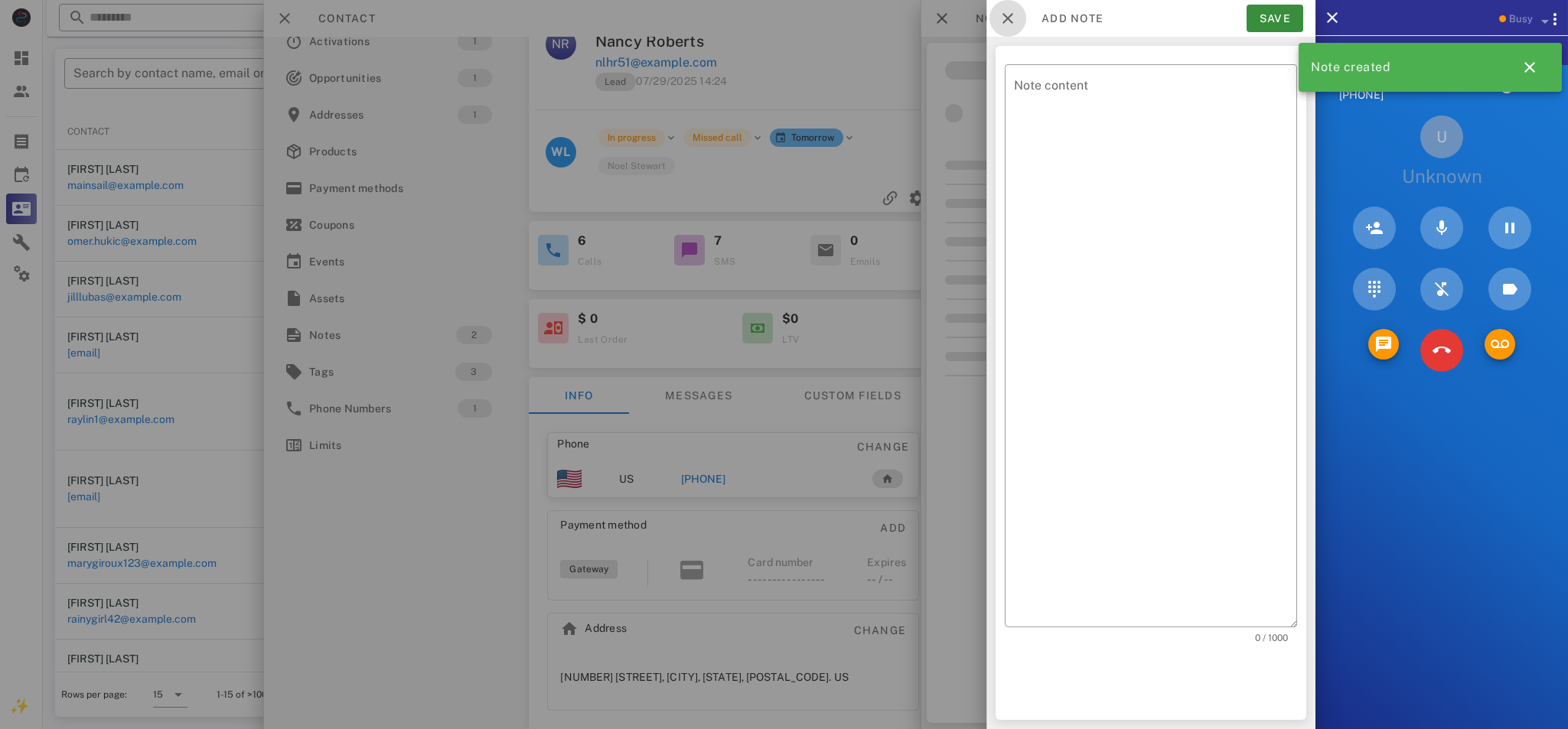 click at bounding box center [1008, 18] 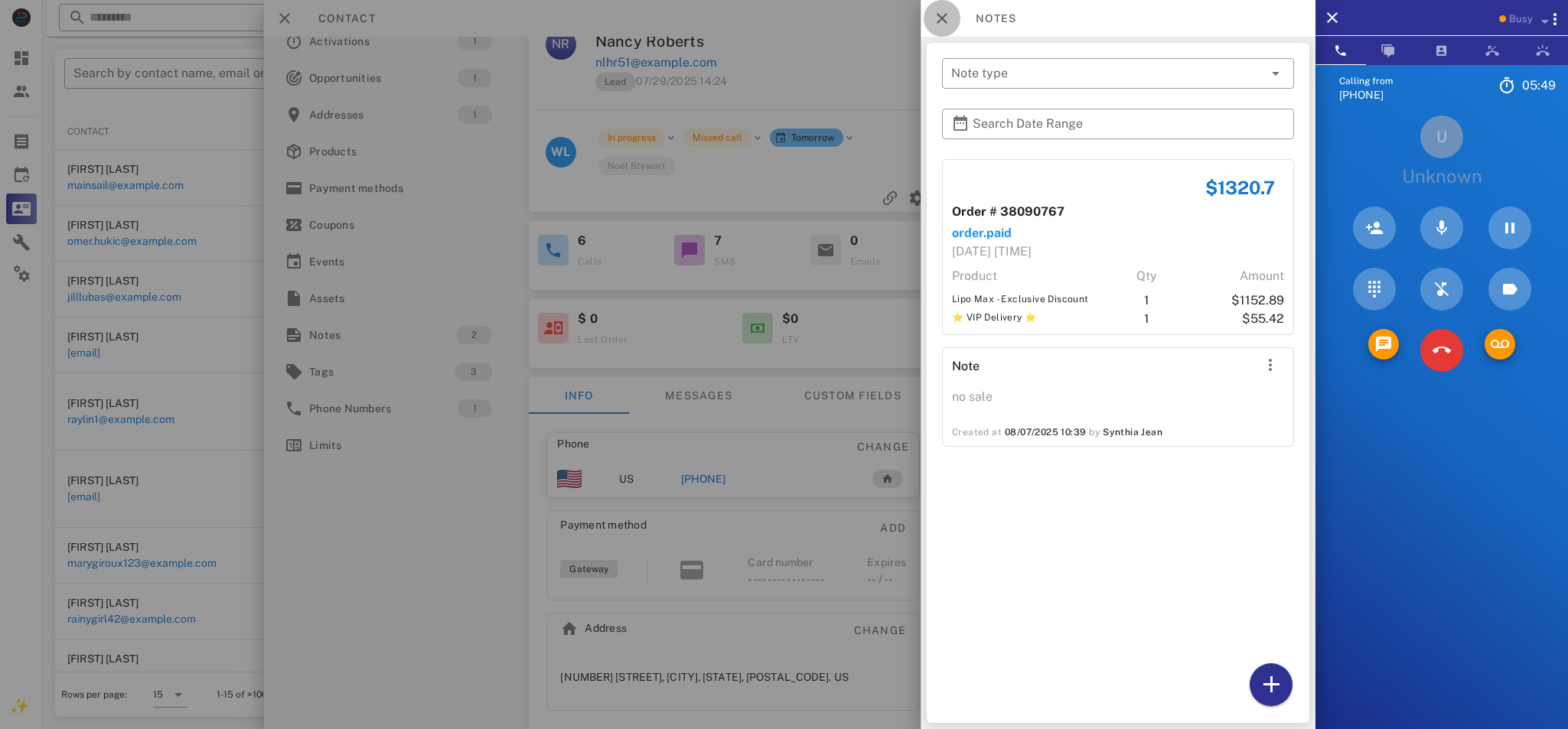 click at bounding box center (942, 18) 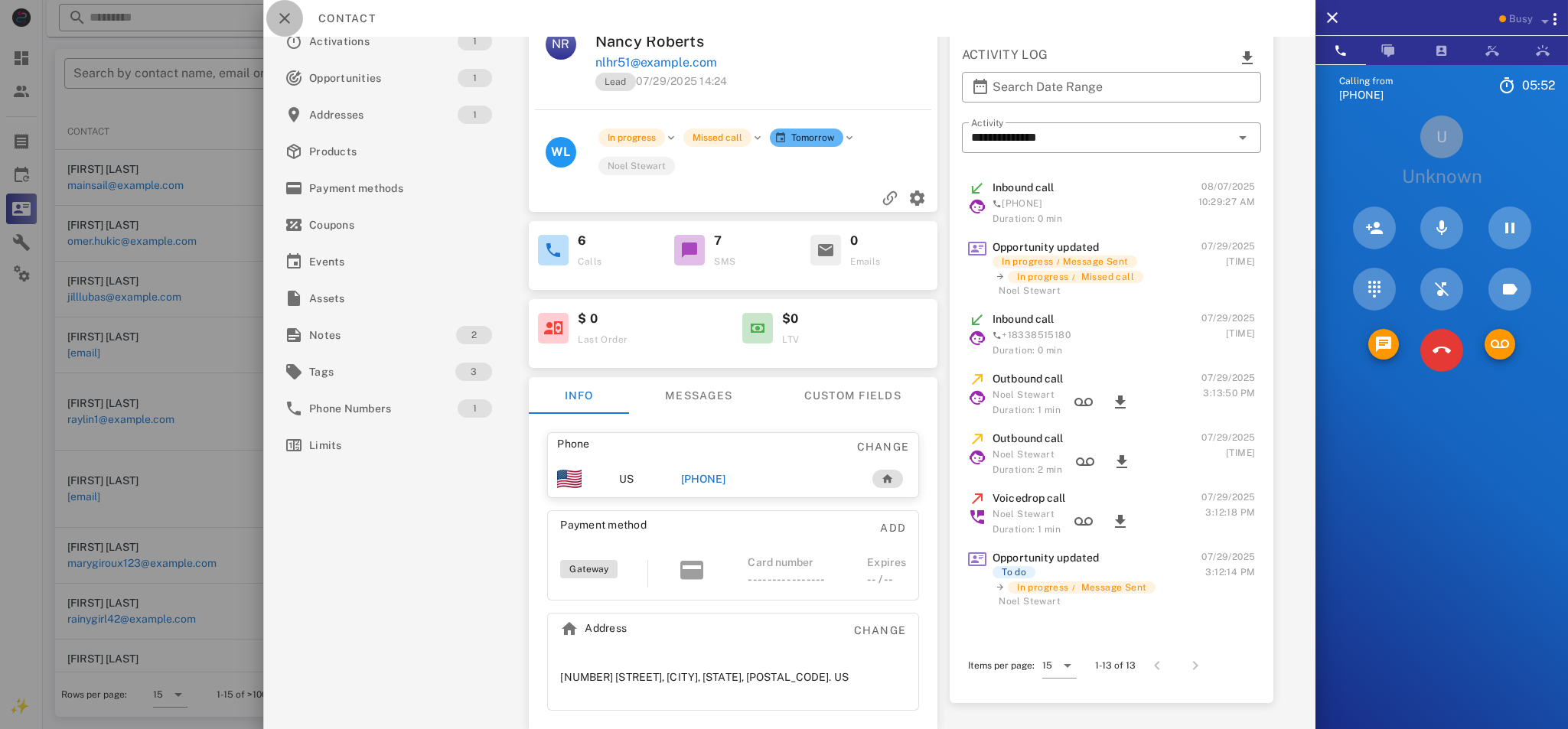 click at bounding box center (285, 18) 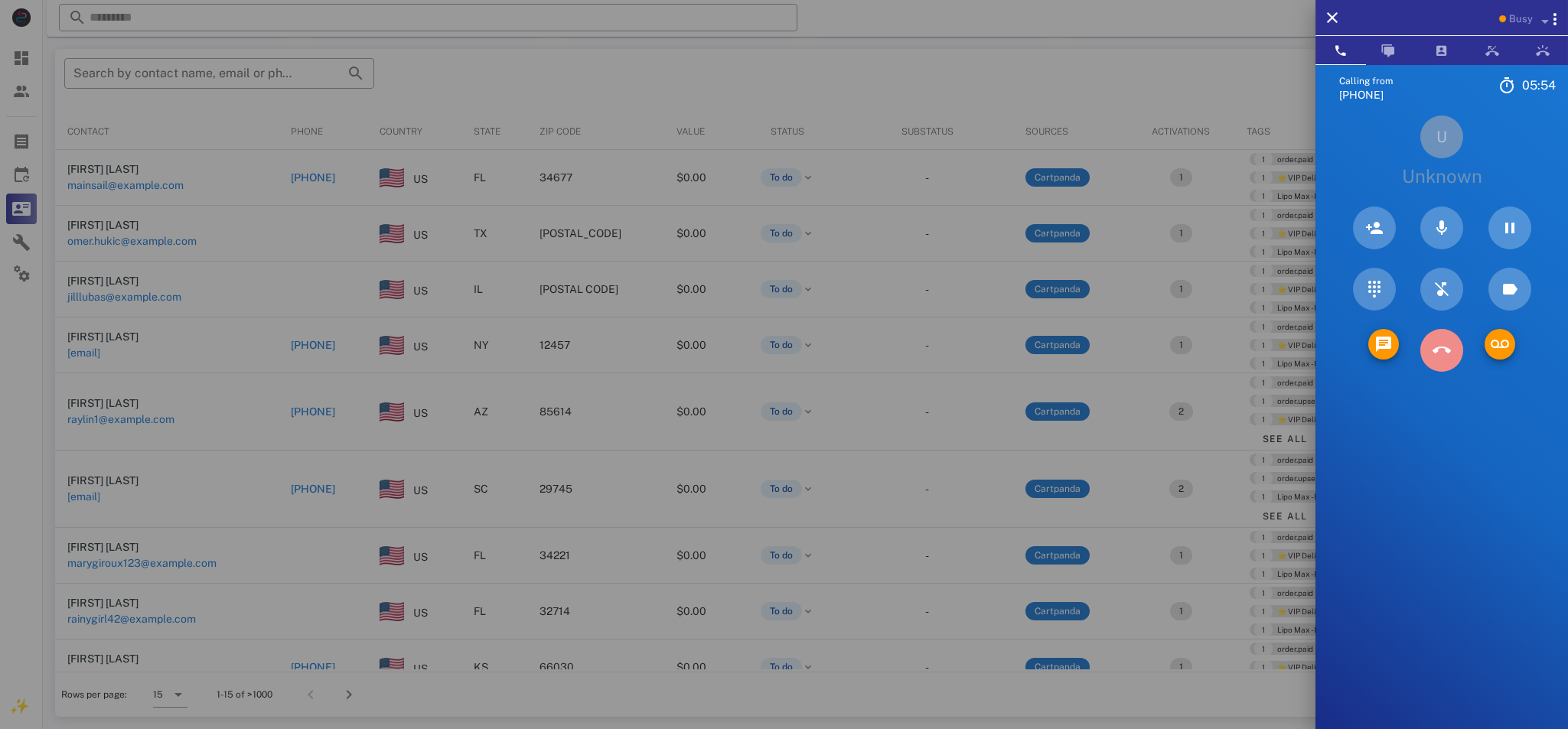click at bounding box center [1442, 350] 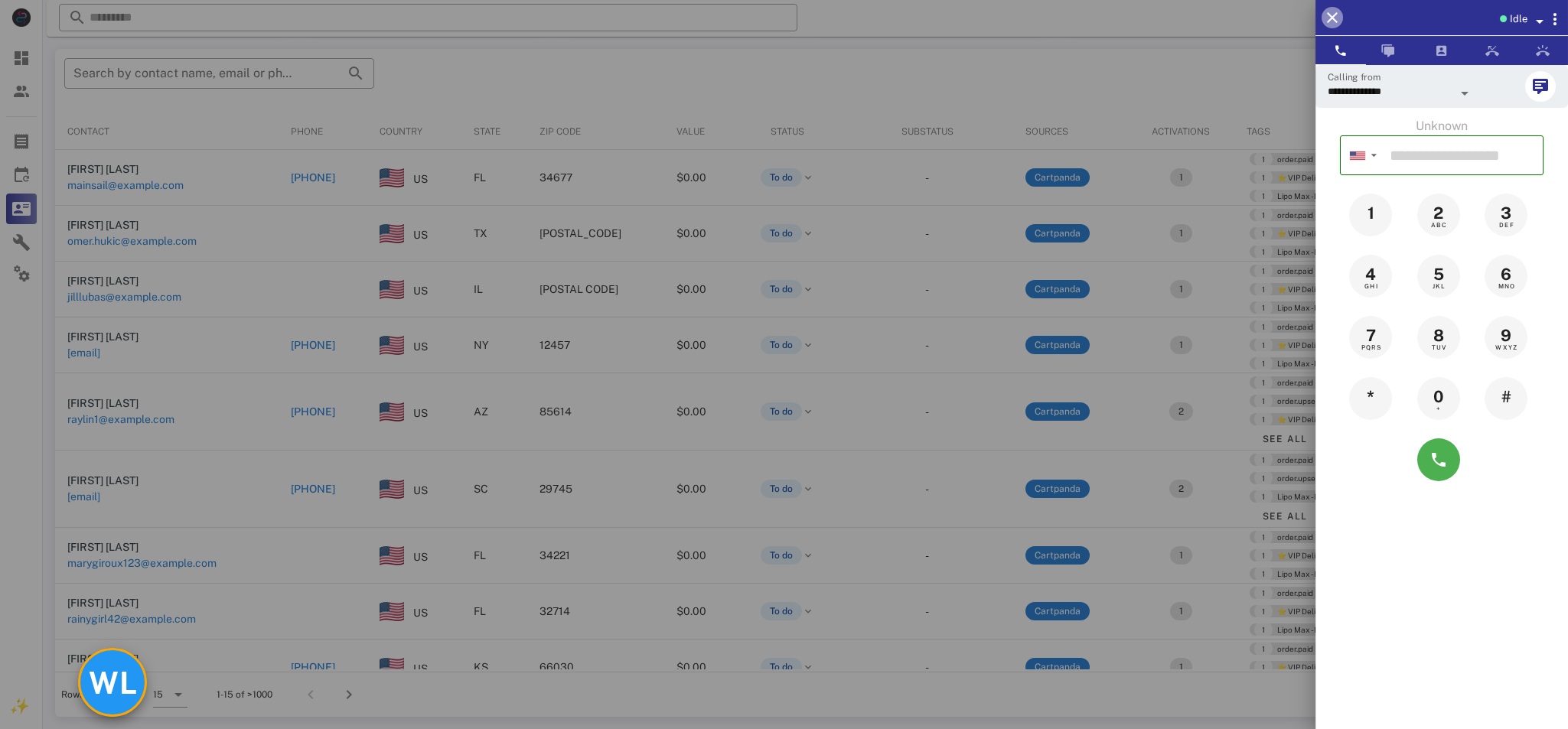 click at bounding box center [1332, 18] 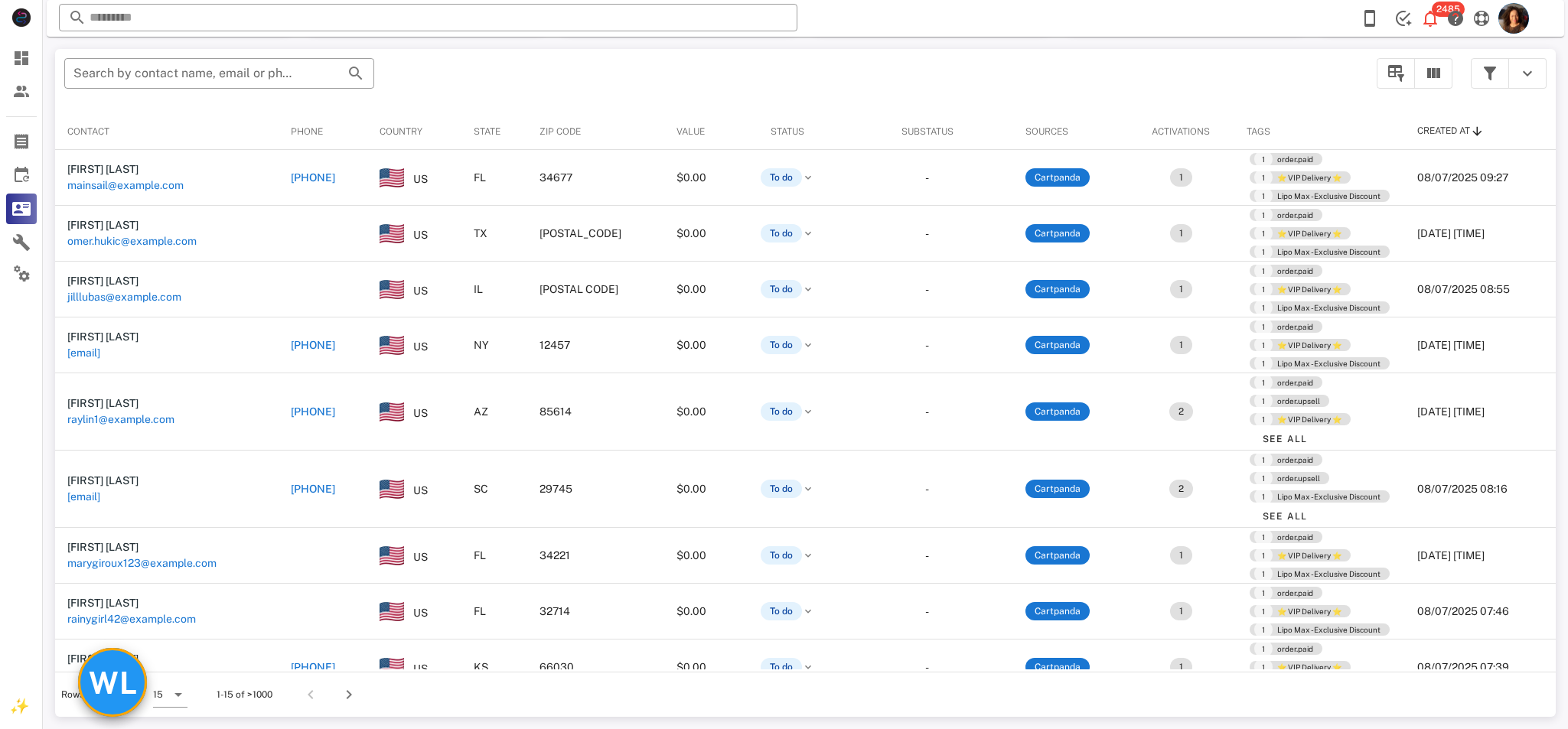 click on "WL" at bounding box center (112, 682) 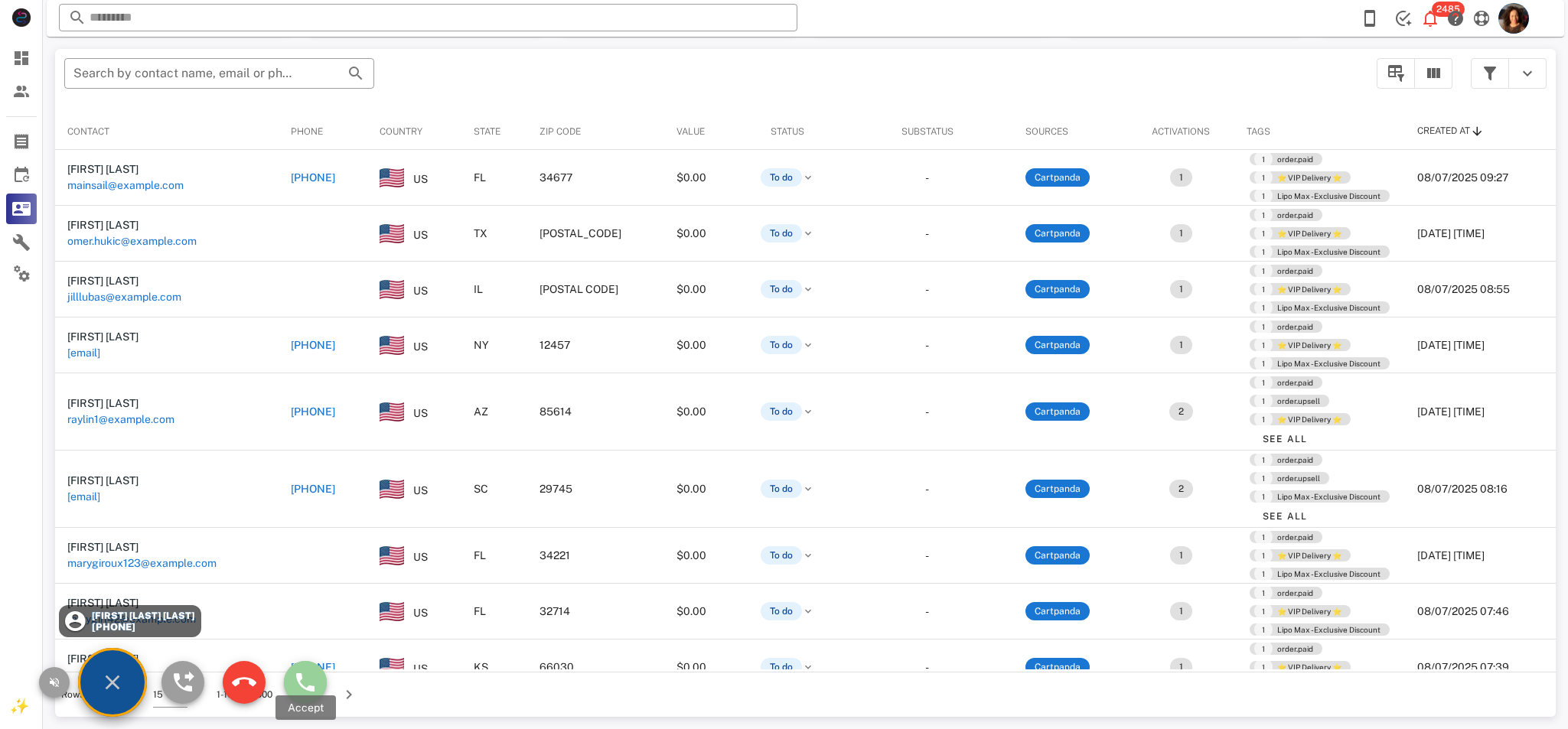 click at bounding box center [305, 682] 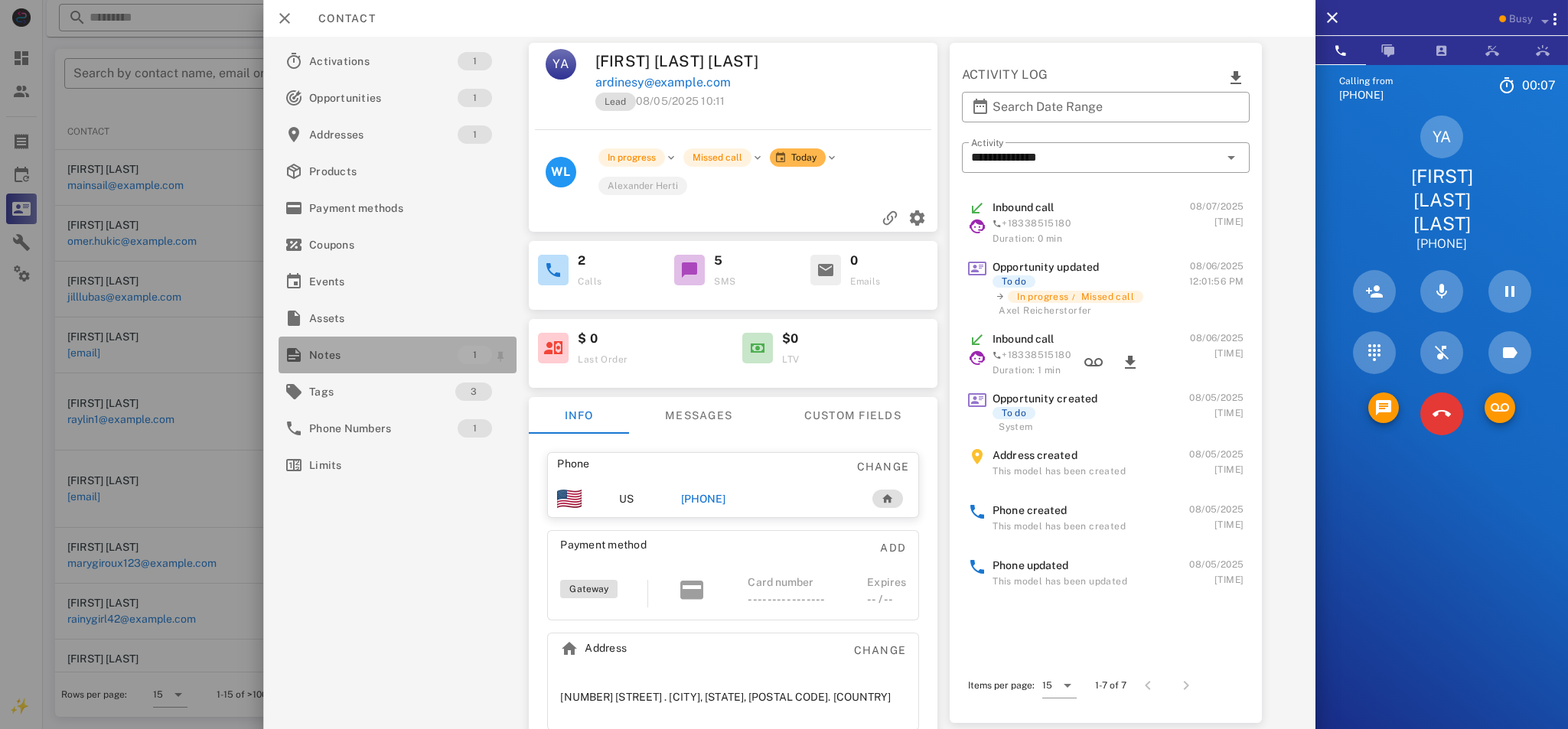 click on "Notes" at bounding box center (383, 355) 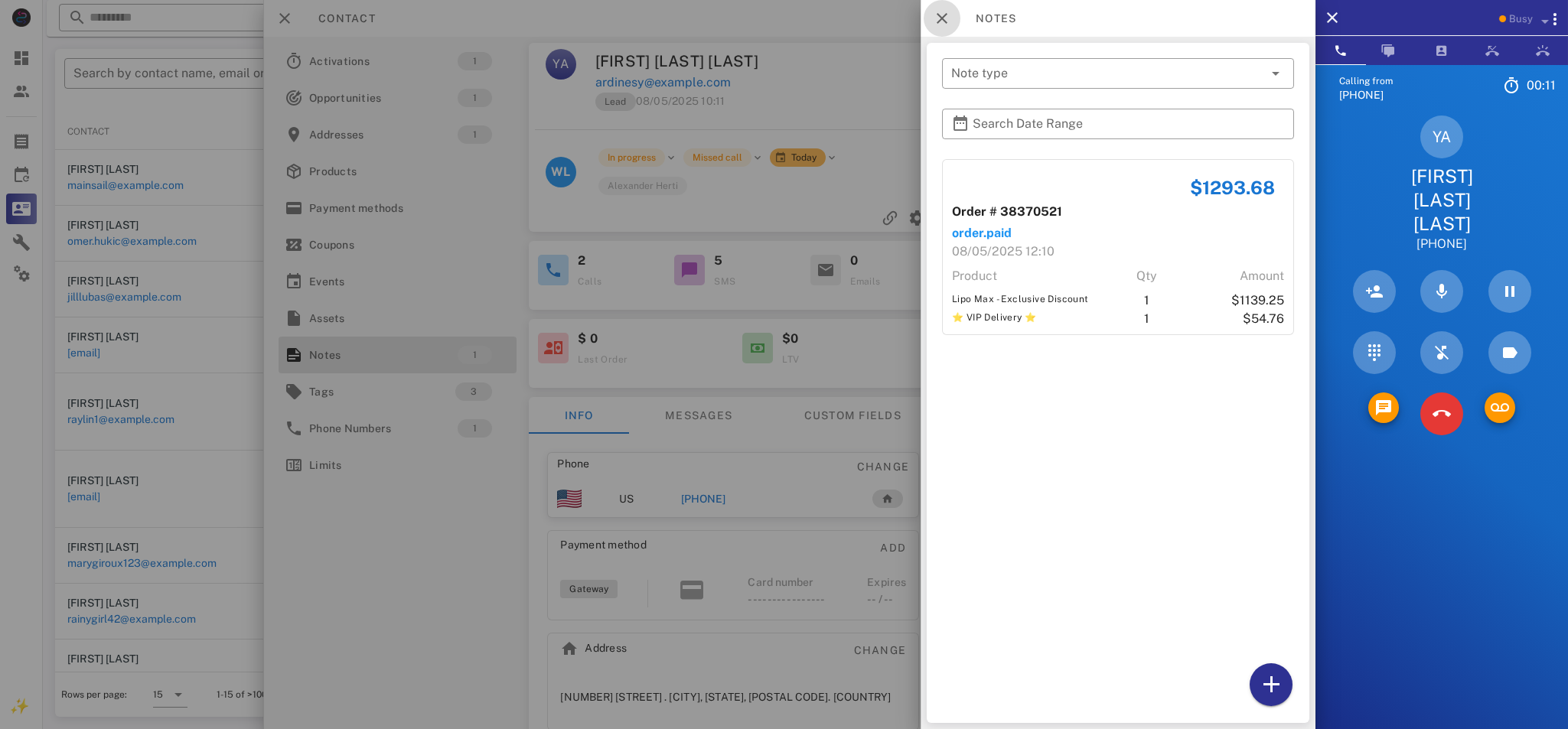 click at bounding box center [942, 18] 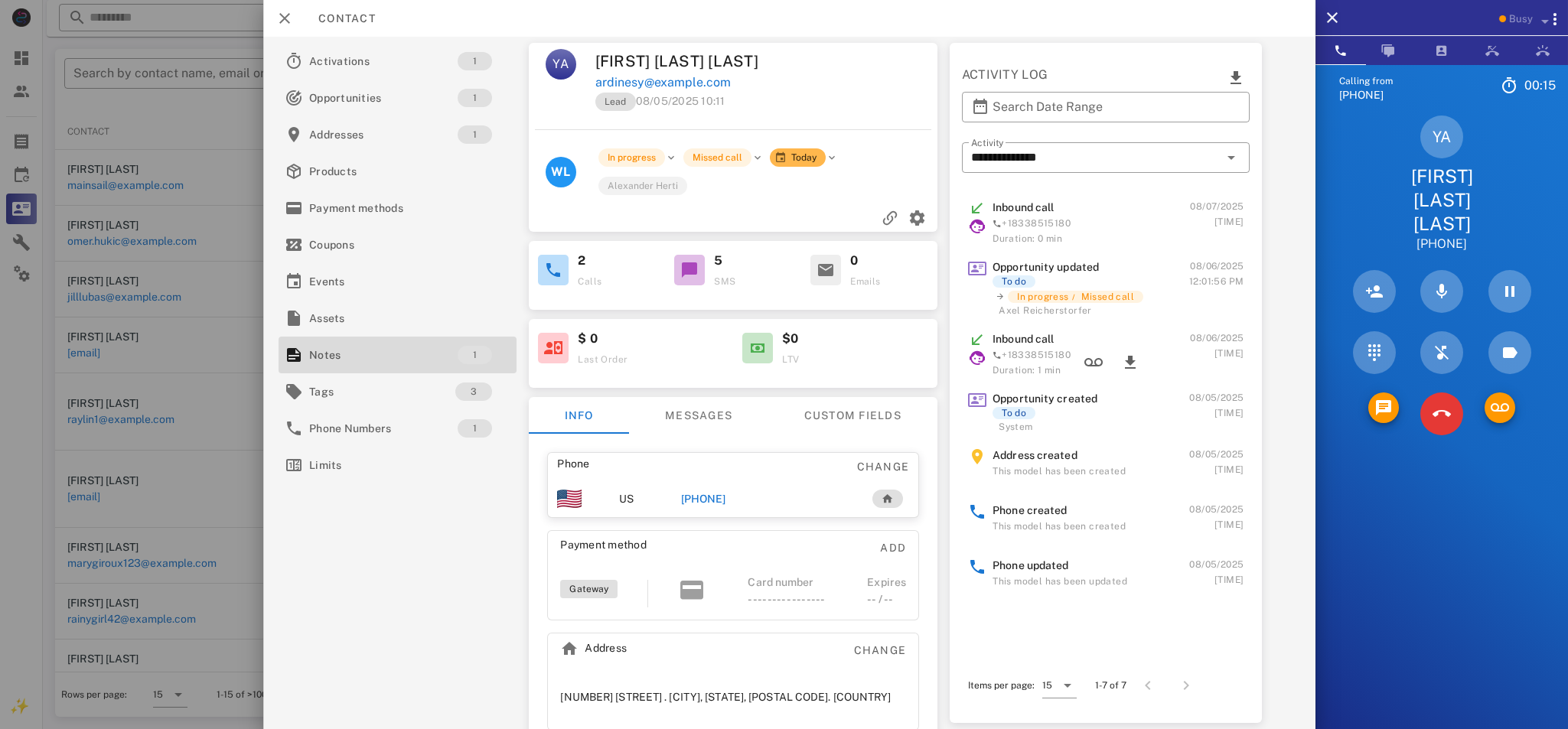 scroll, scrollTop: 25, scrollLeft: 0, axis: vertical 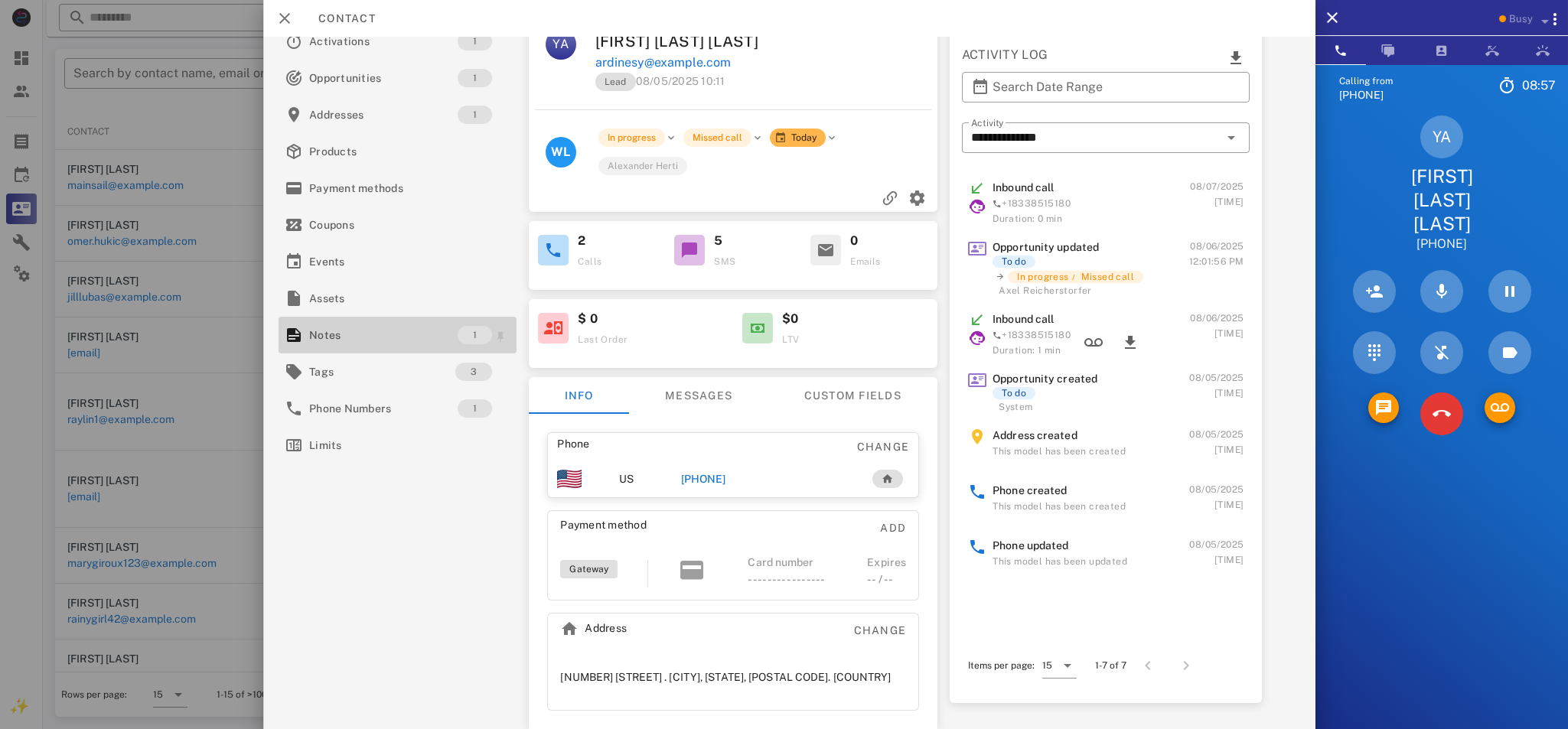 click on "Notes" at bounding box center [383, 335] 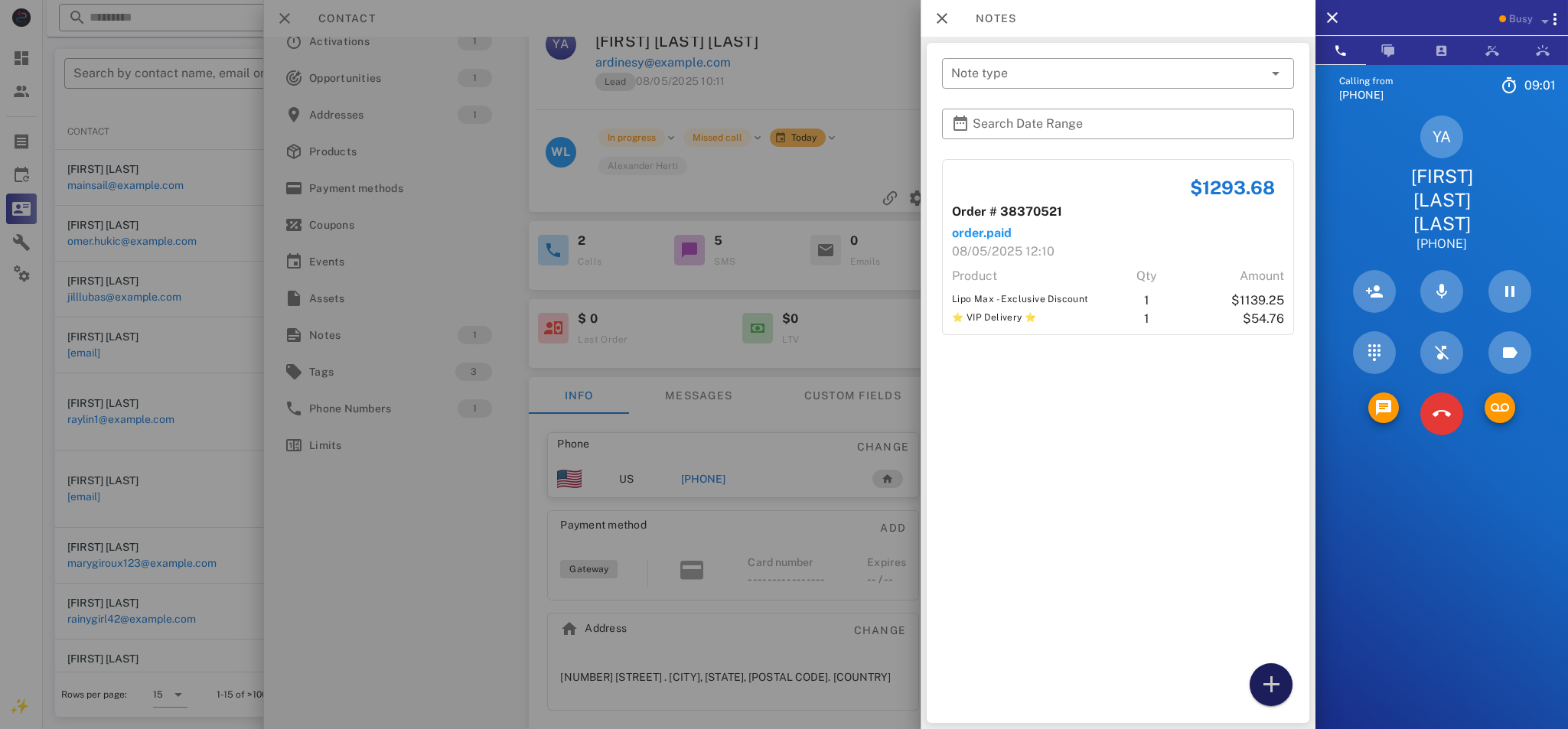 click at bounding box center [1271, 685] 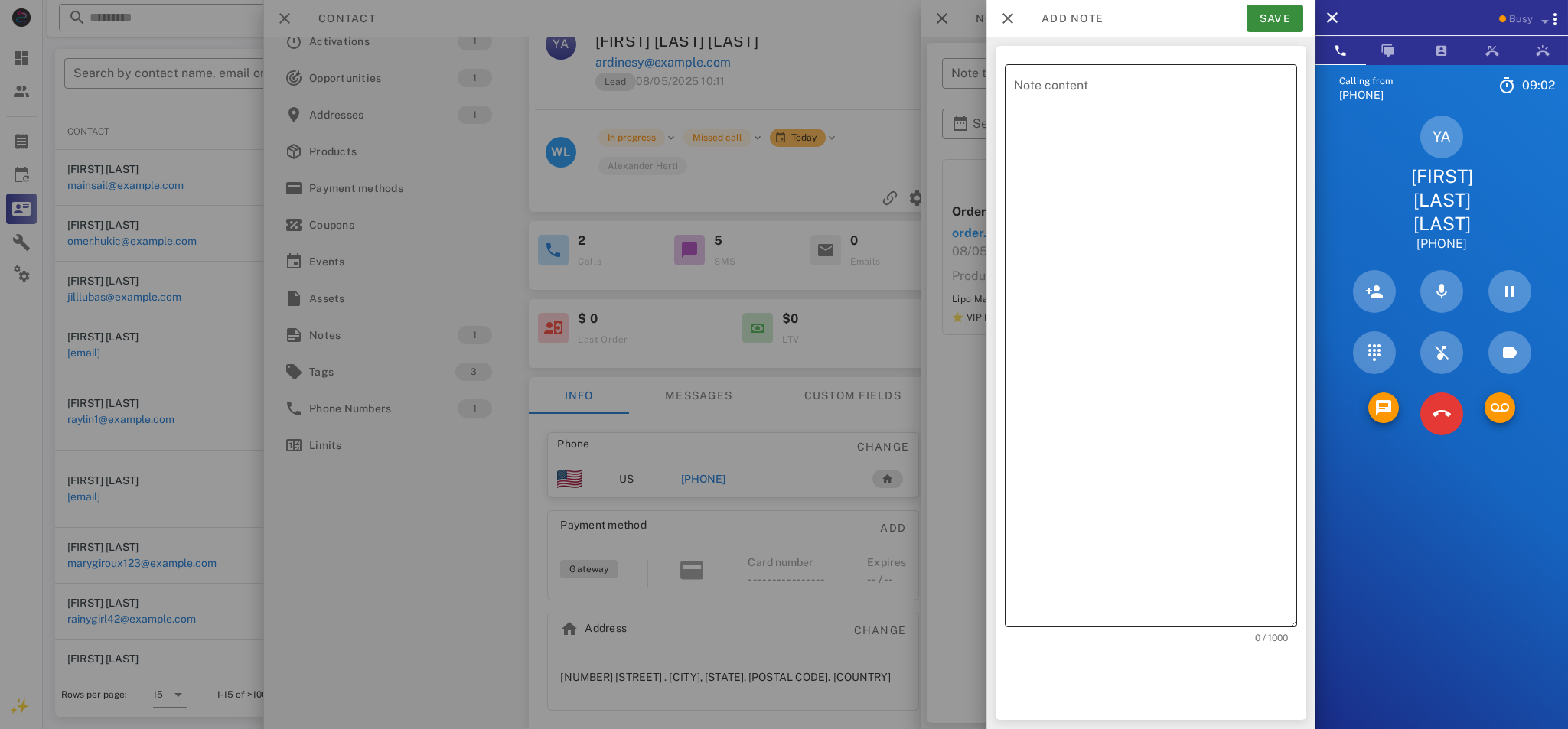 click on "Note content" at bounding box center (1156, 350) 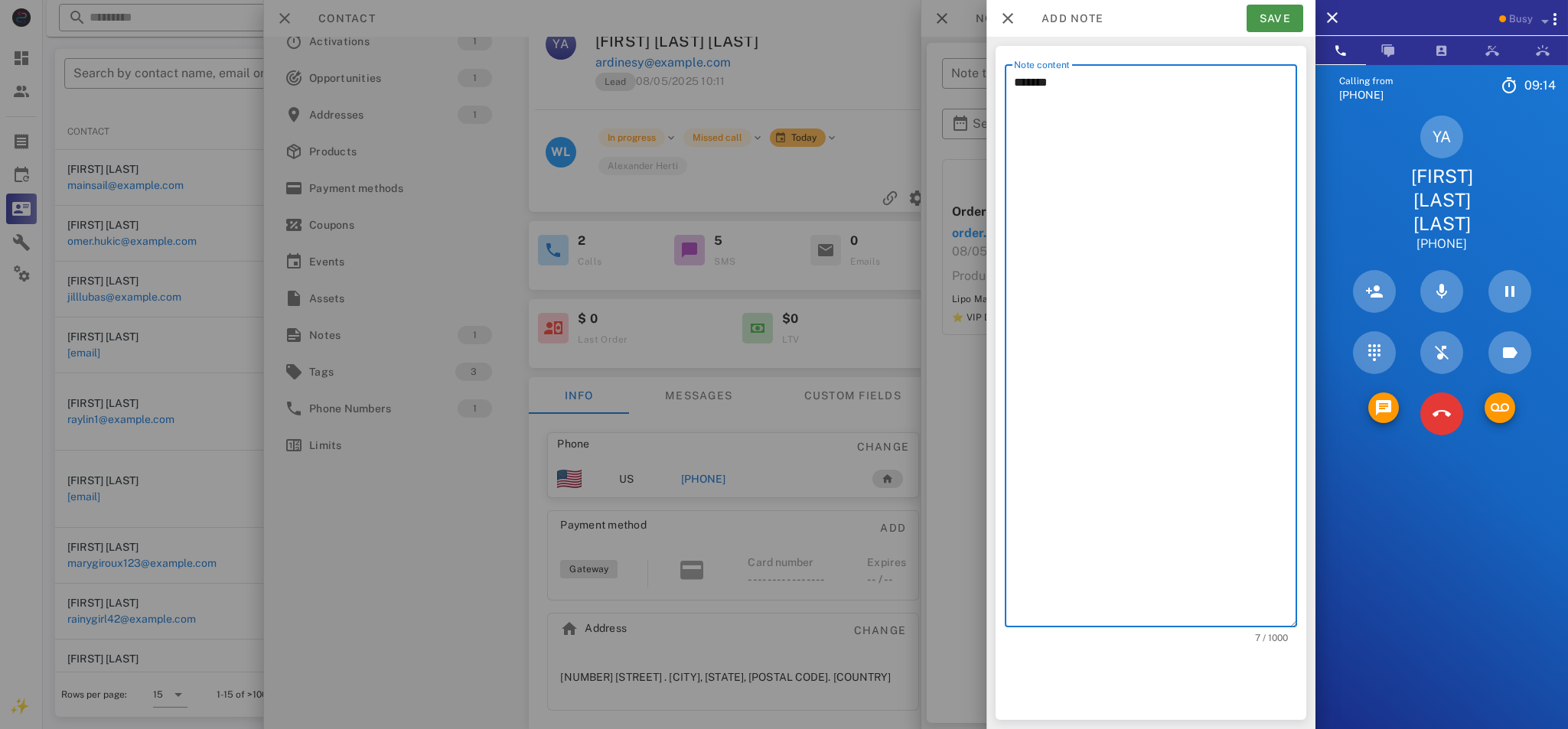 type on "*******" 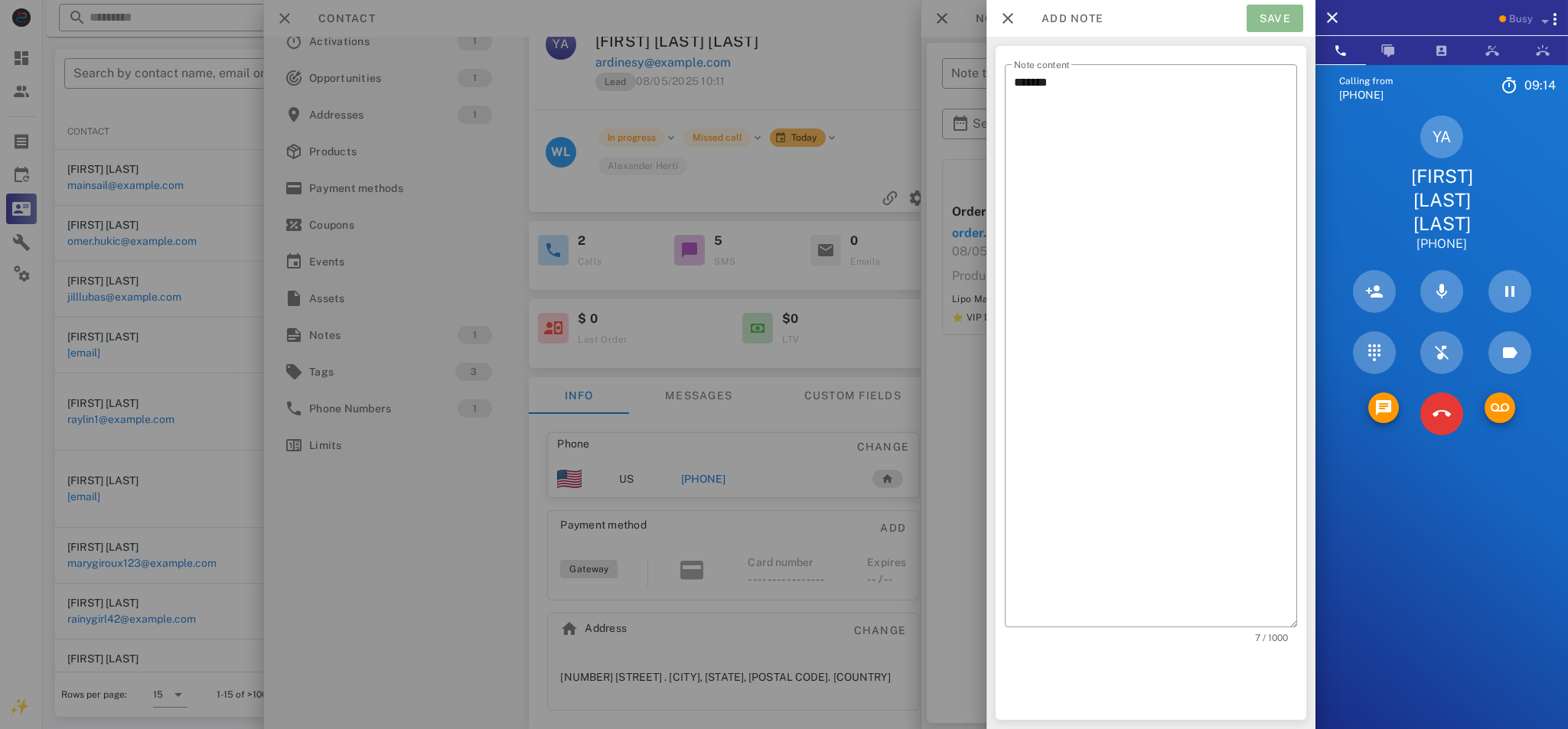 click on "Save" at bounding box center (1275, 18) 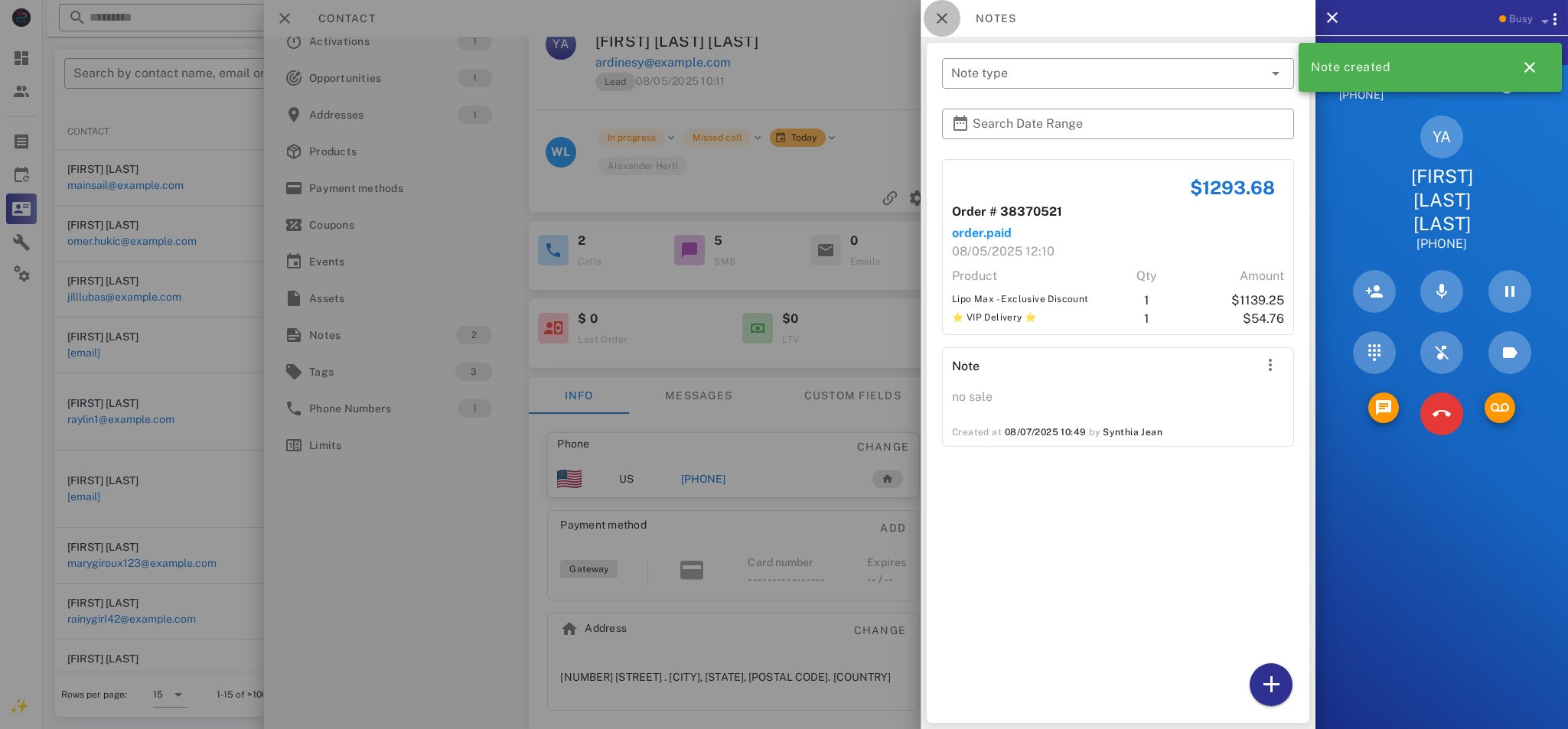 click at bounding box center [942, 18] 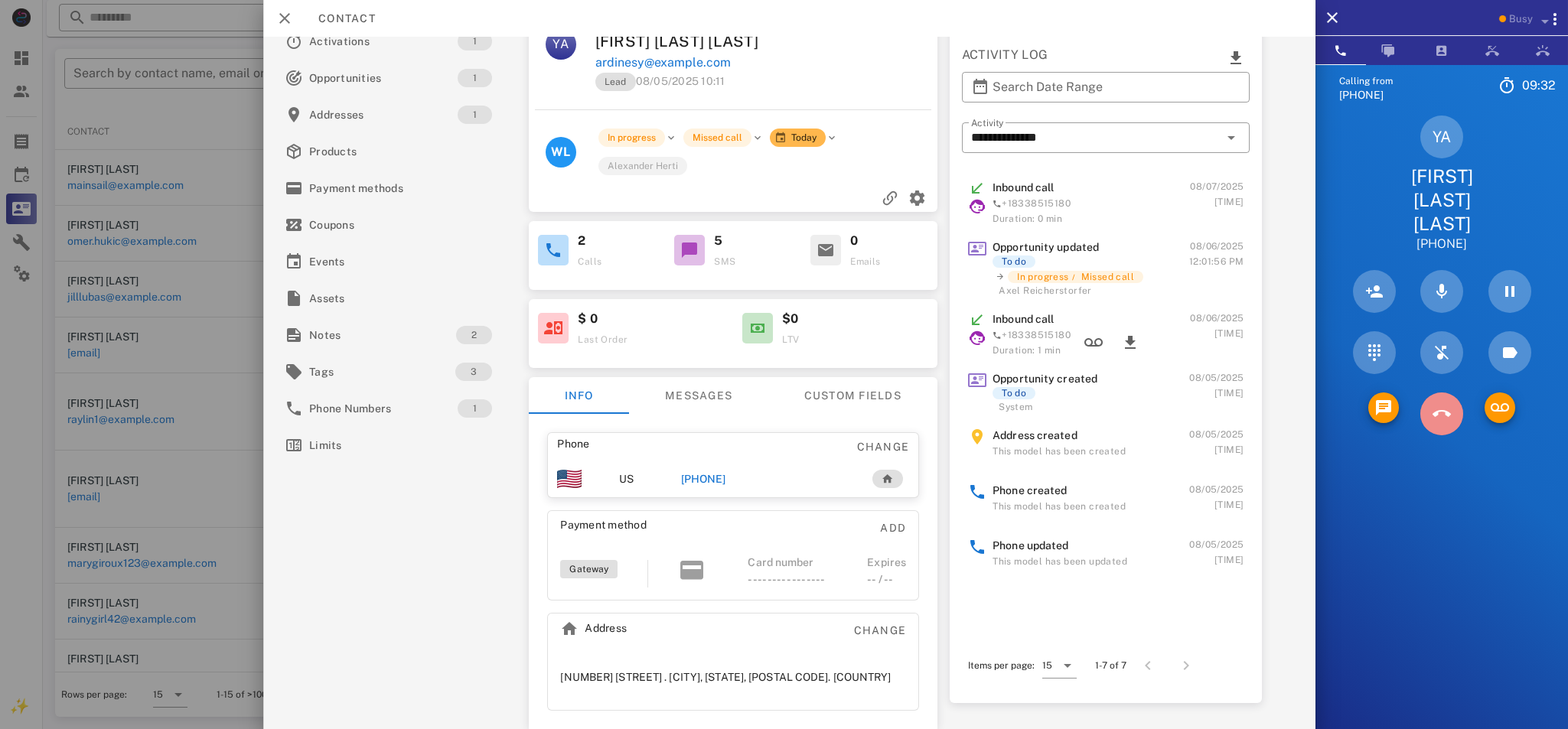 click at bounding box center [1442, 414] 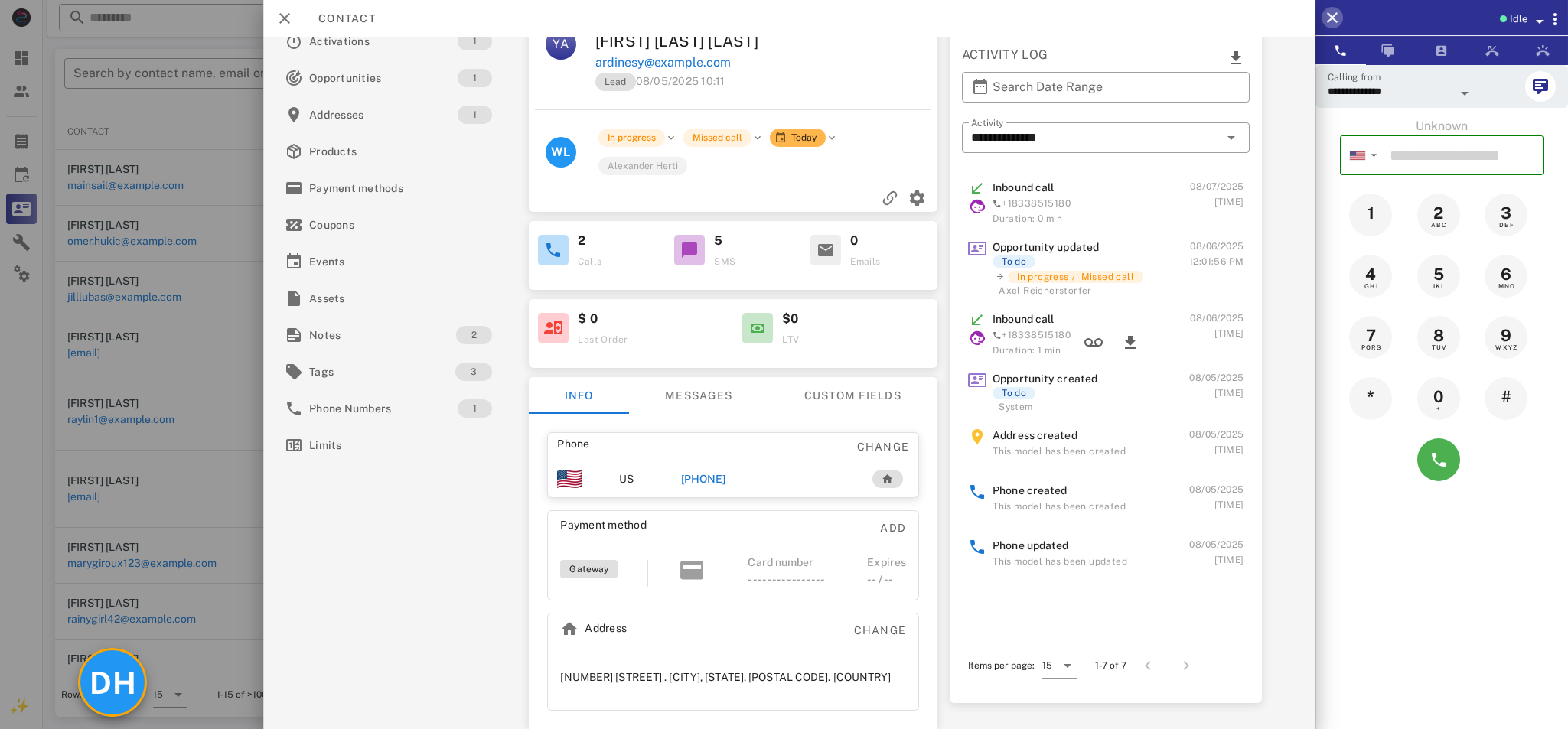 click at bounding box center [1332, 18] 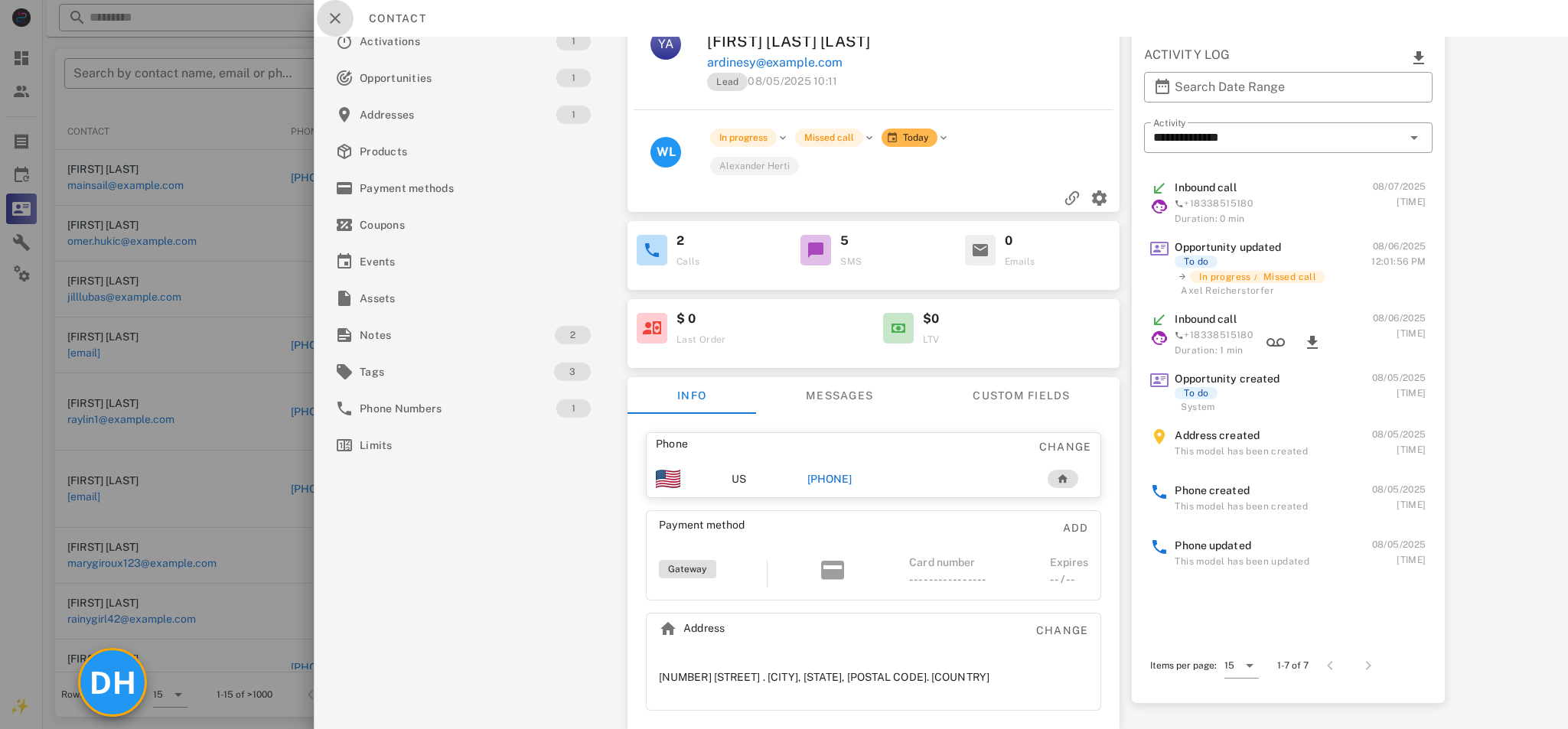 click at bounding box center [335, 18] 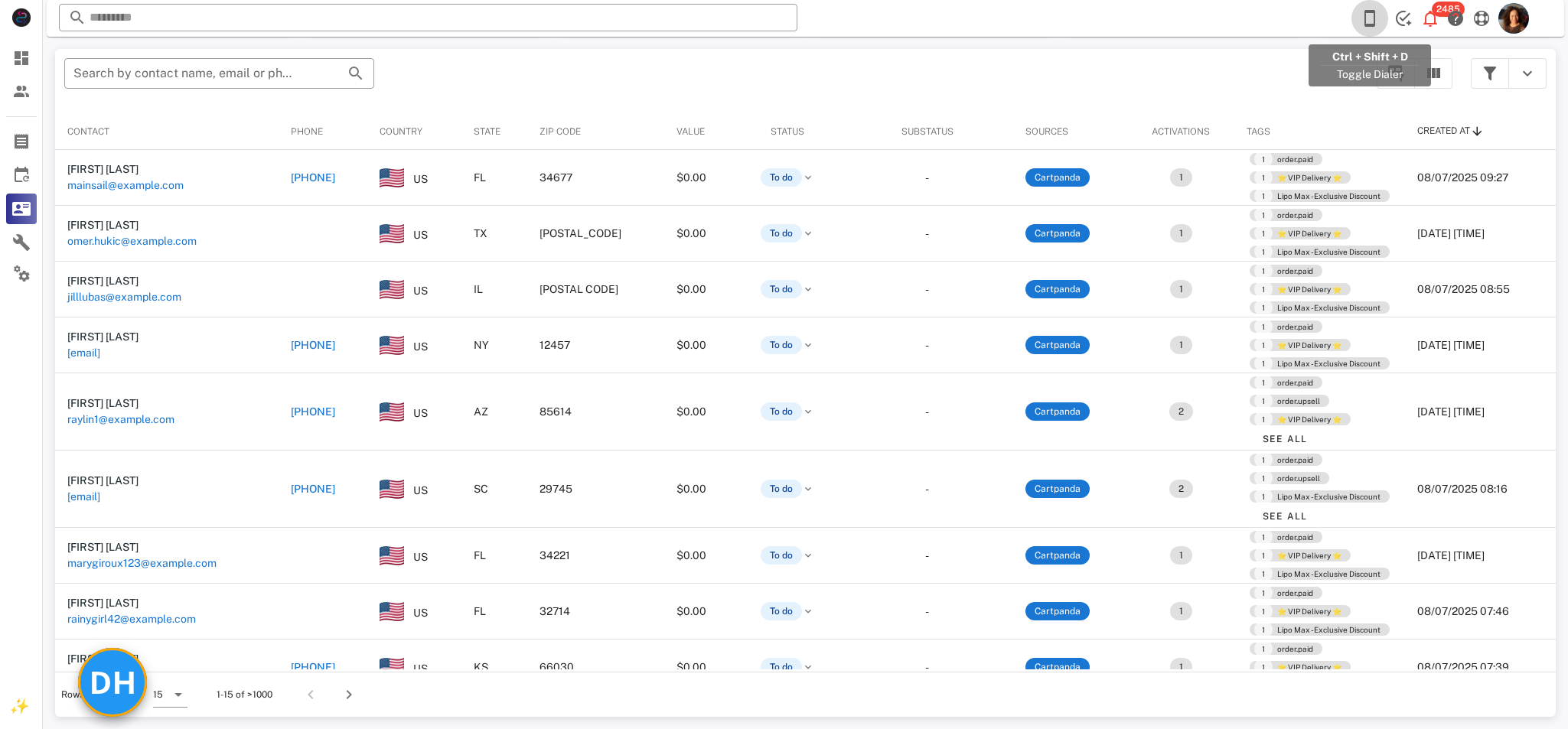 click at bounding box center (1370, 18) 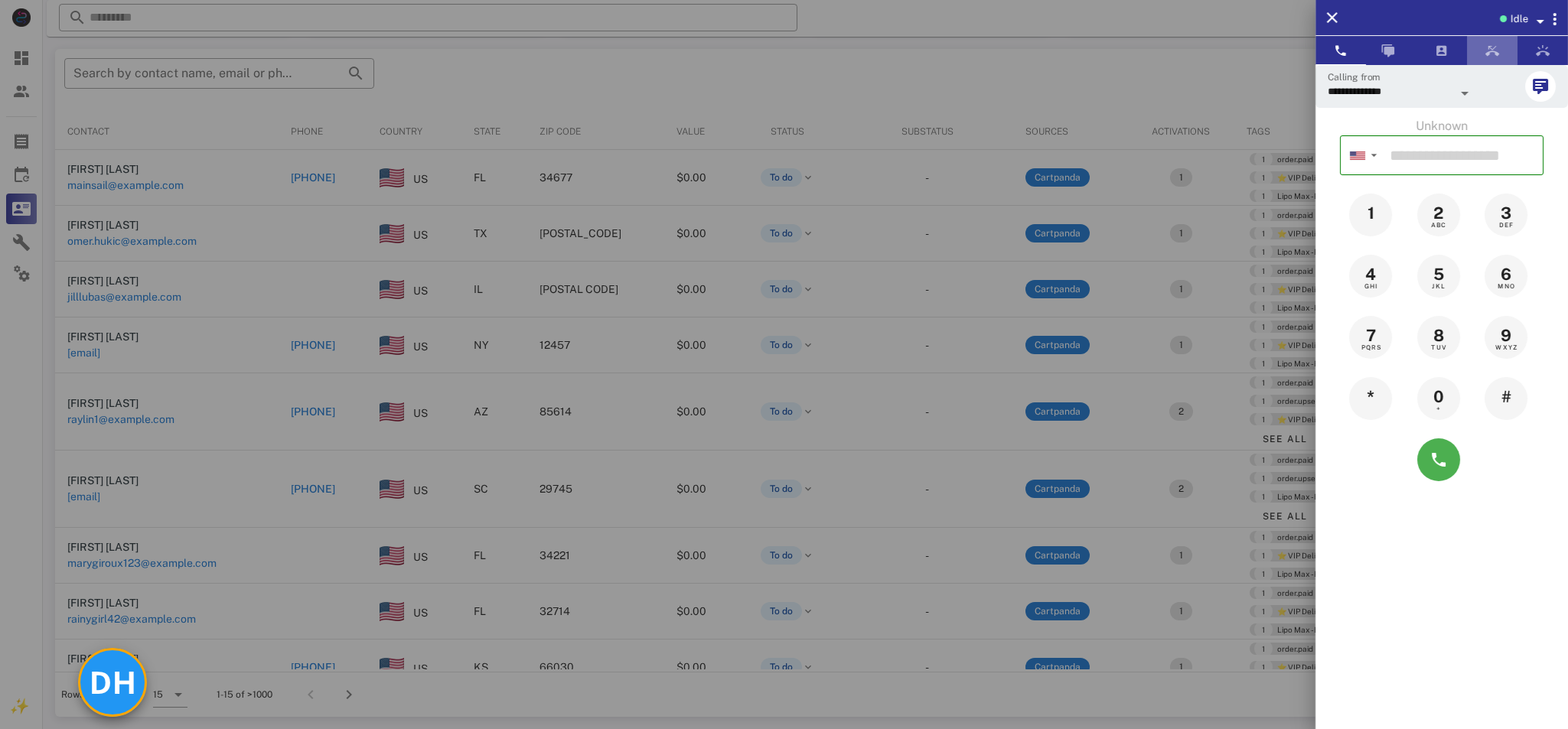 click at bounding box center [1492, 50] 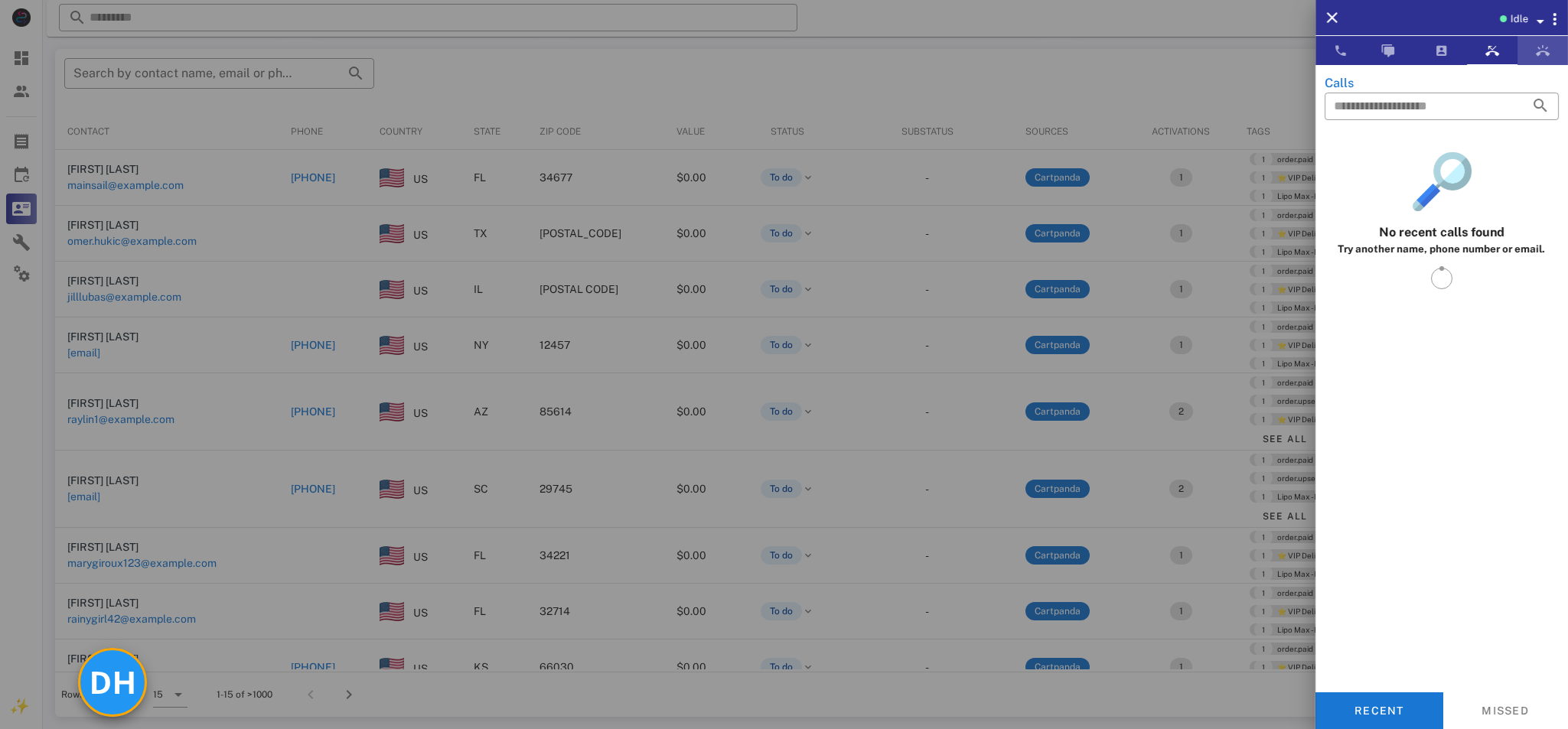click at bounding box center [1543, 50] 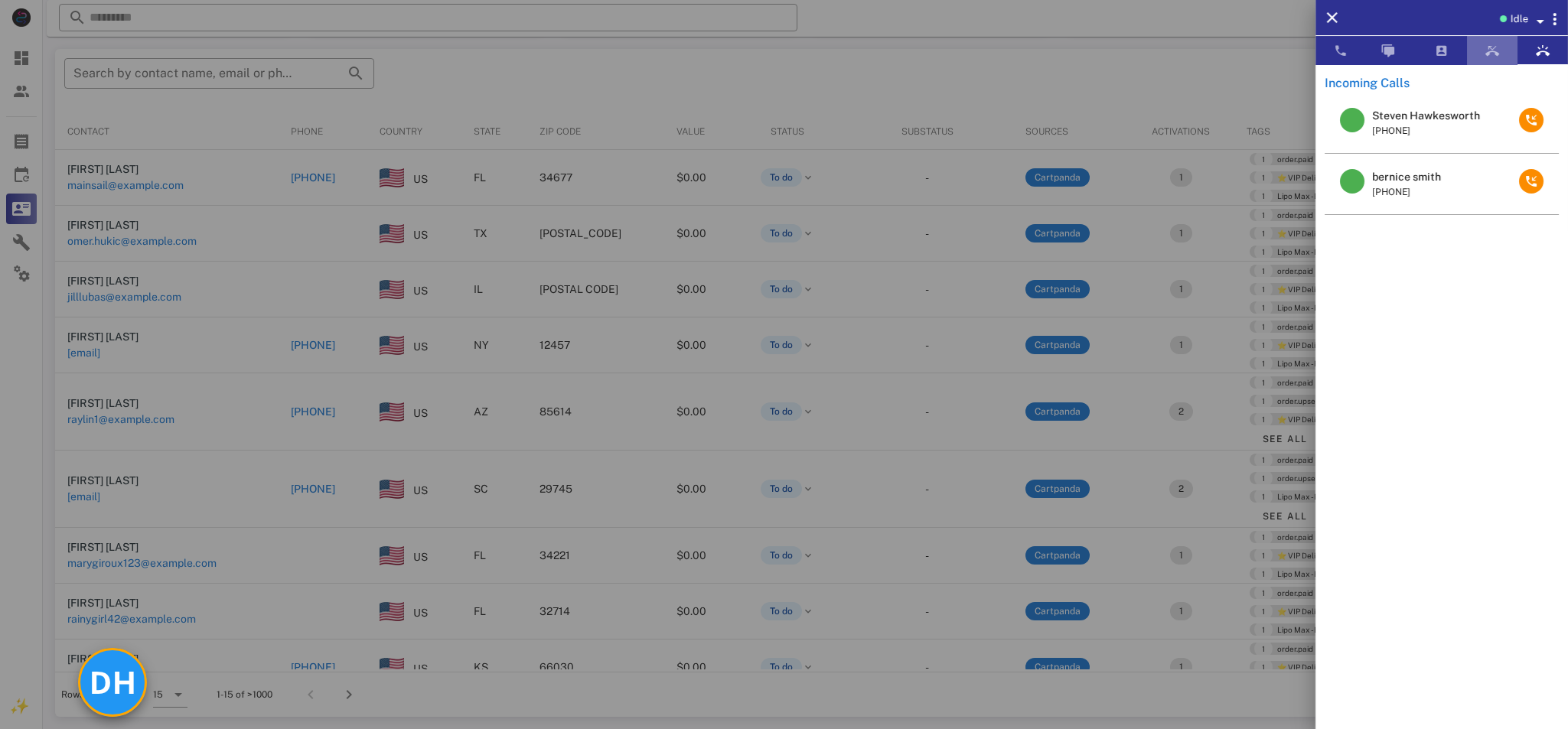 click at bounding box center [1492, 50] 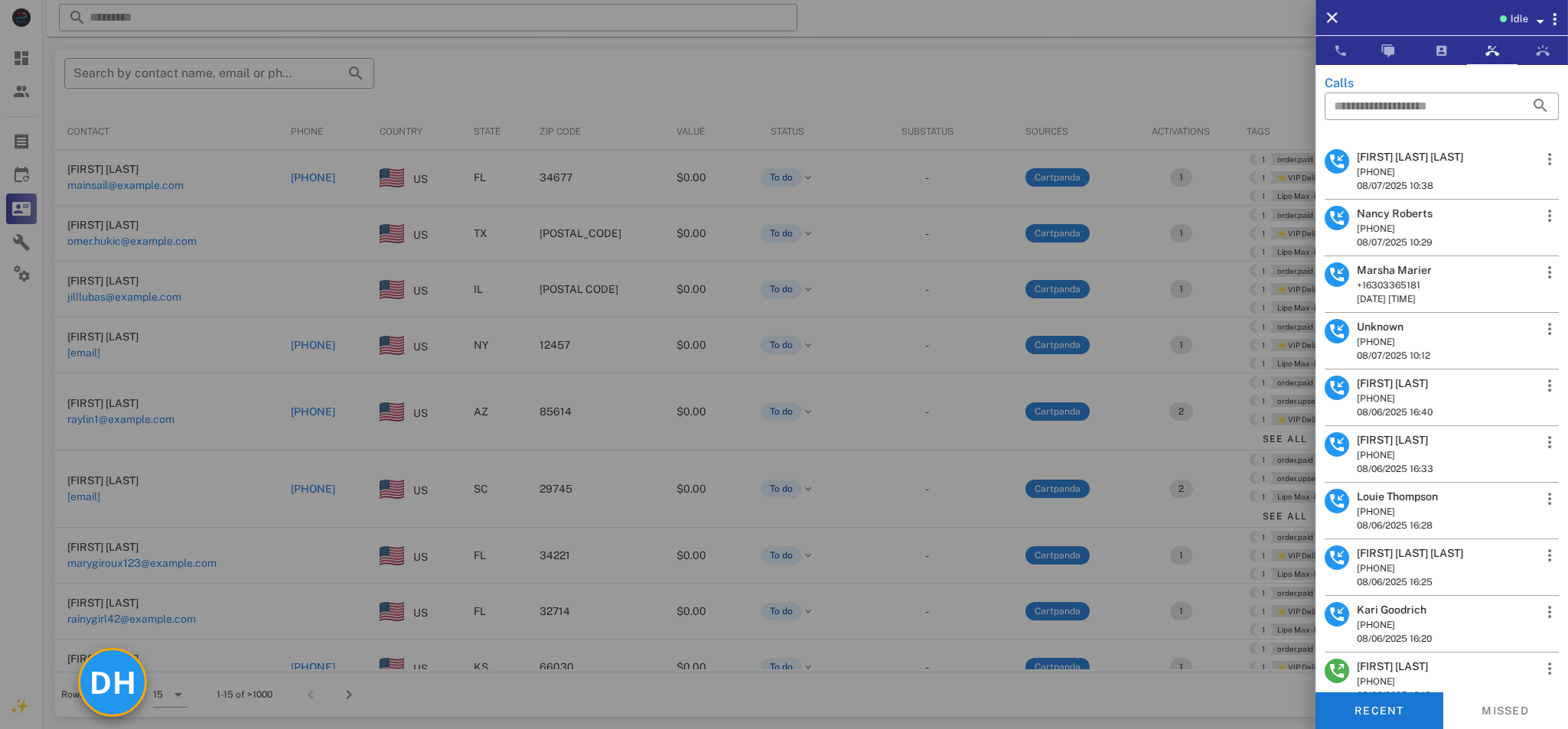 click on "+16303365181" at bounding box center (1394, 285) 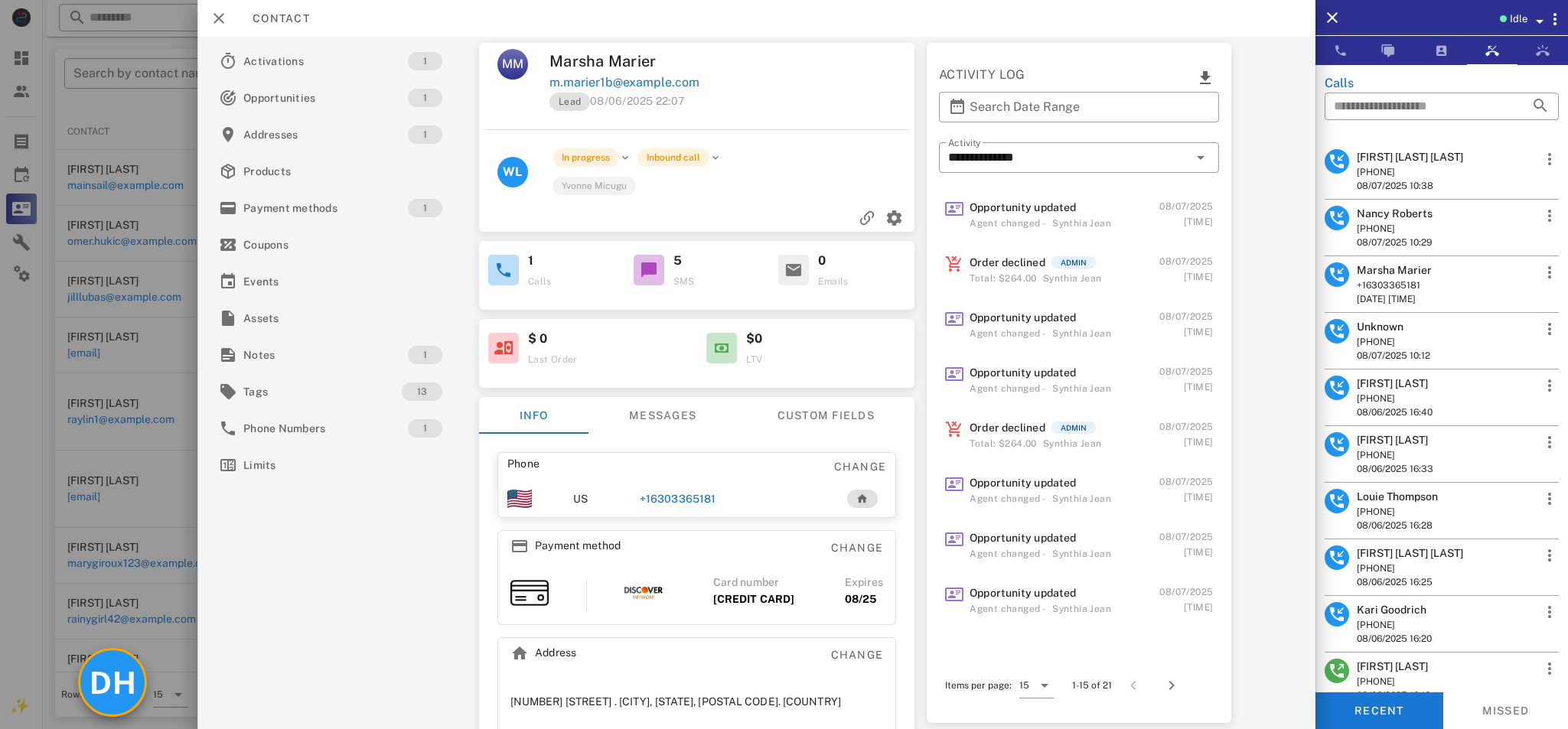 click on "+16303365181" at bounding box center (677, 499) 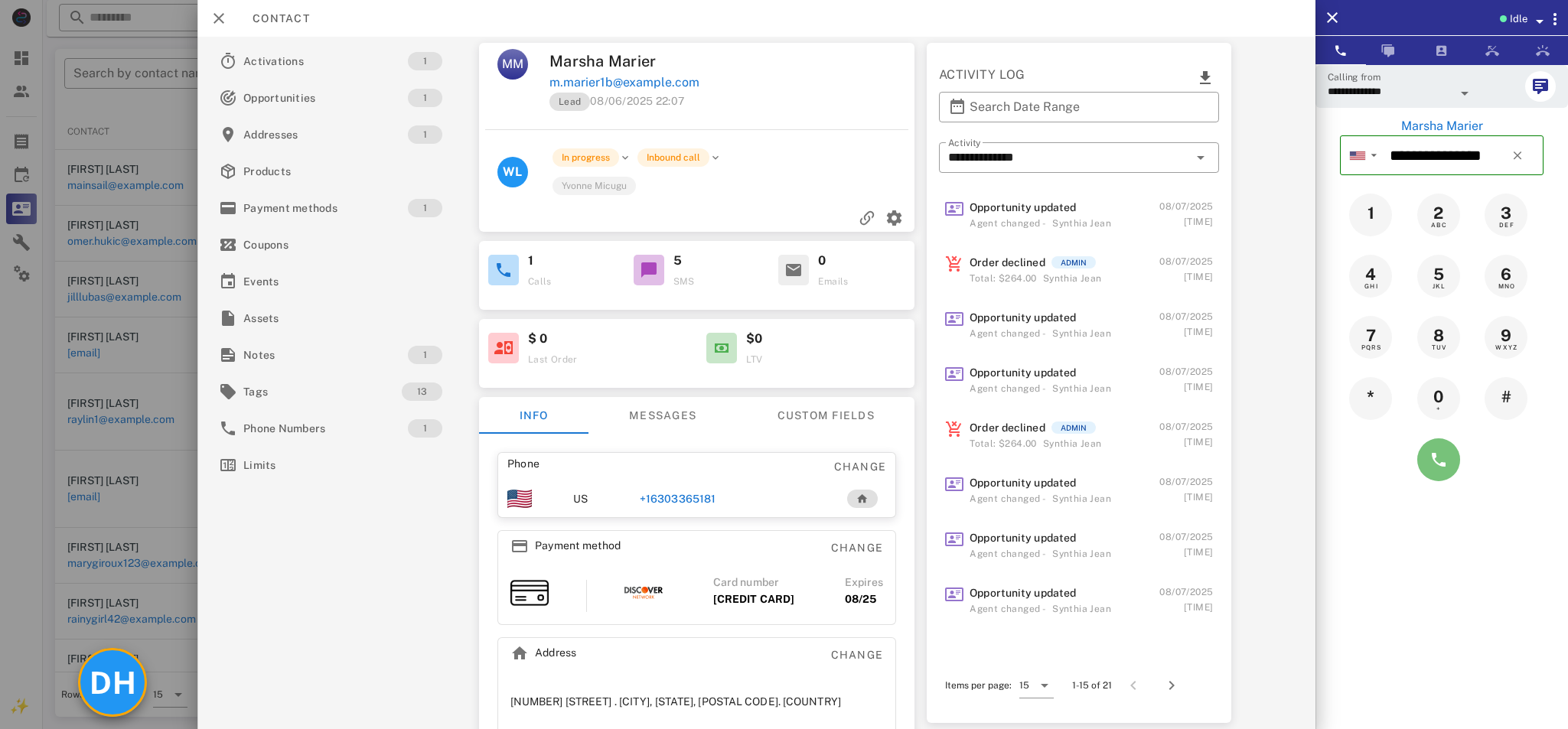 click at bounding box center [1439, 460] 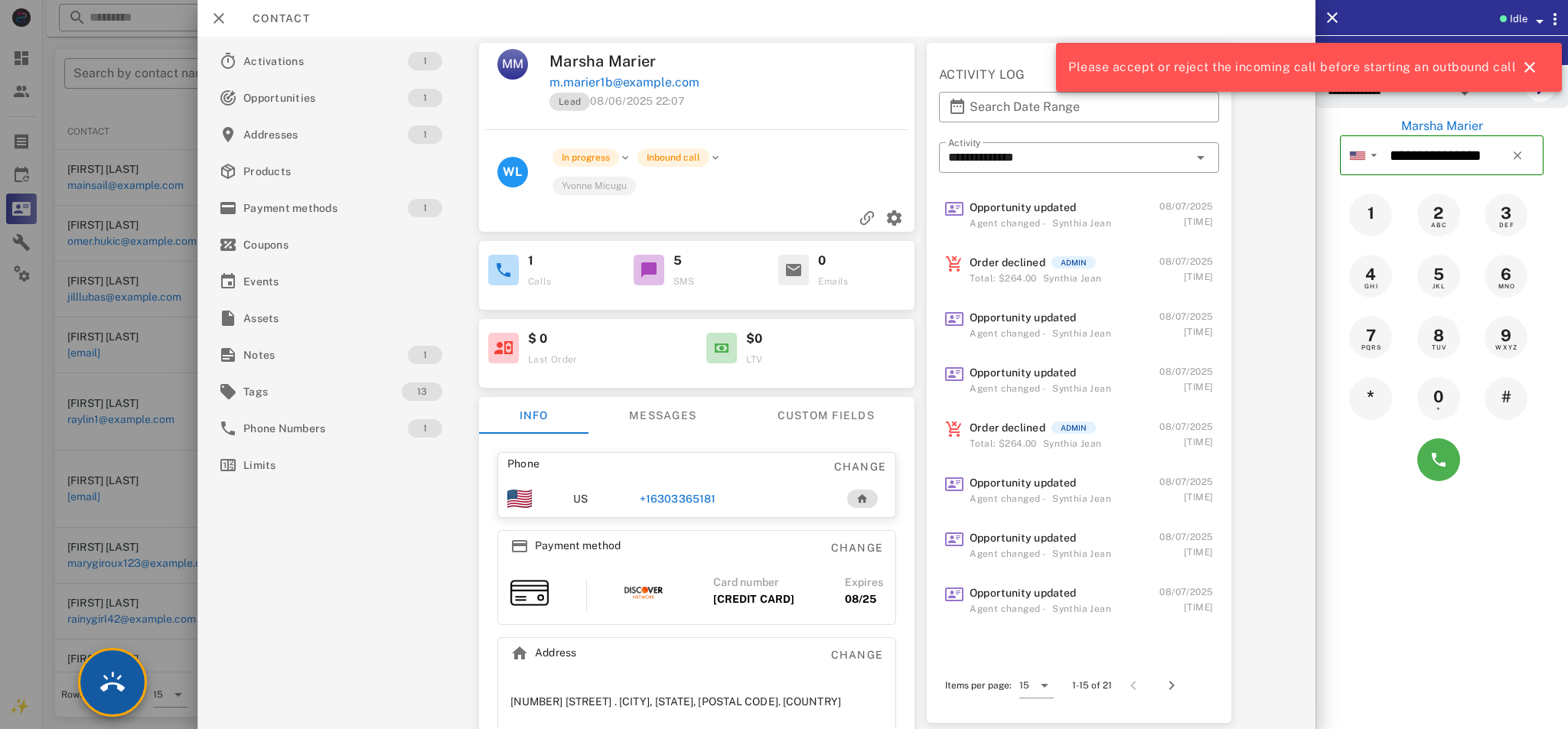 click at bounding box center (112, 682) 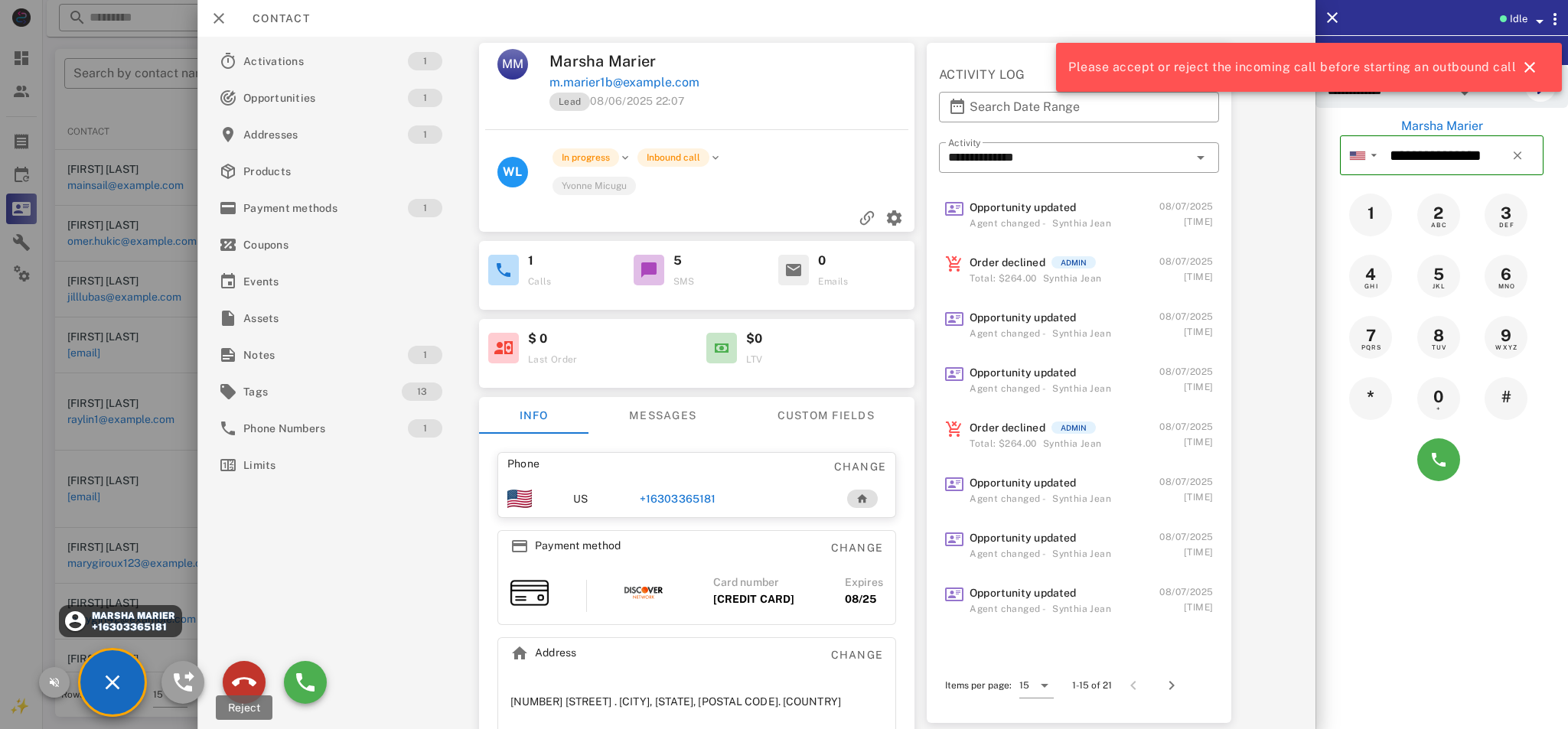 click at bounding box center [244, 682] 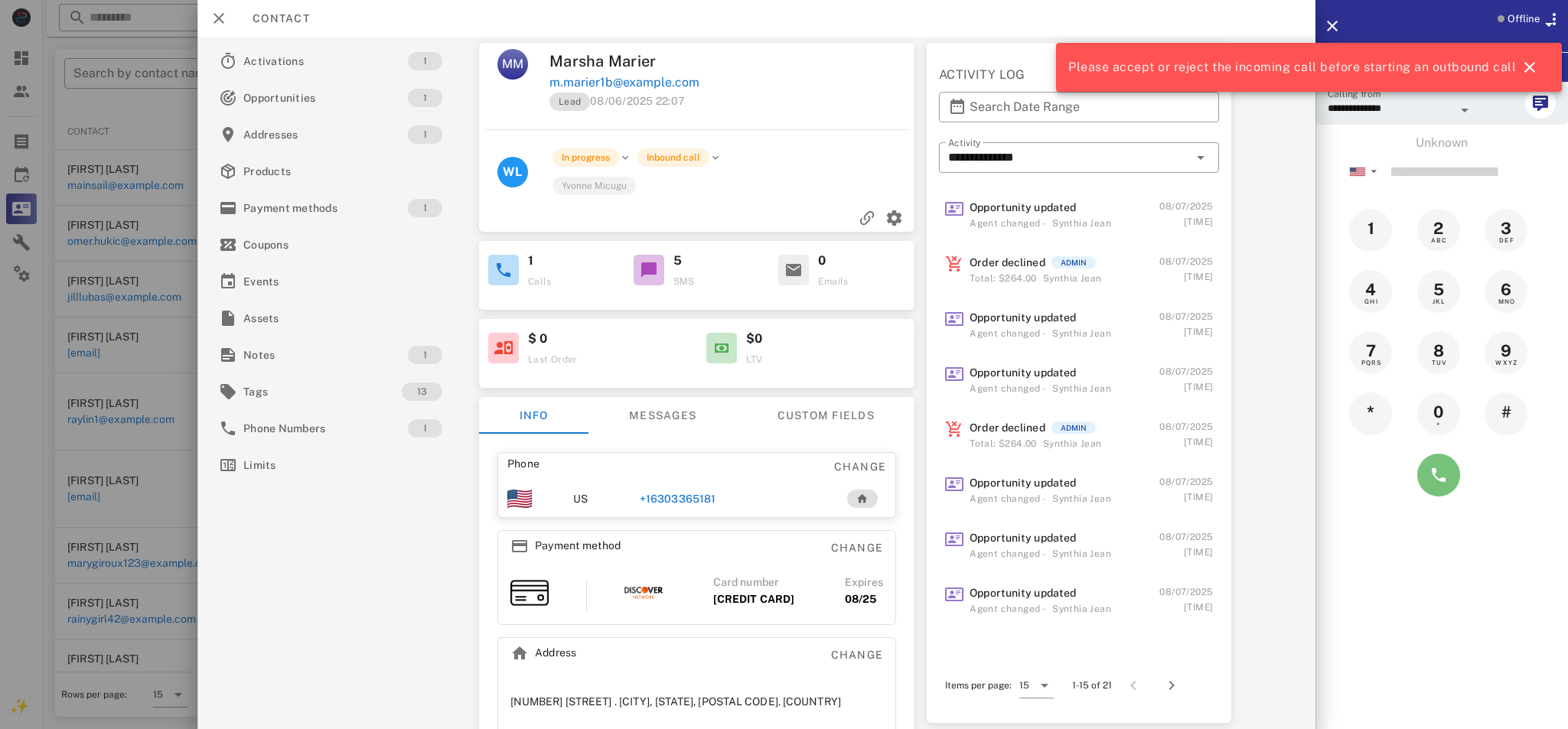 click at bounding box center [1439, 475] 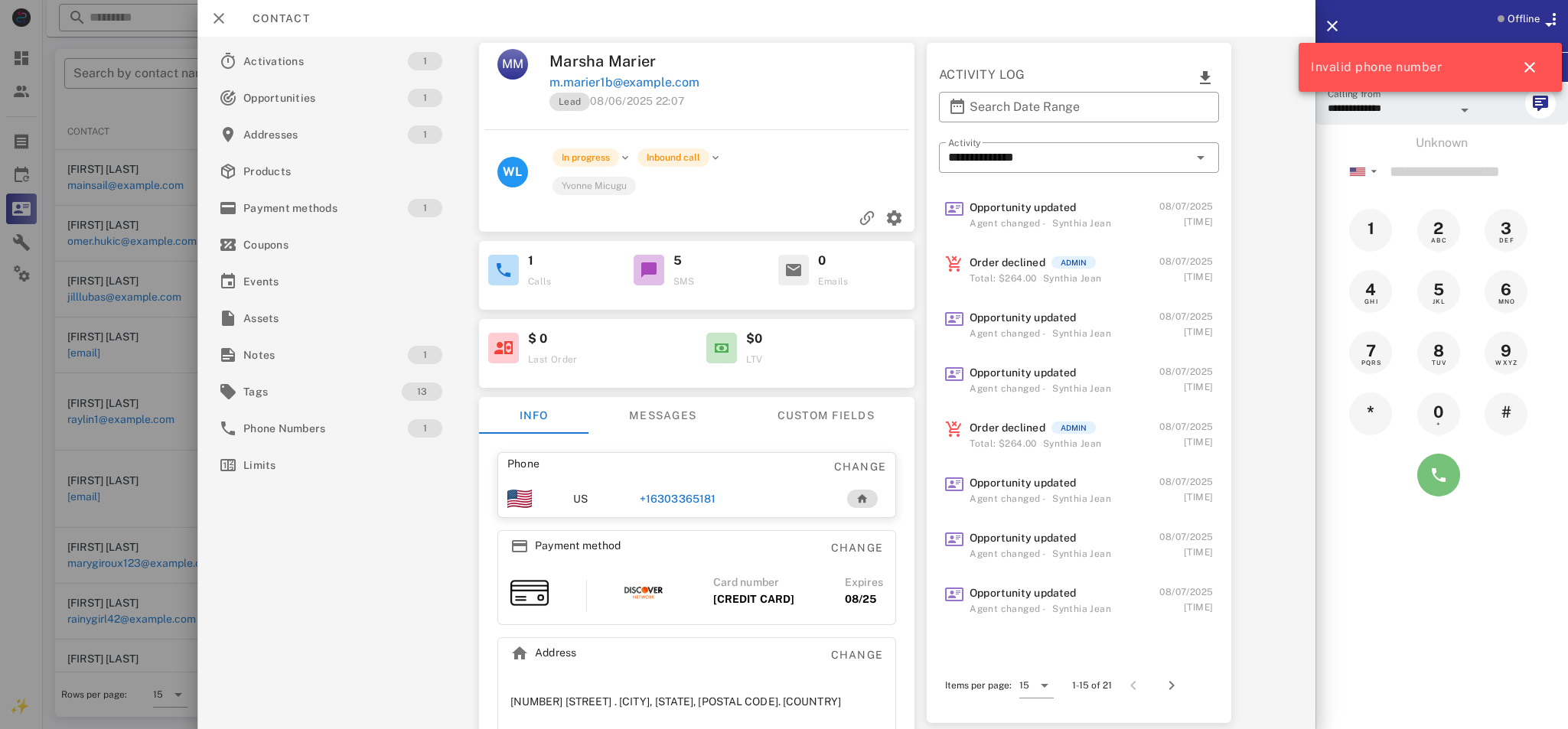 click at bounding box center [1439, 475] 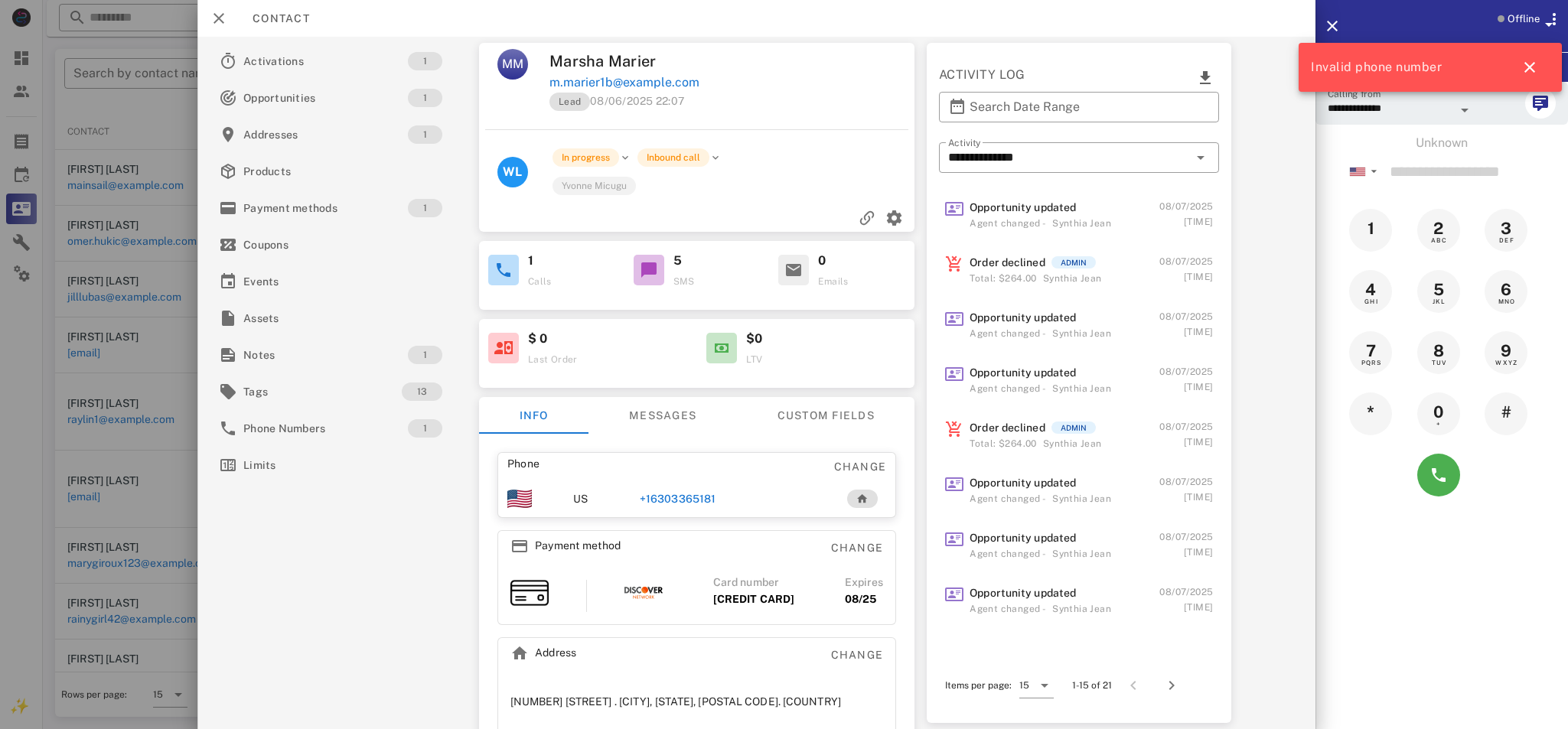 click on "+16303365181" at bounding box center (677, 499) 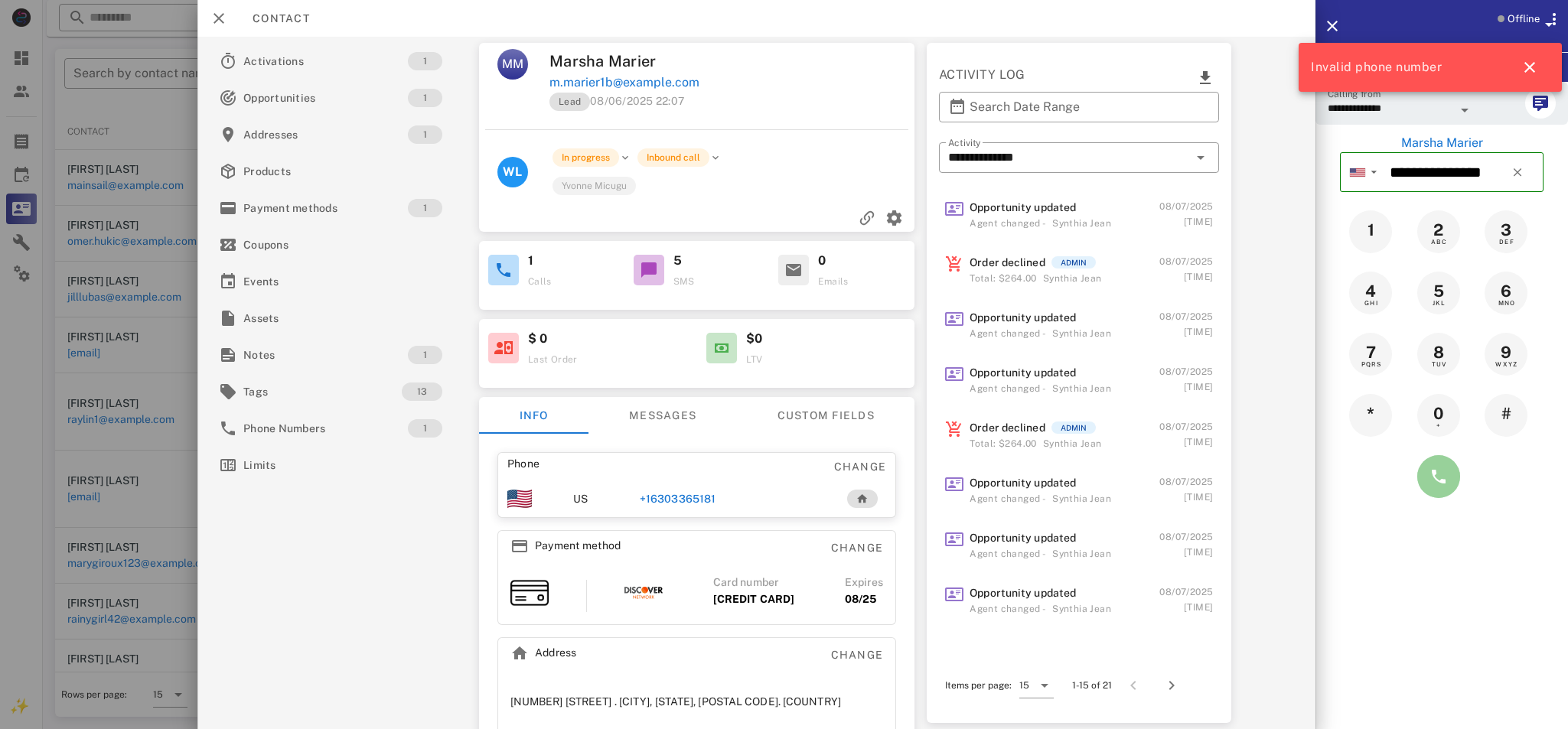 click at bounding box center (1439, 477) 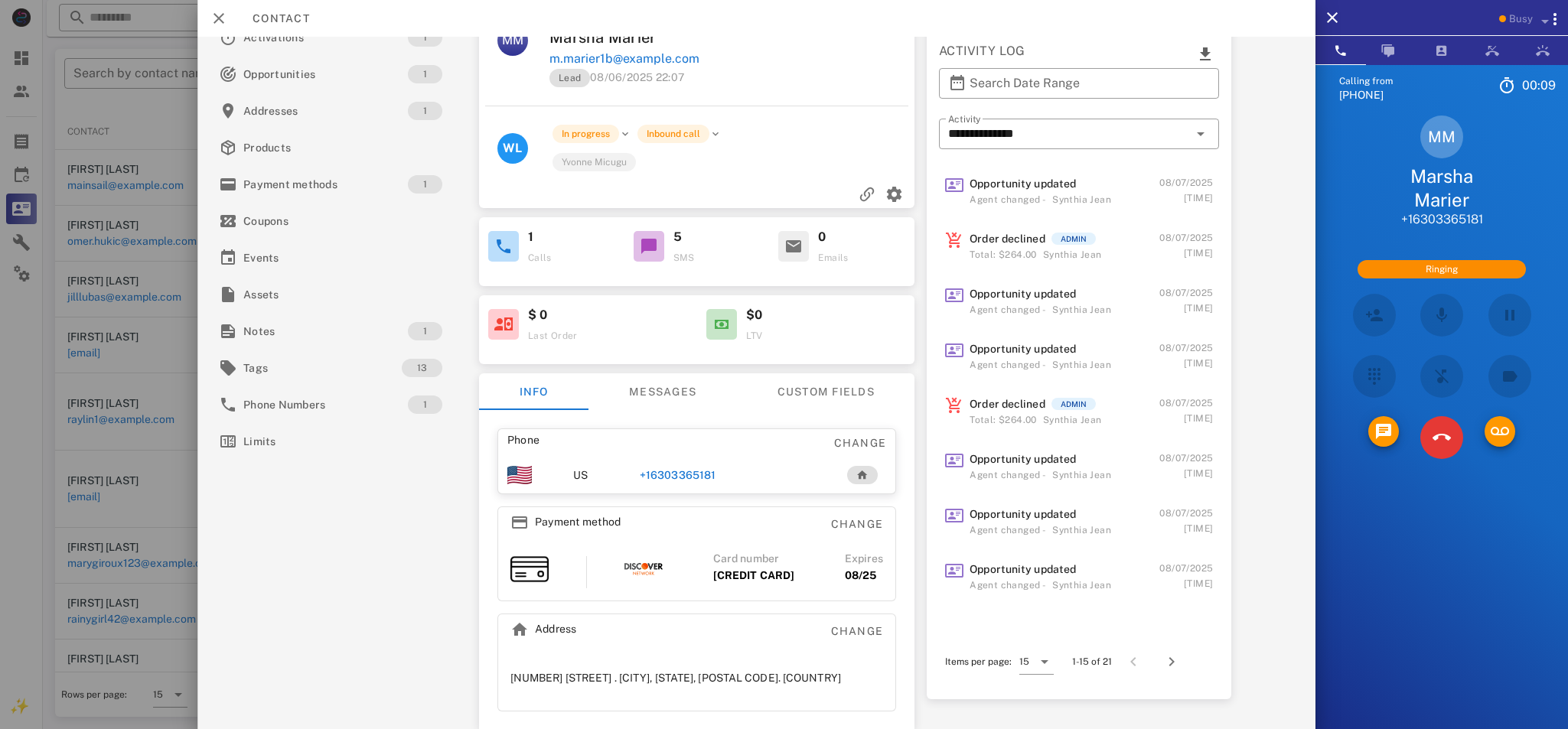 scroll, scrollTop: 8, scrollLeft: 0, axis: vertical 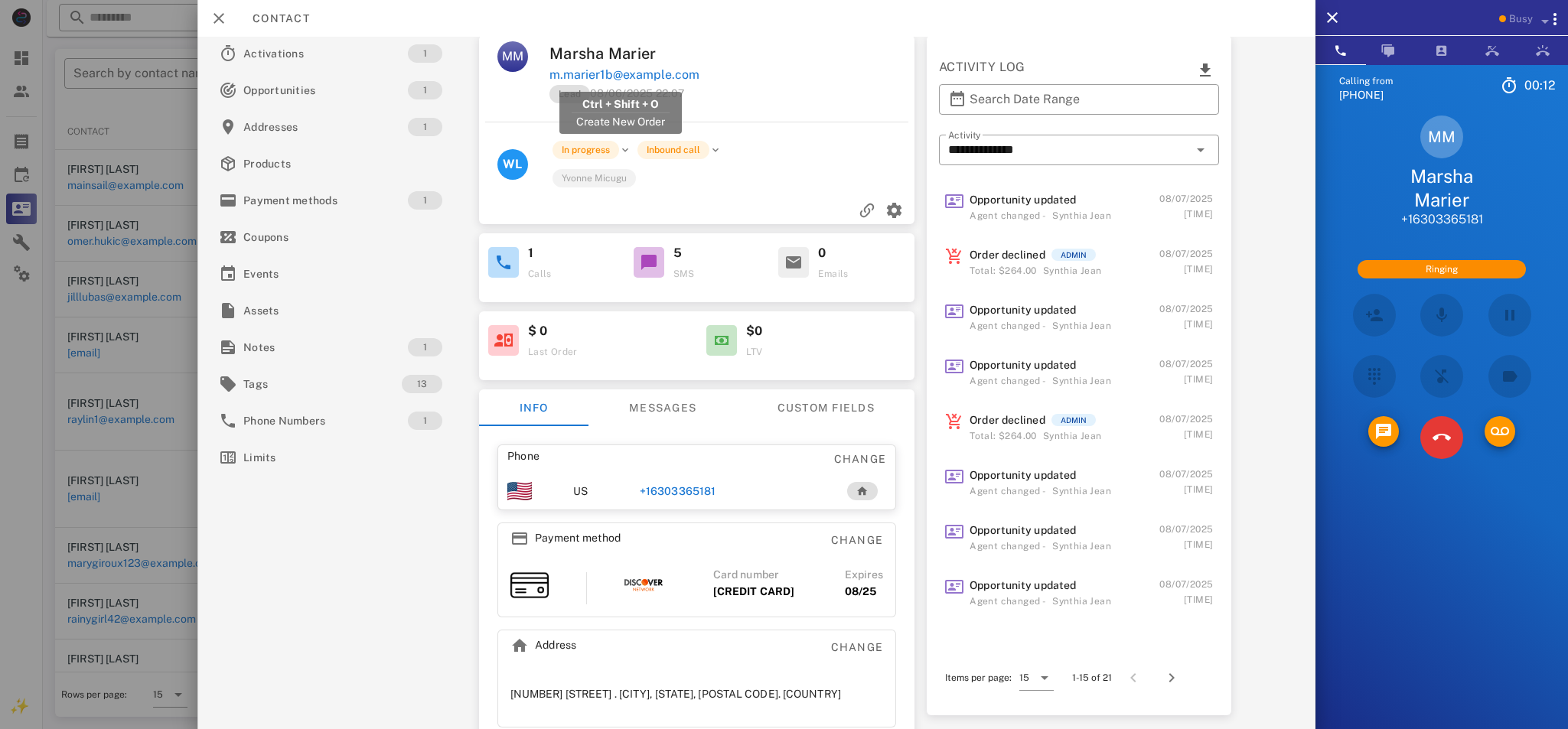 click on "m.marier1b@example.com" at bounding box center (624, 75) 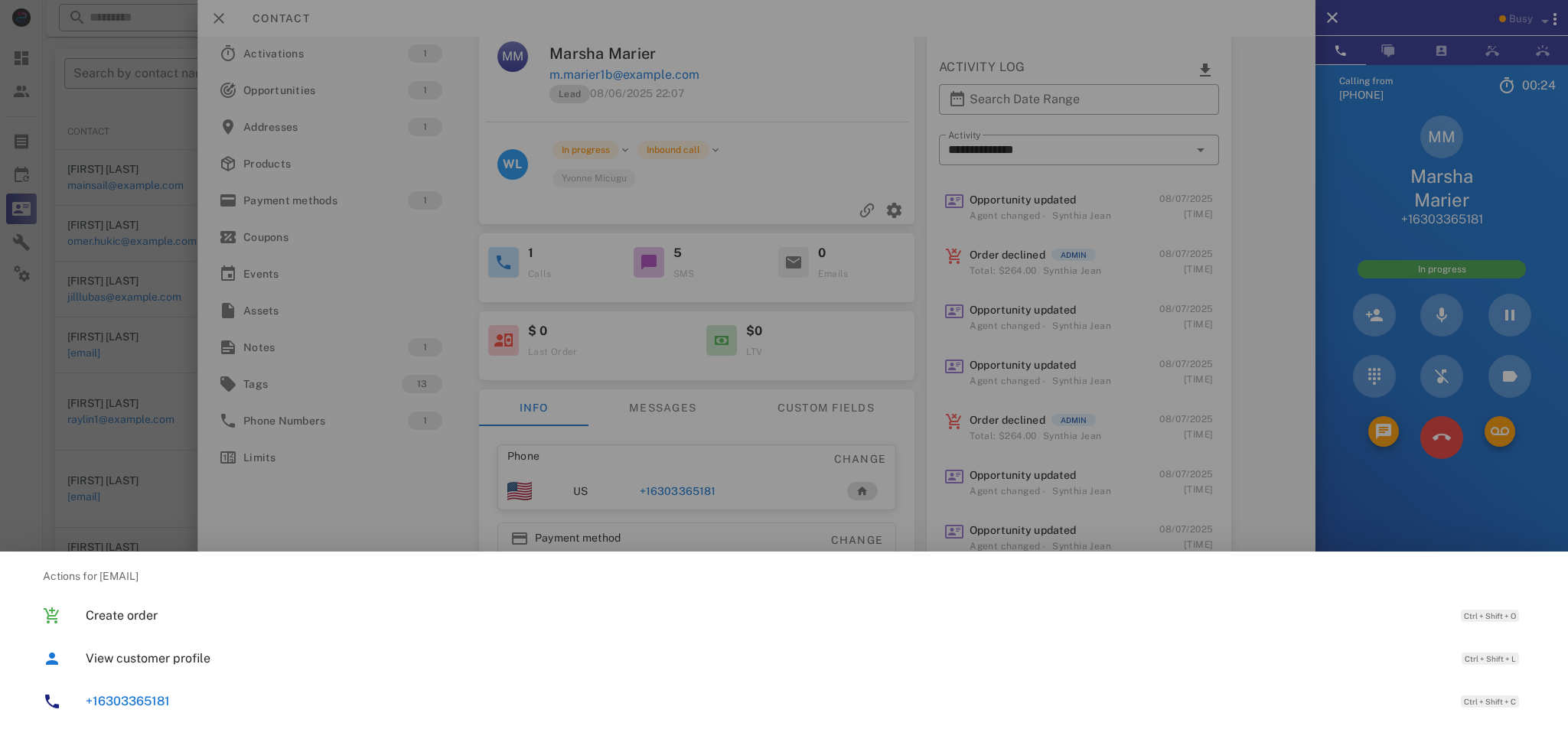 click at bounding box center [784, 364] 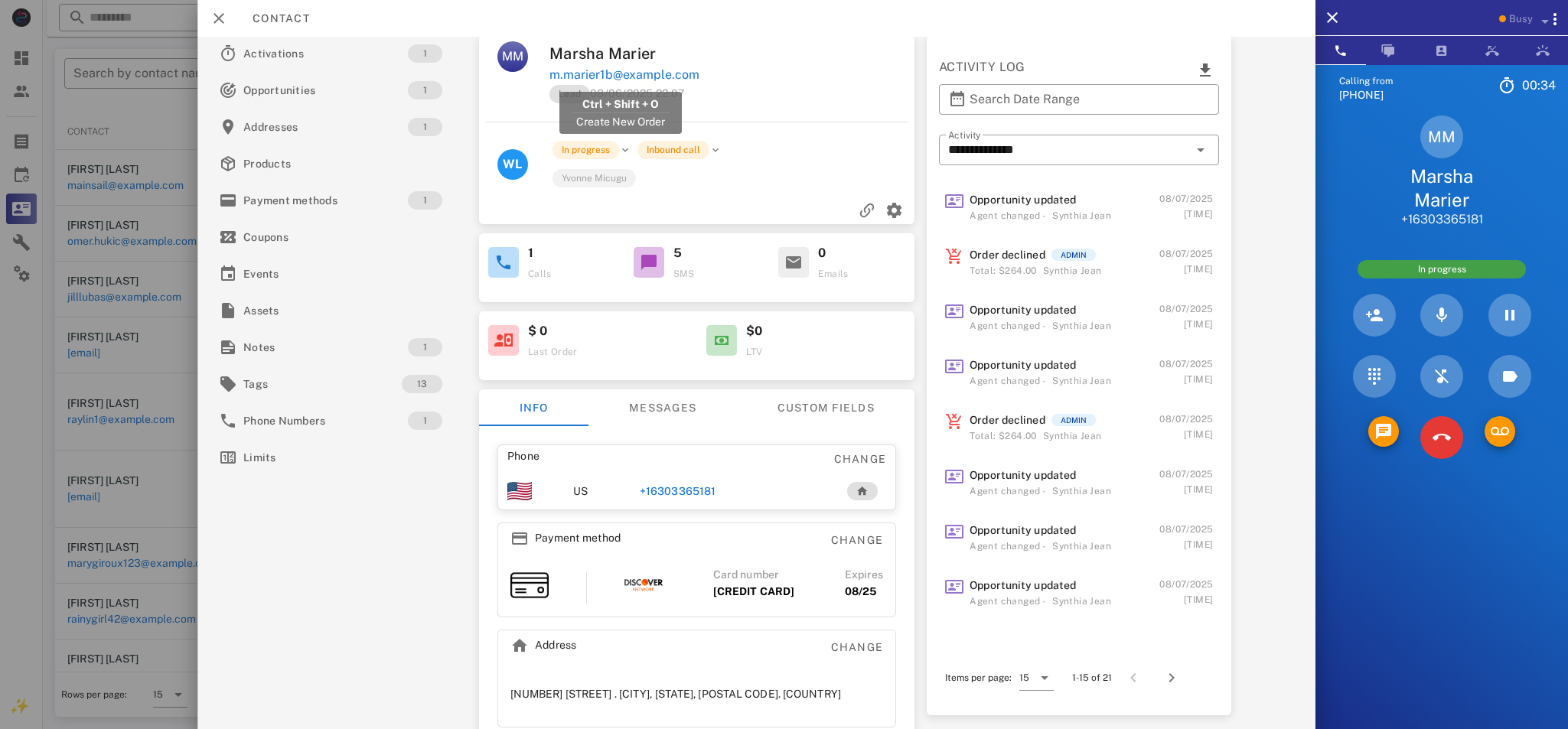 click on "m.marier1b@example.com" at bounding box center [624, 75] 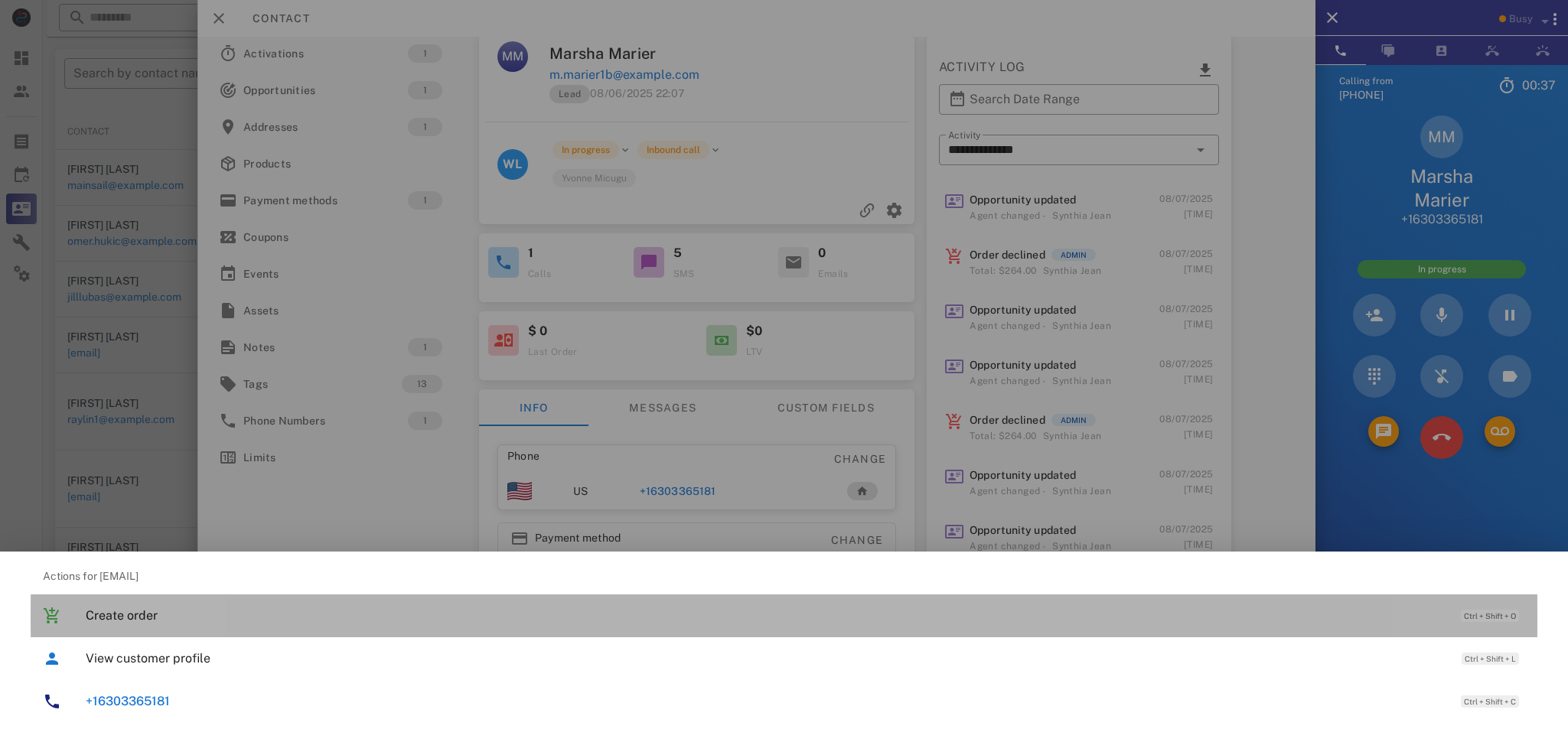 click on "Create order" at bounding box center (765, 615) 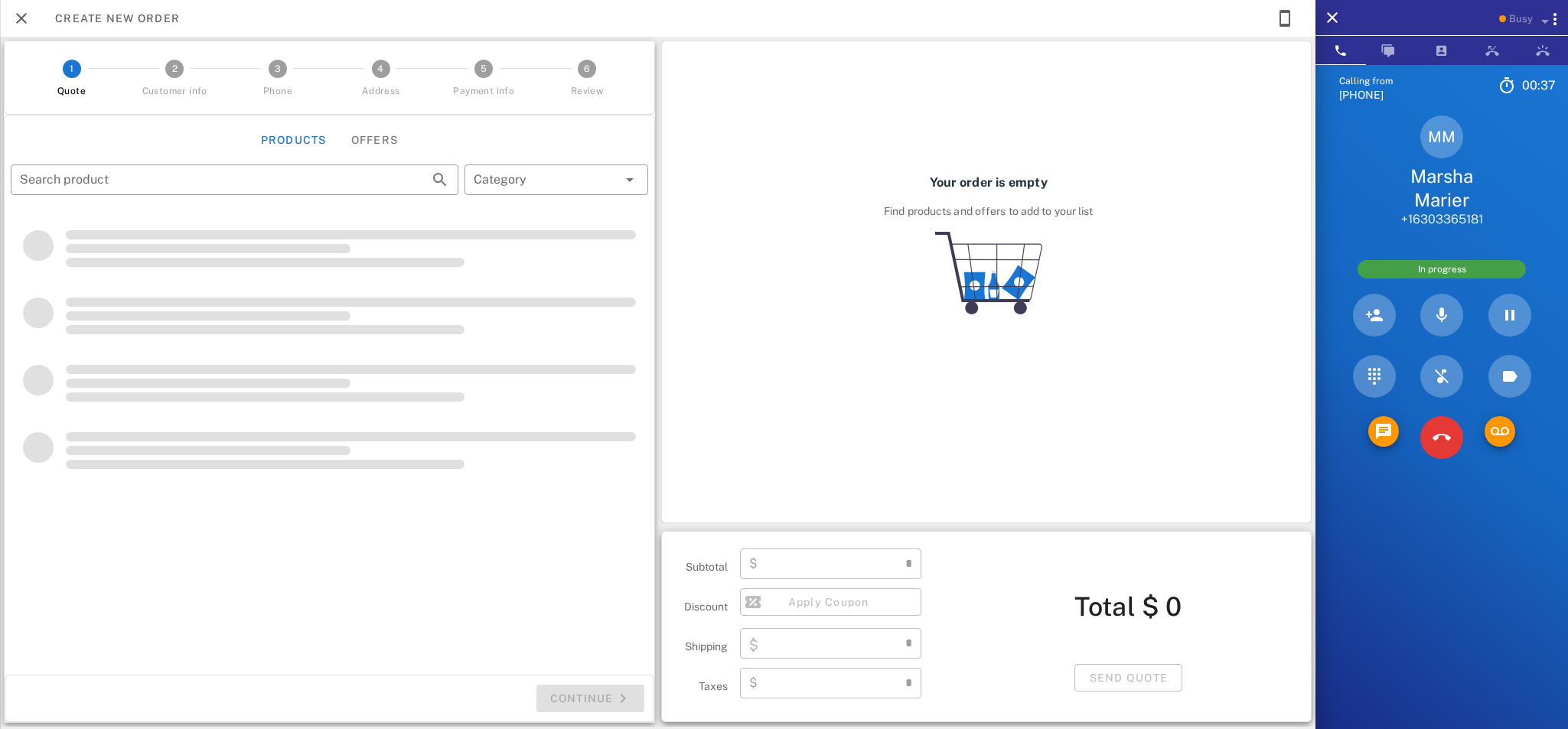 type on "**********" 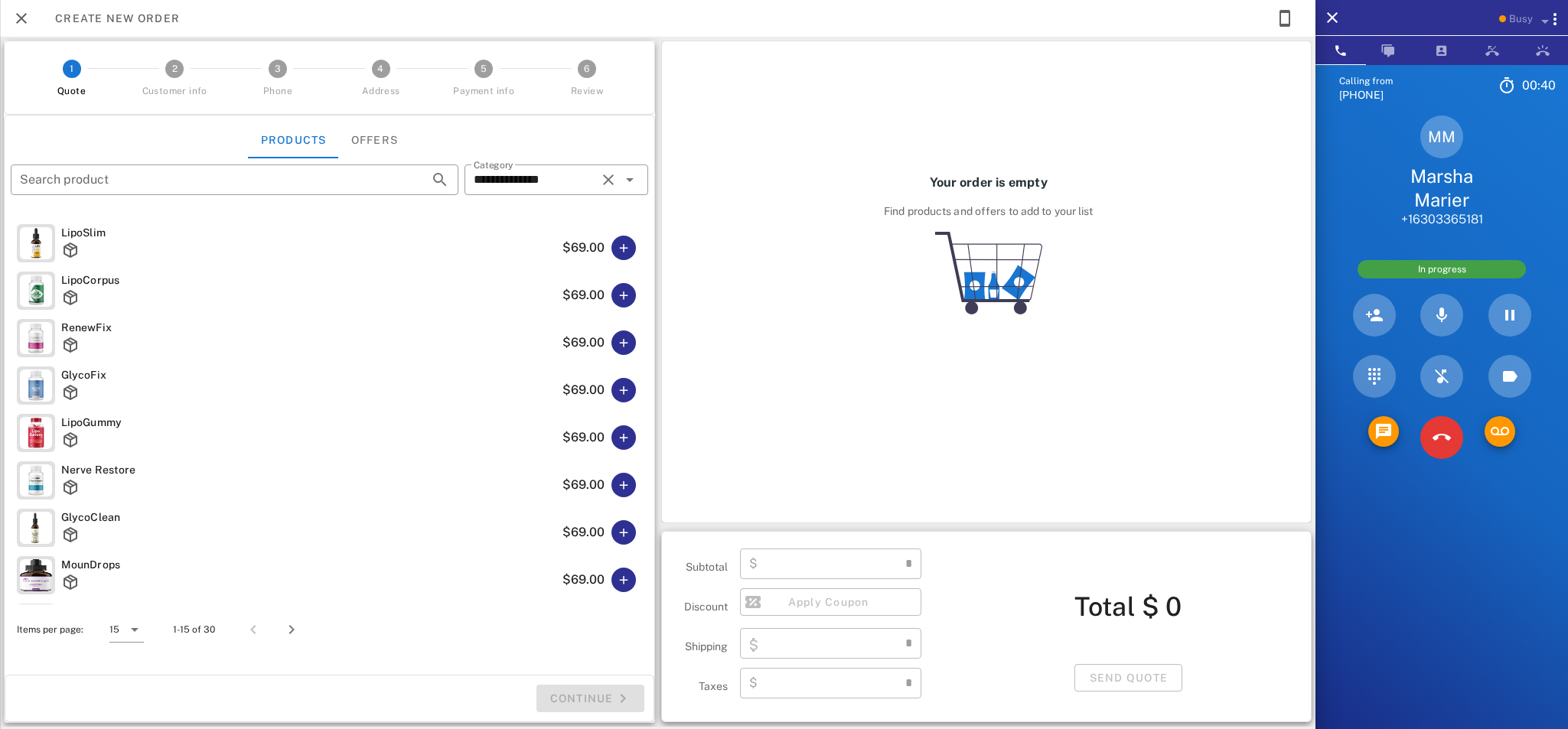 type on "****" 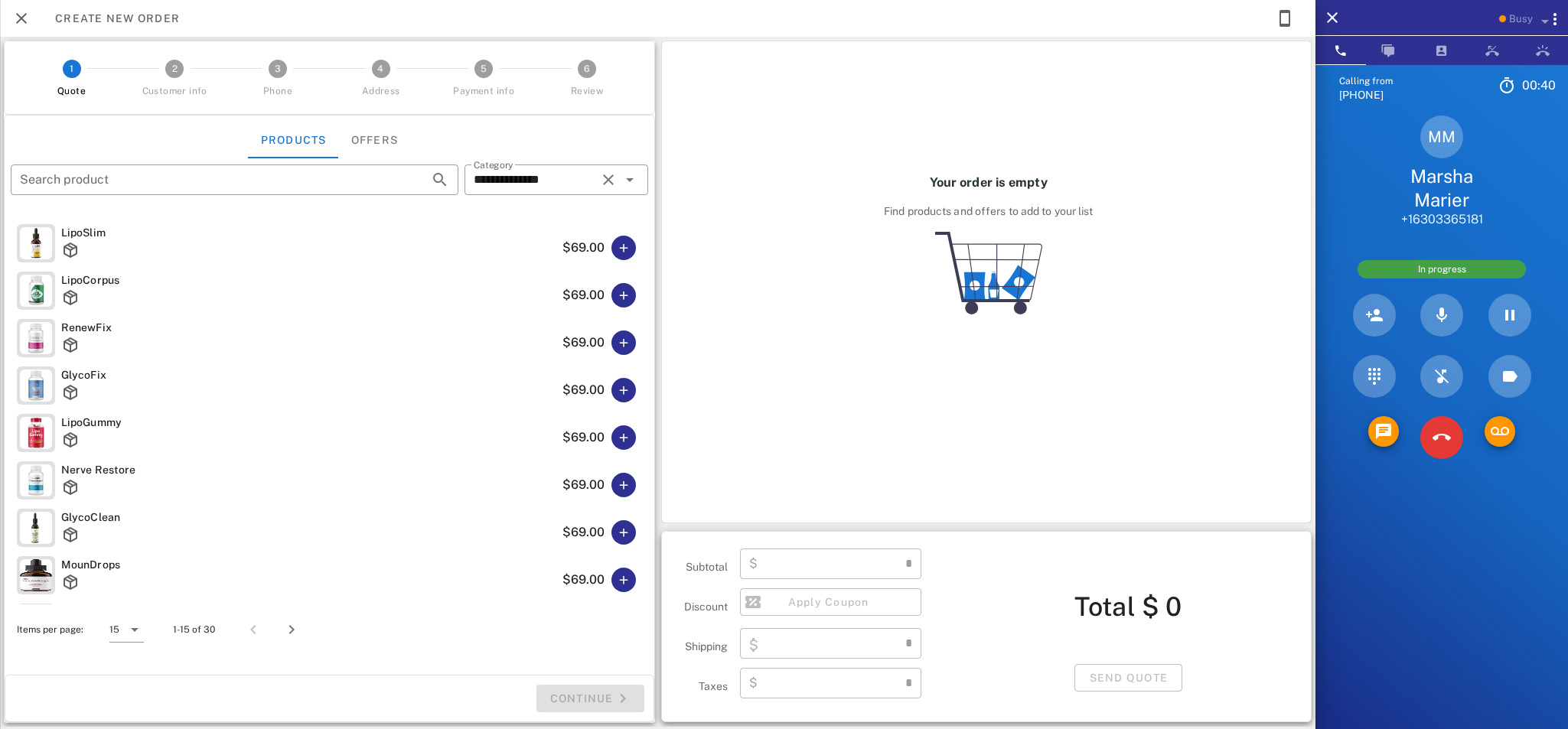 type on "****" 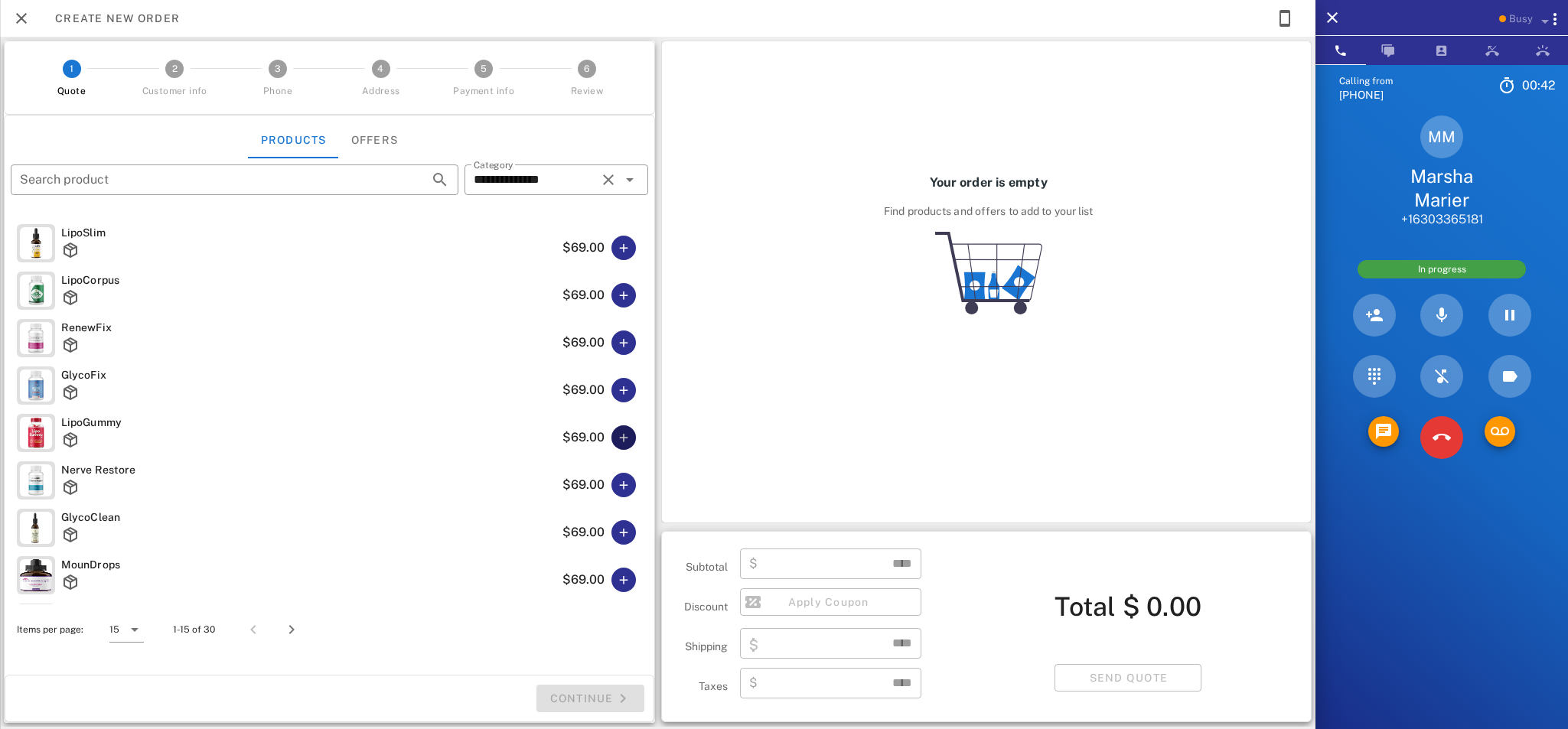 click at bounding box center [624, 438] 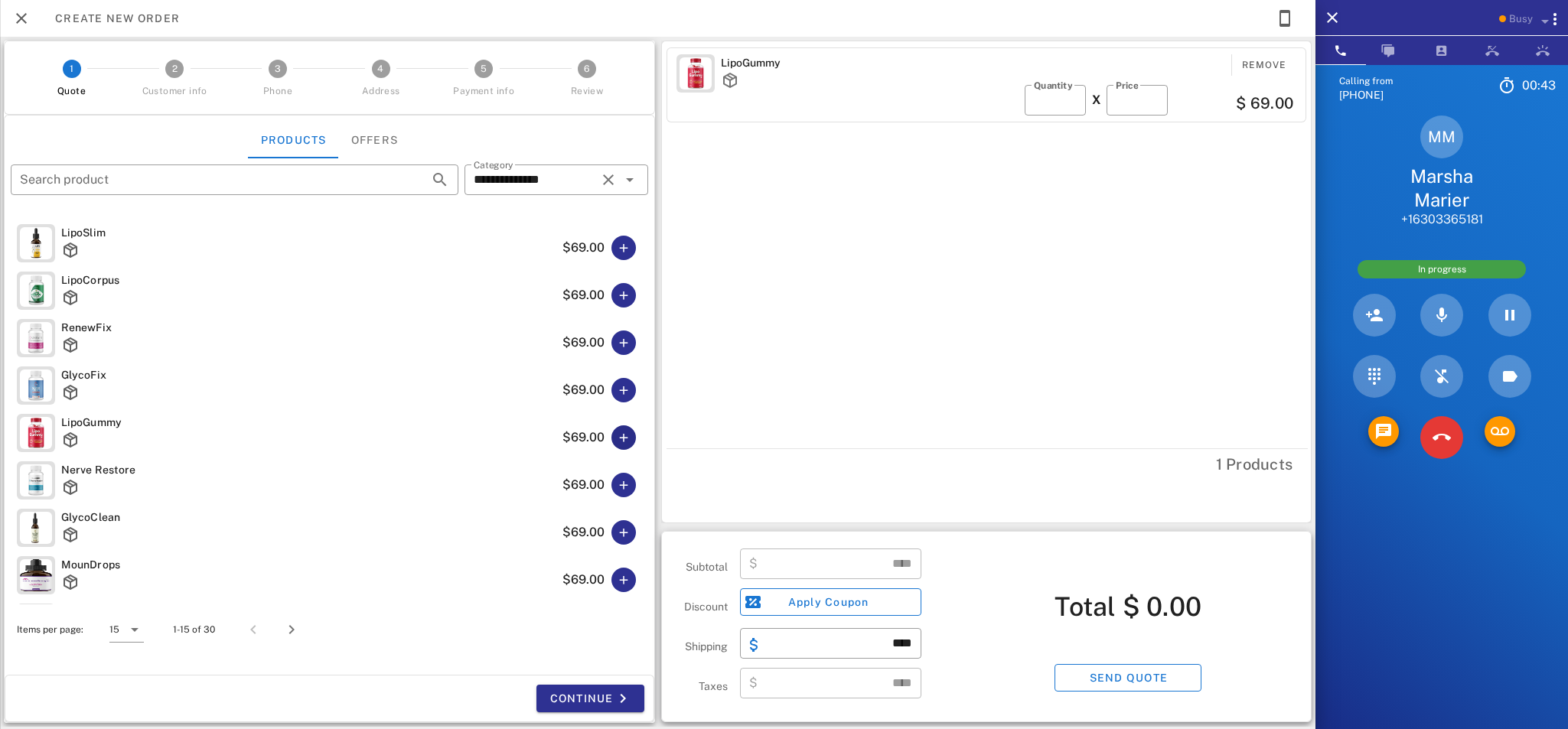 type on "*****" 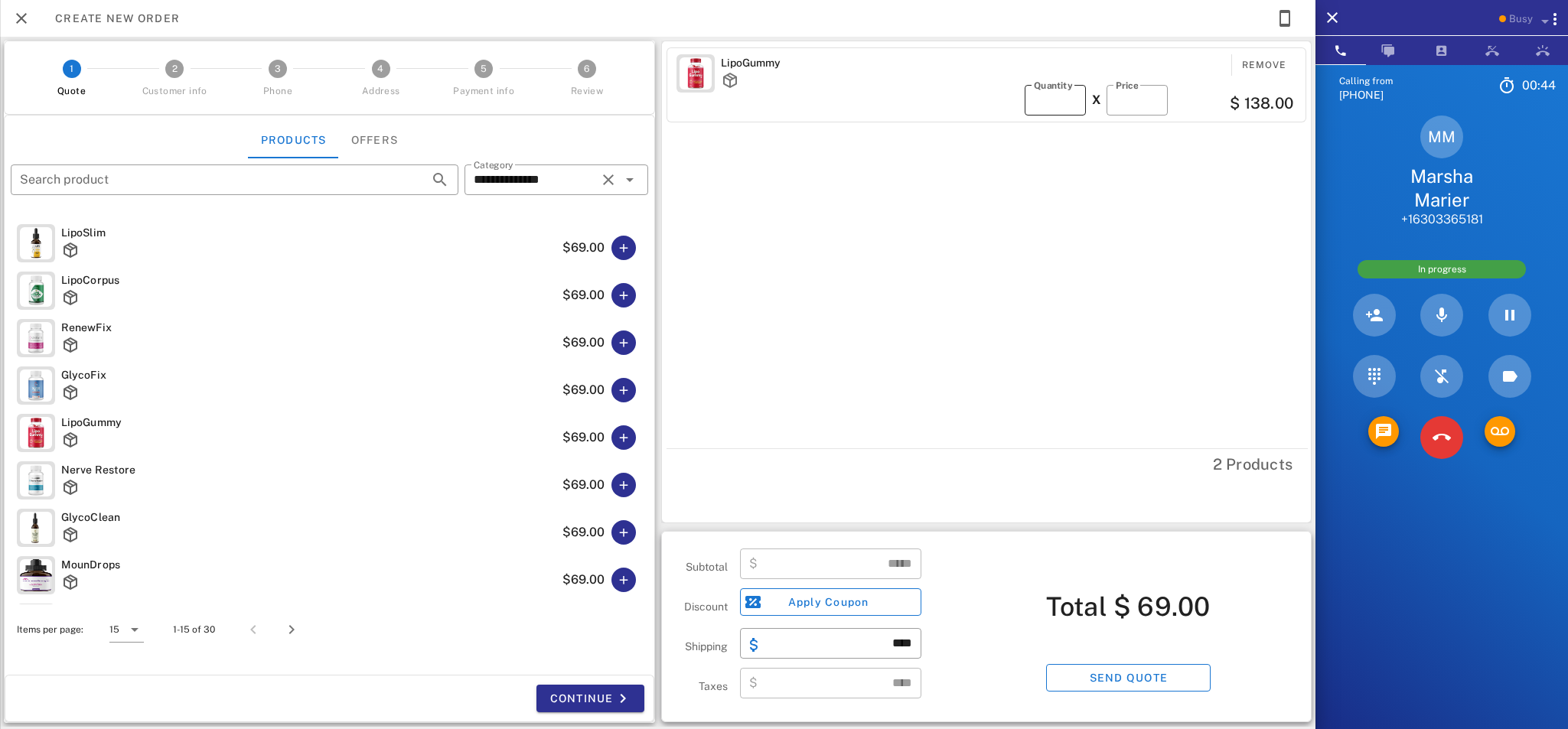 click on "*" at bounding box center (1055, 100) 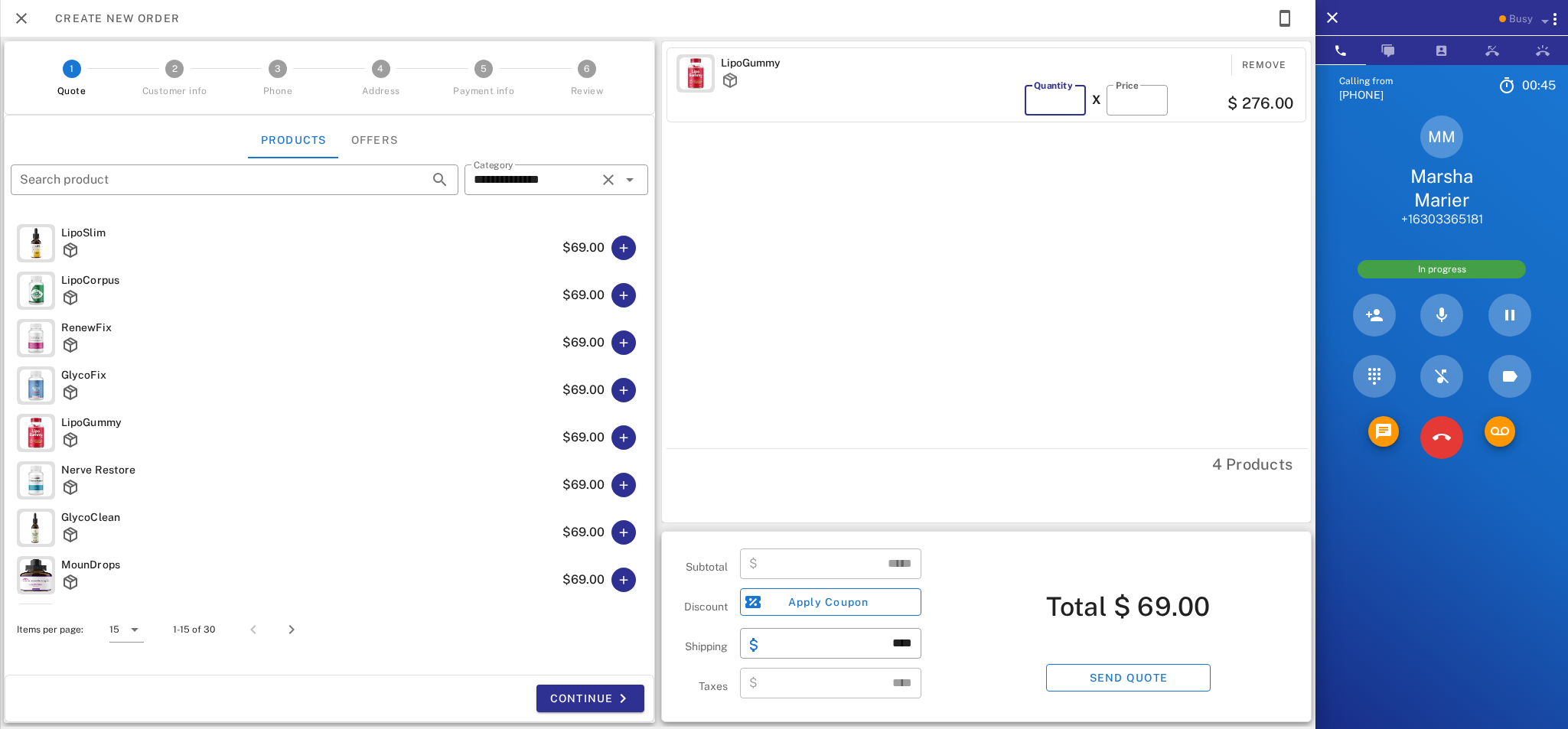 click on "*" at bounding box center (1055, 100) 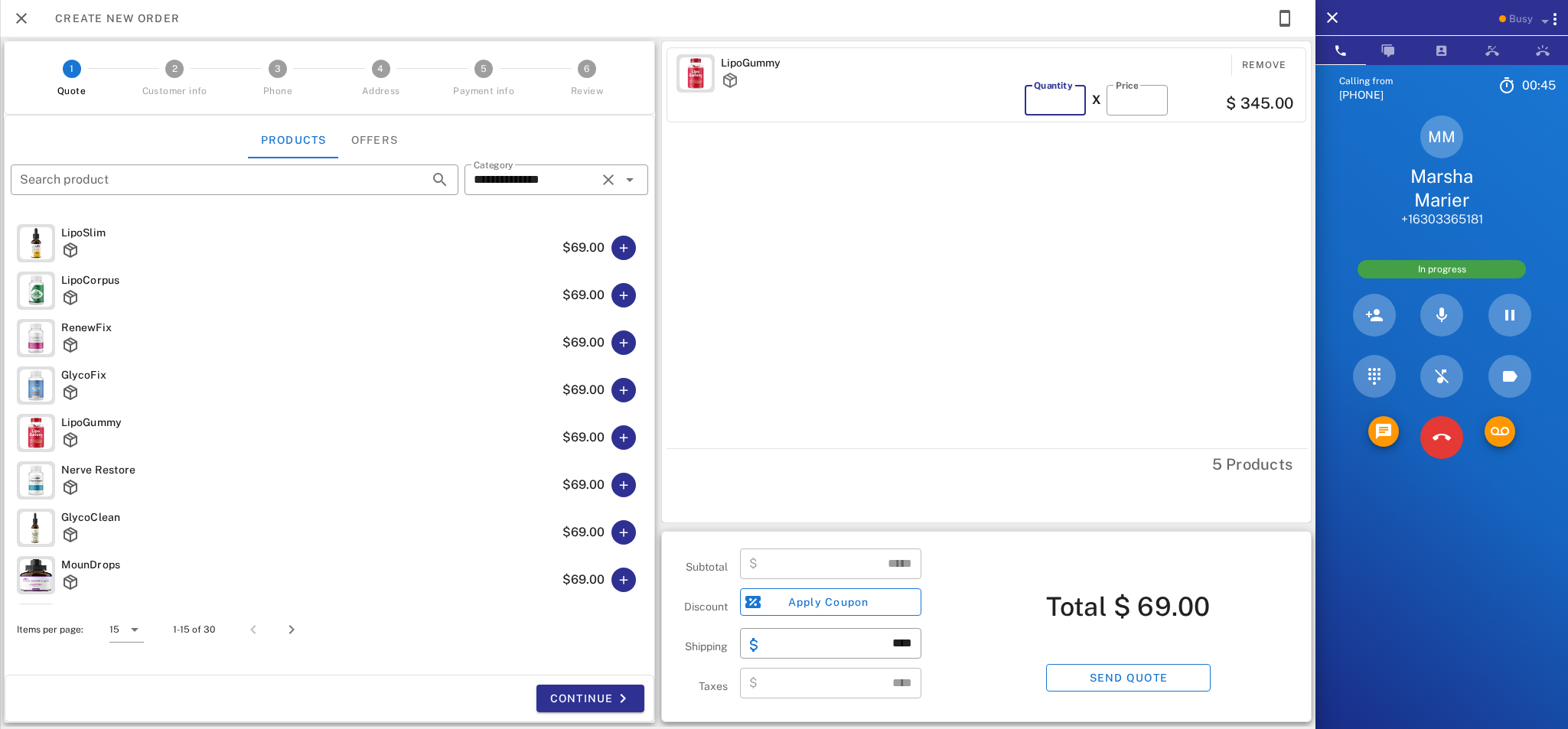 click on "*" at bounding box center [1055, 100] 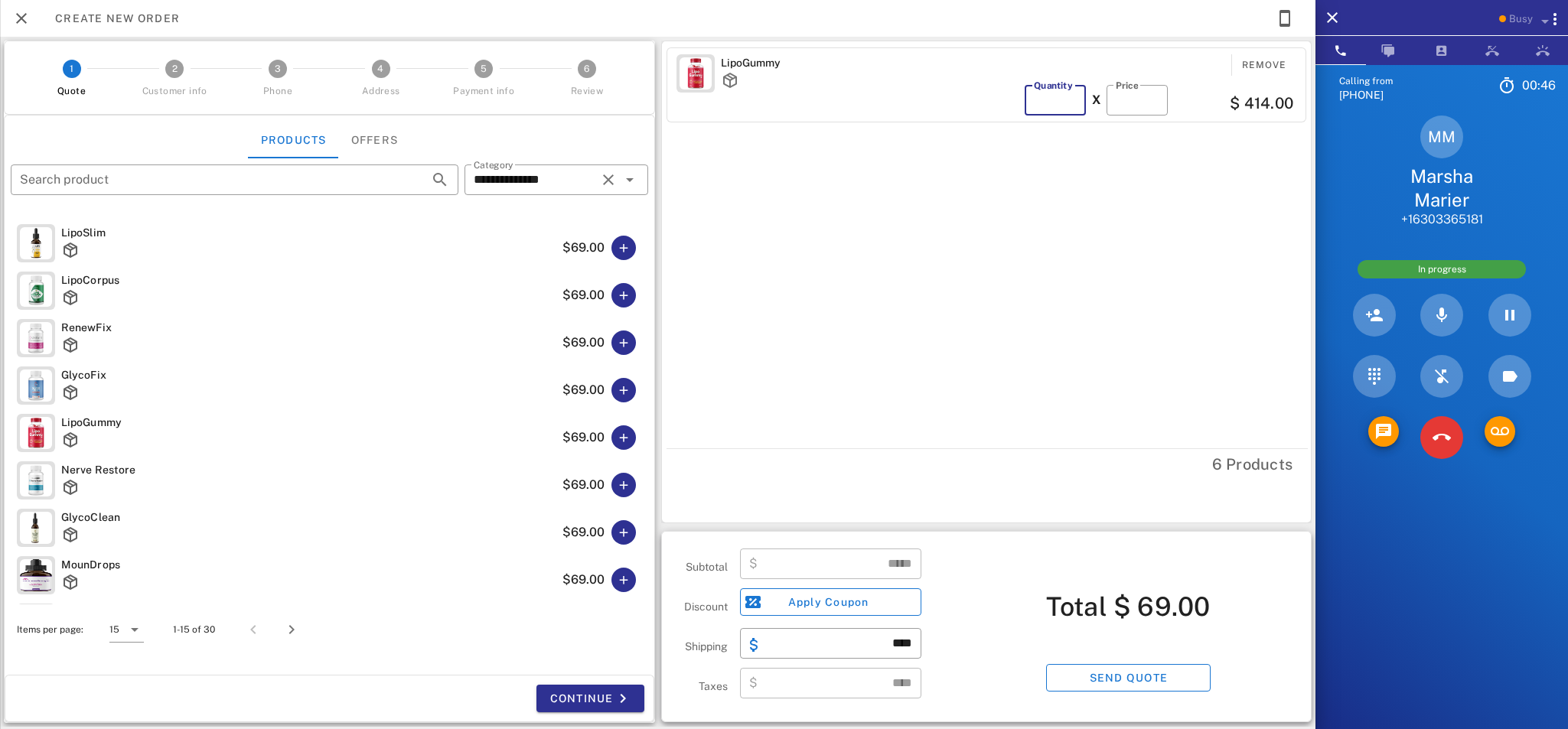 type on "*" 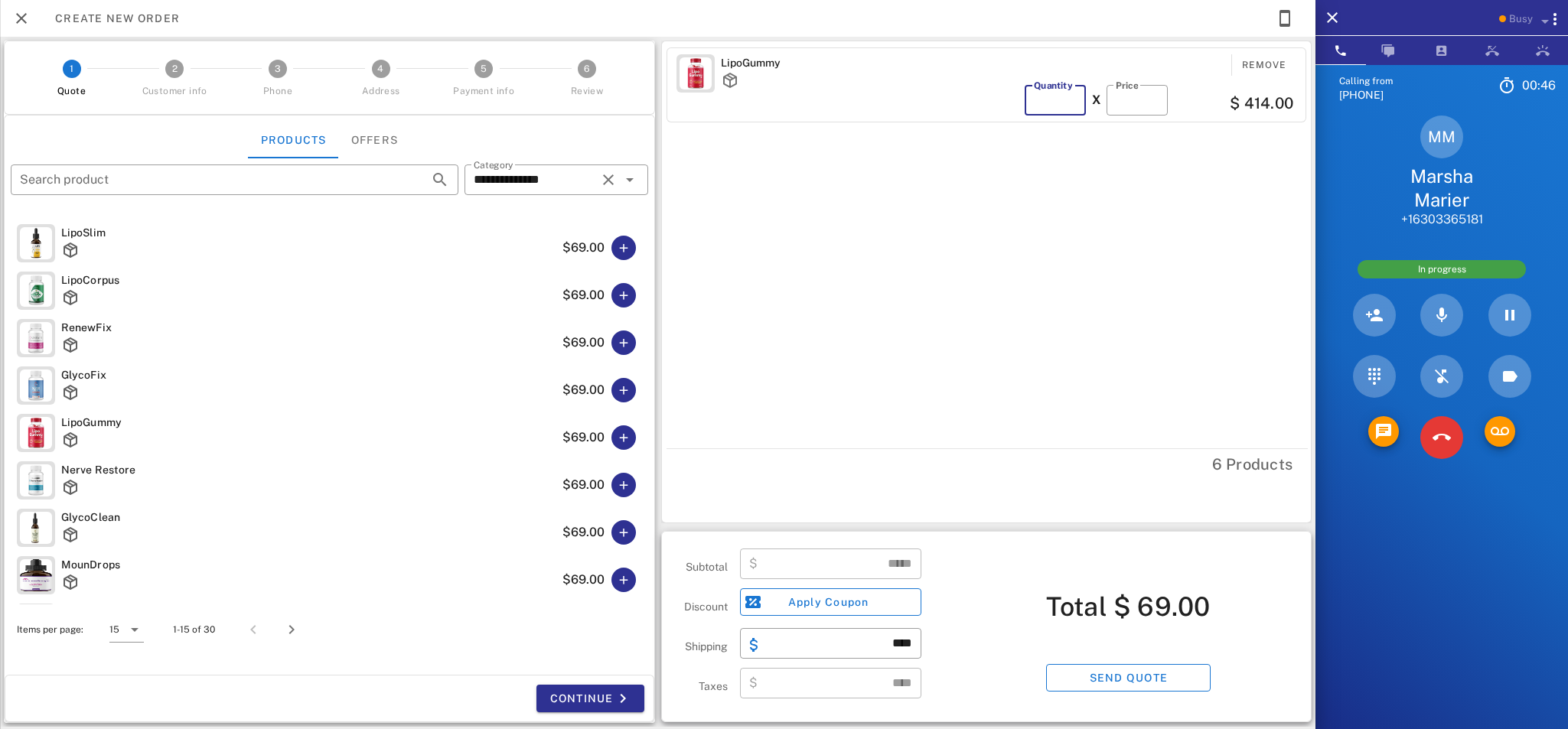 click on "*" at bounding box center [1055, 100] 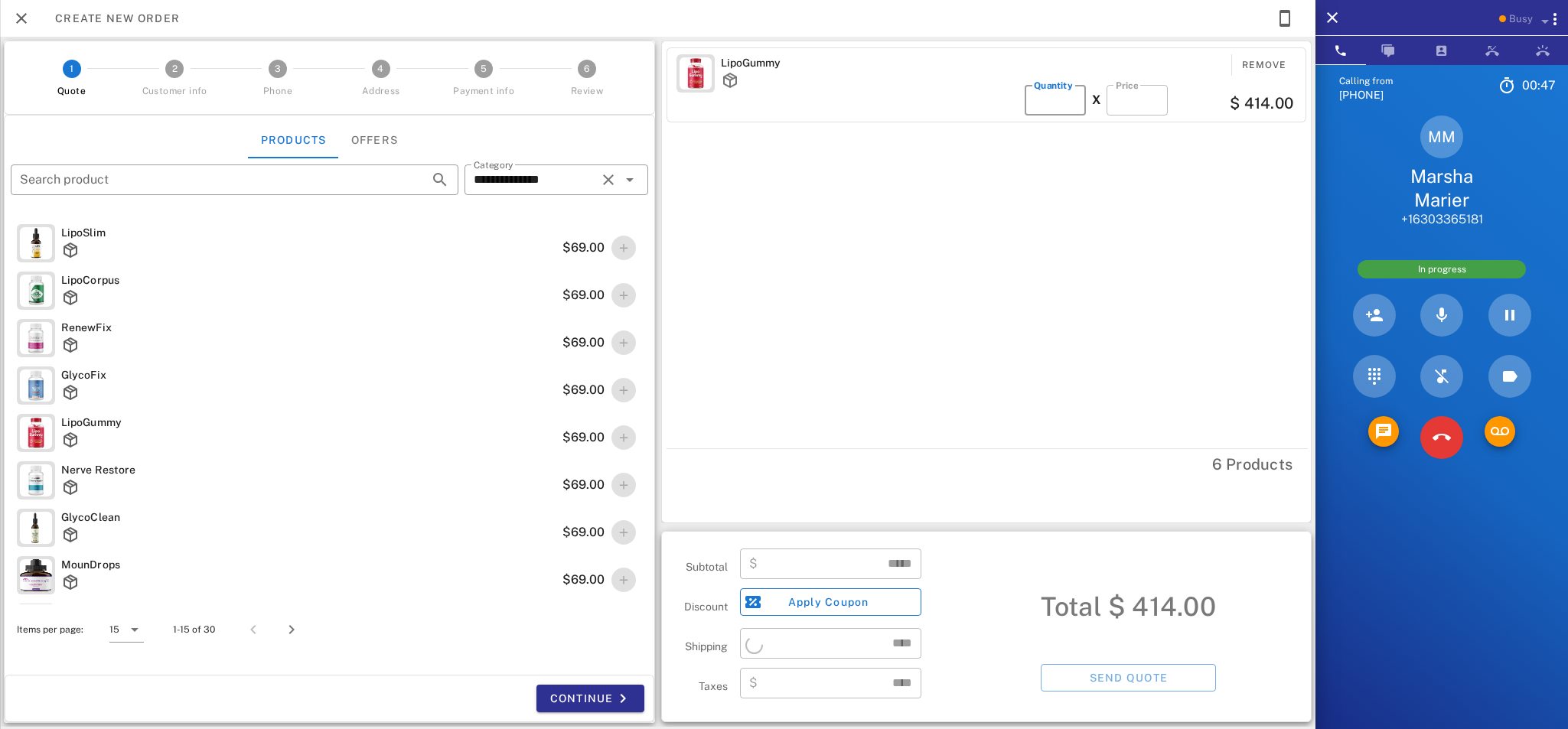 type on "******" 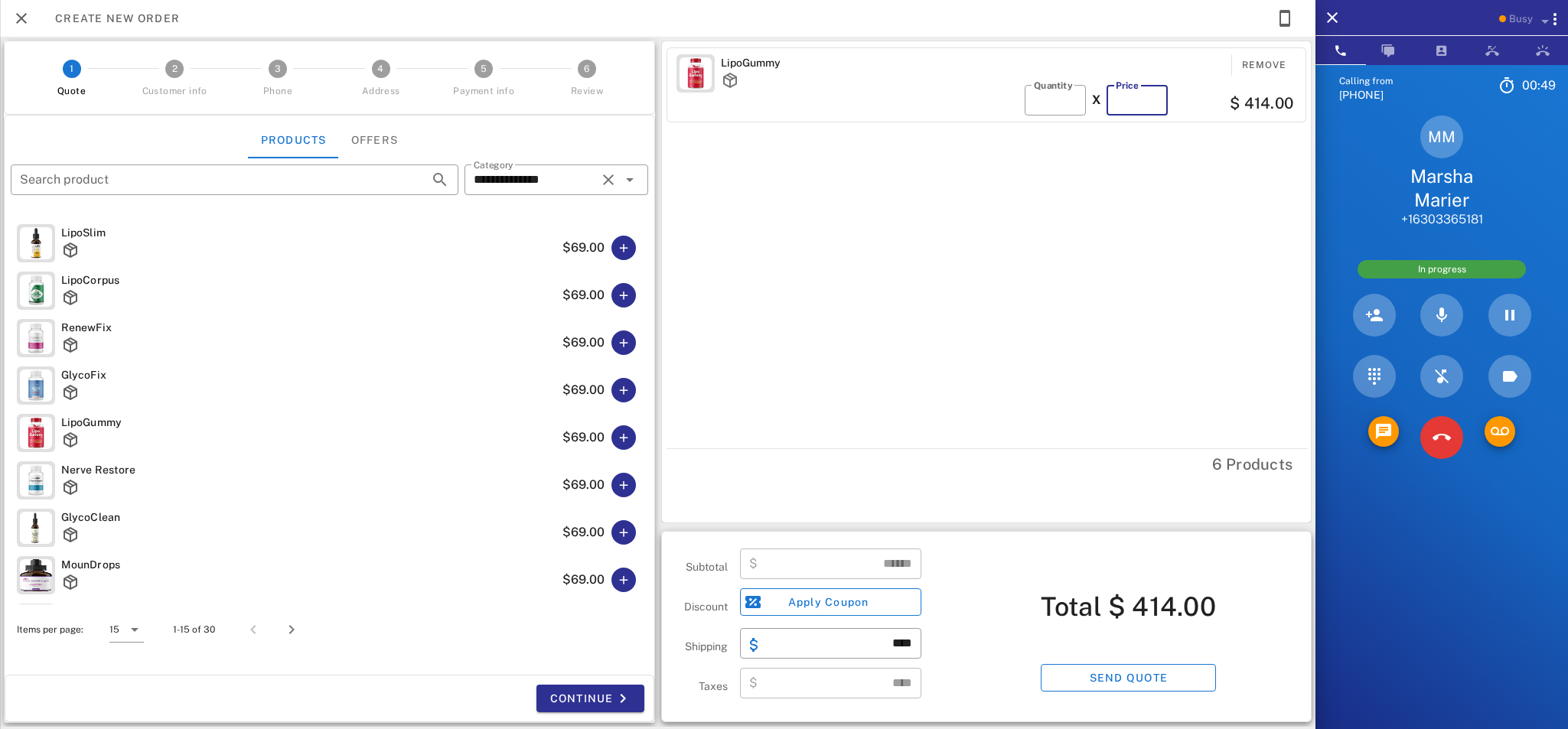 click on "**" at bounding box center [1137, 100] 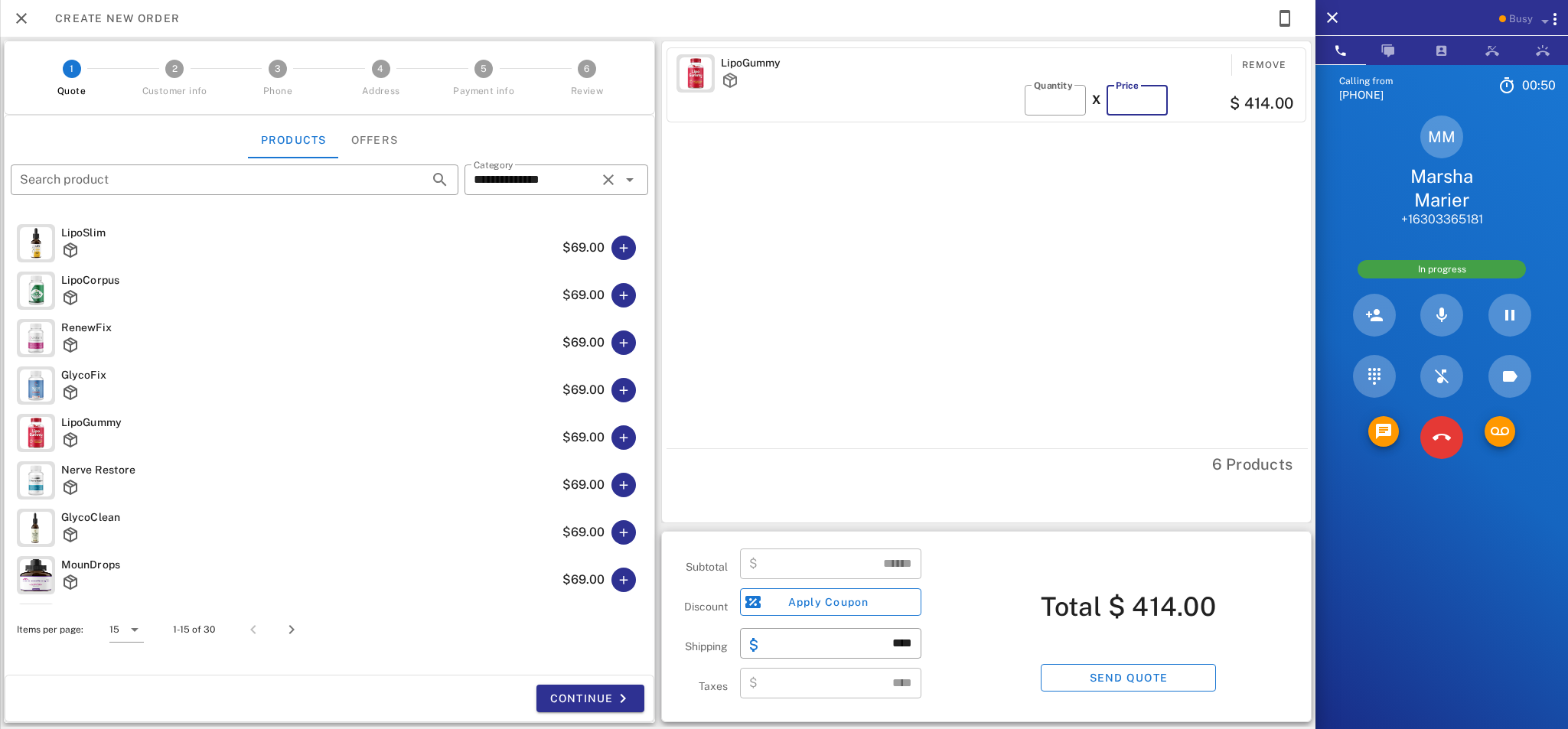 type on "*" 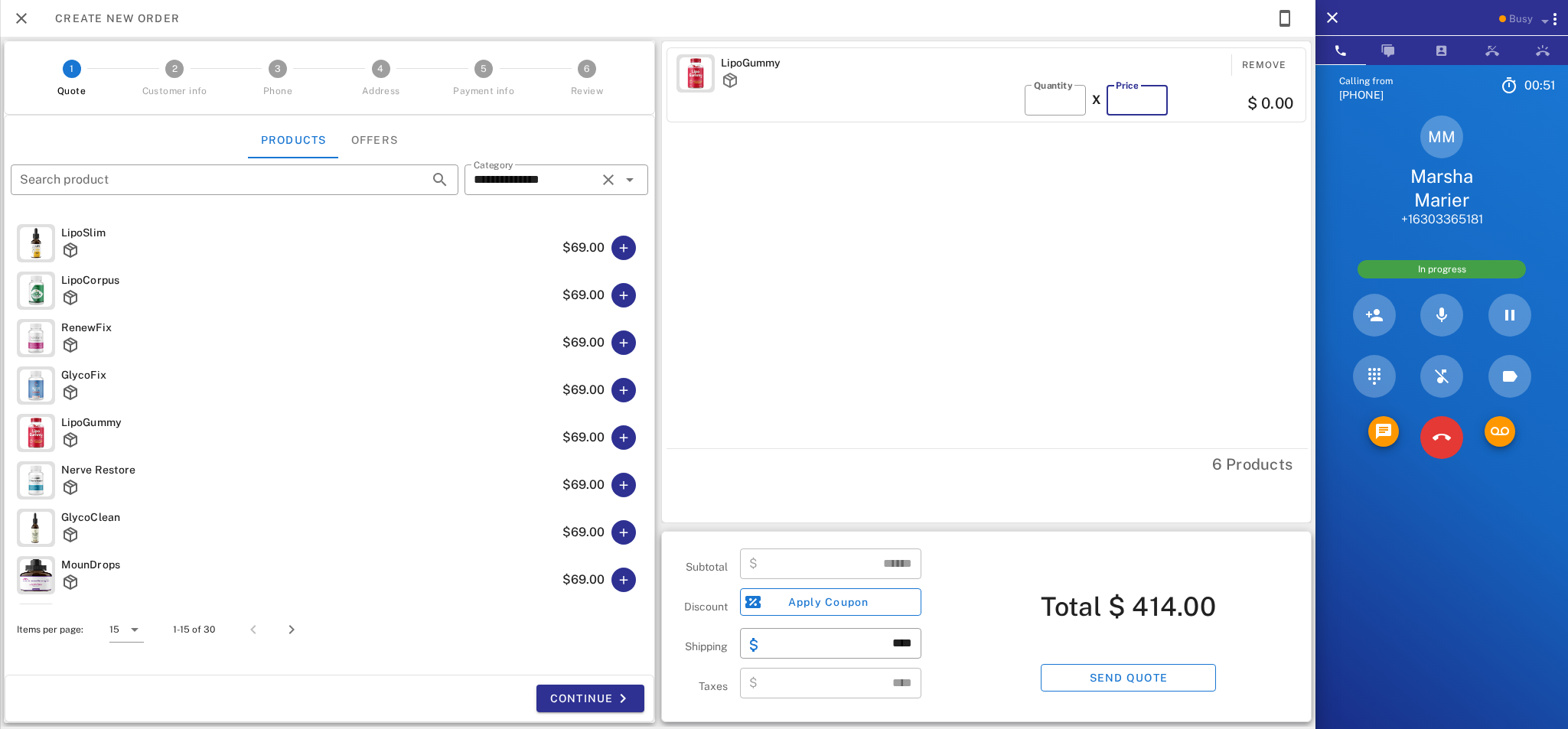type 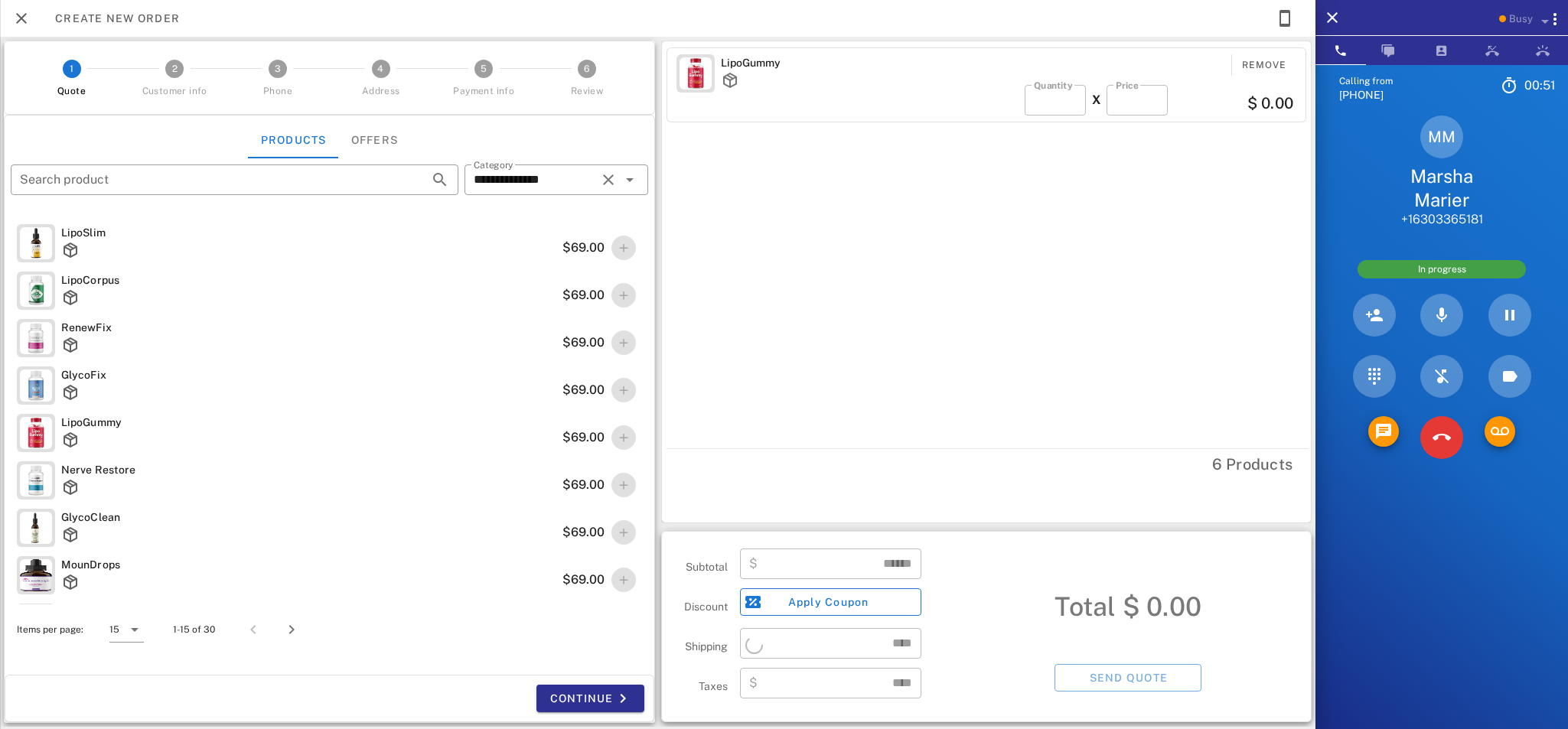 type on "****" 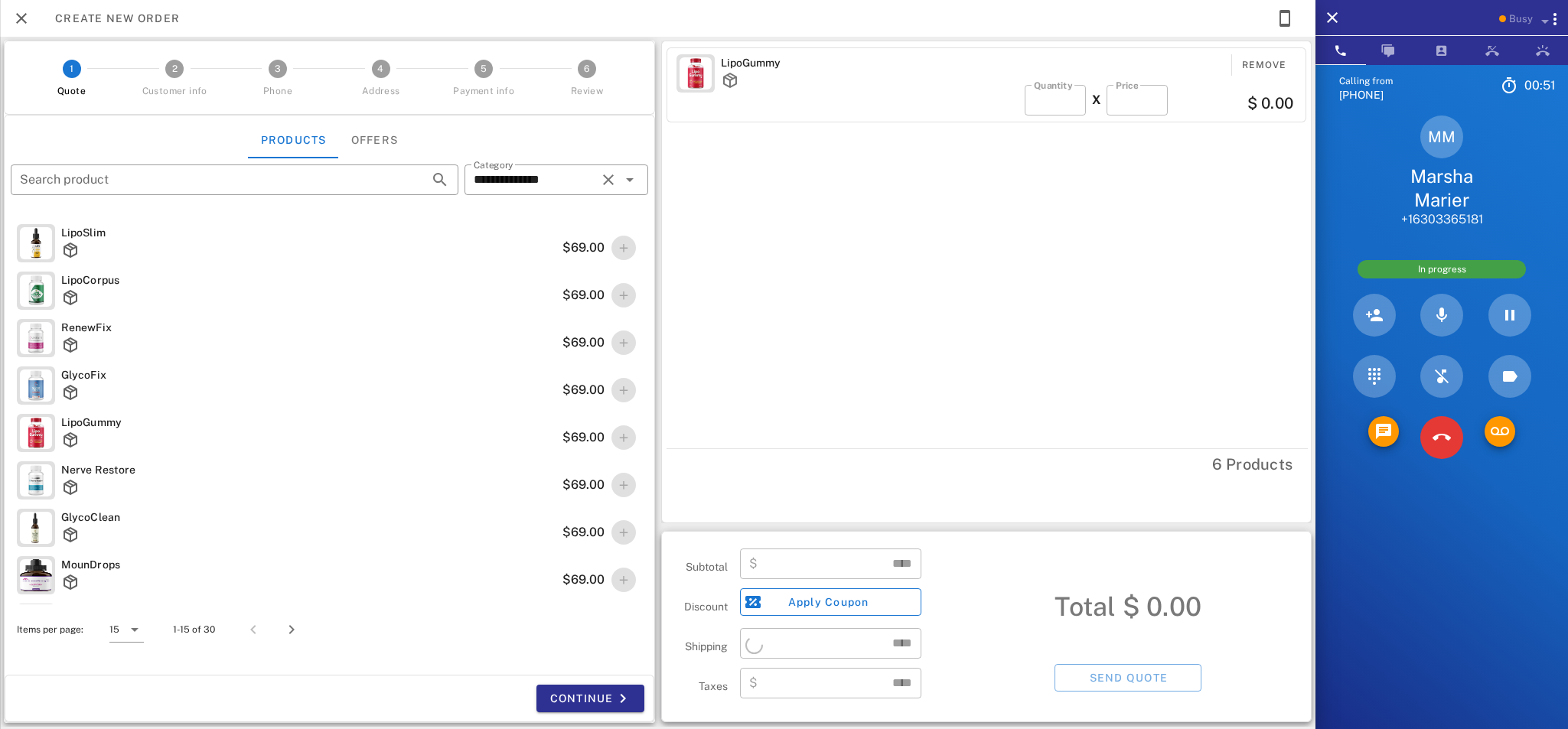 type on "*" 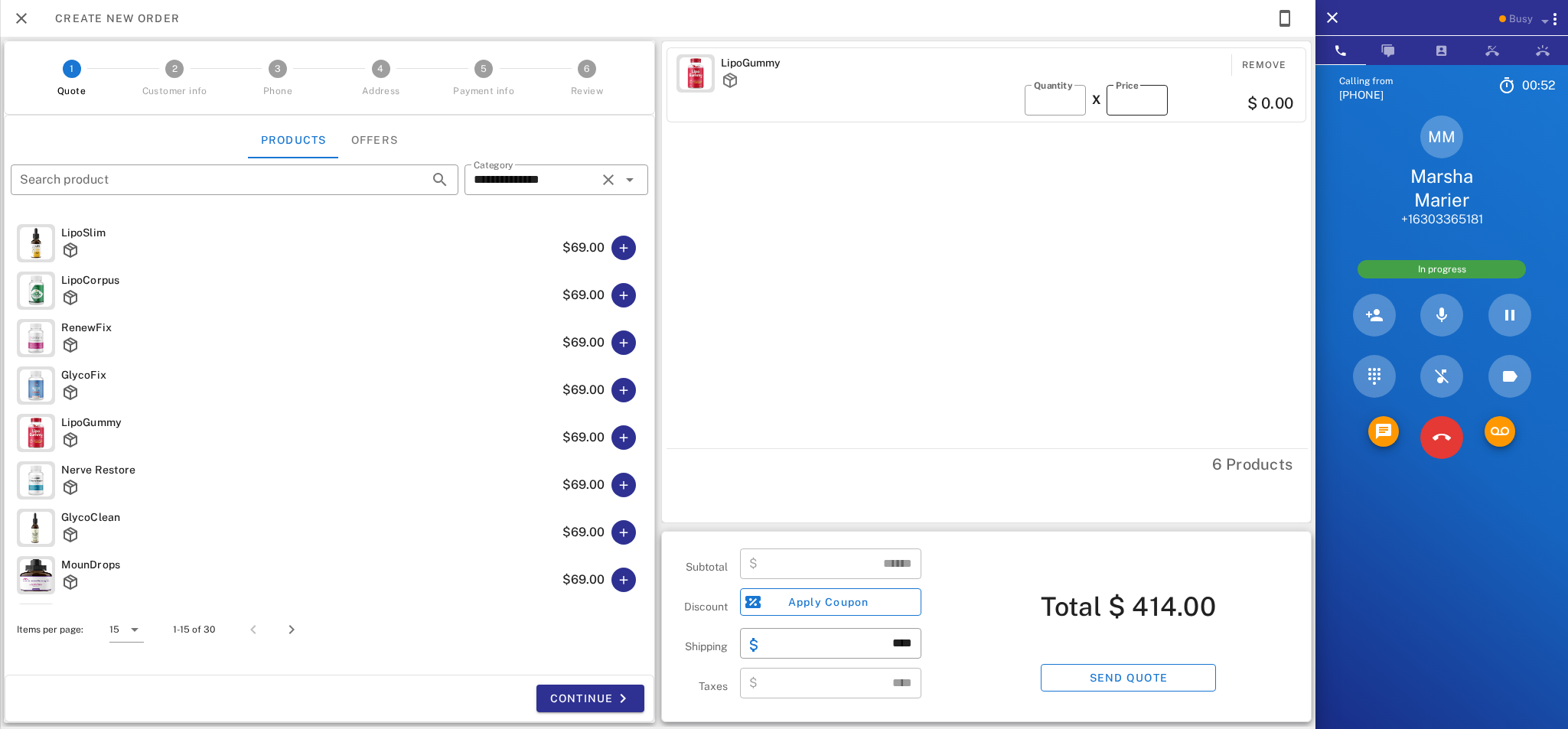 type on "****" 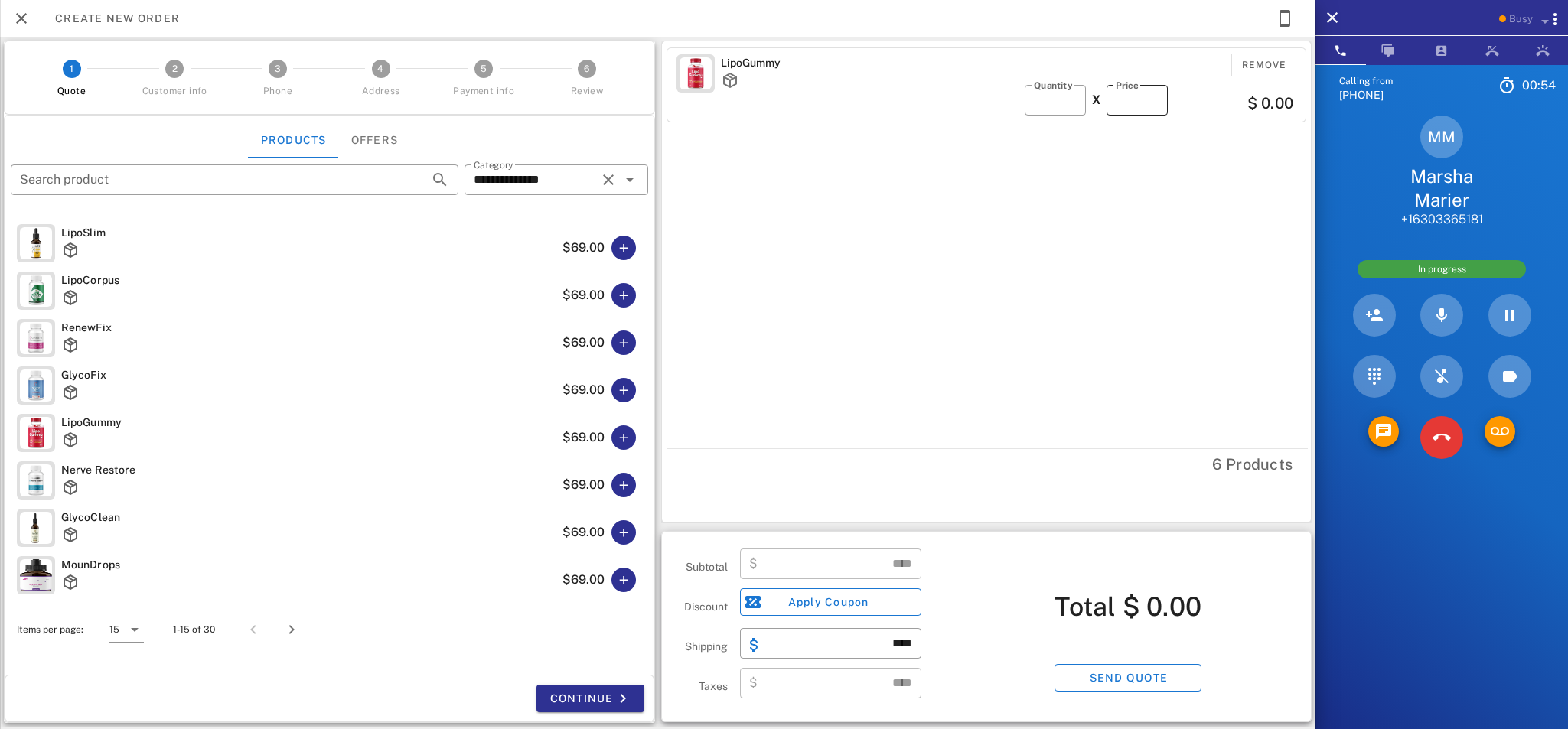 click on "*" at bounding box center (1137, 100) 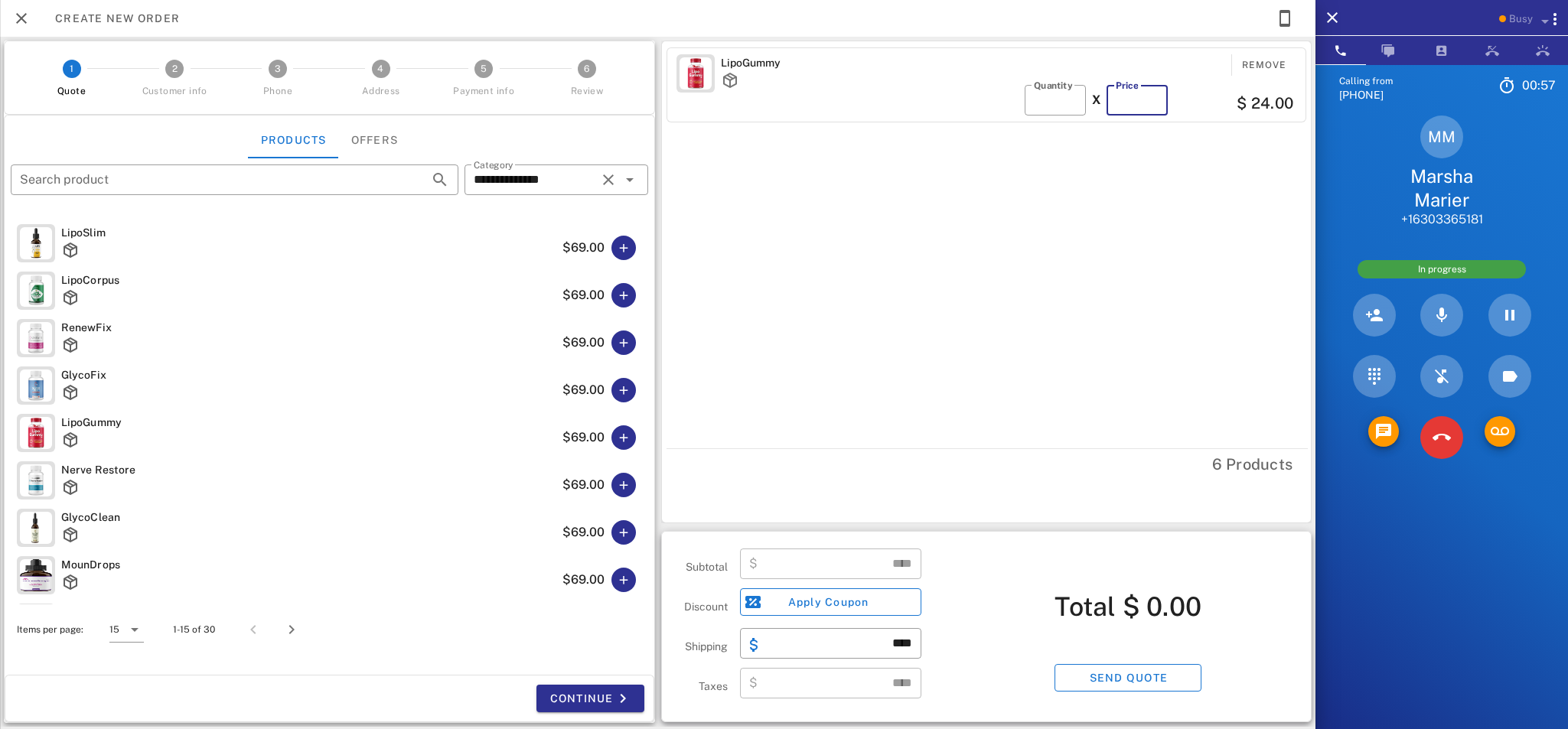type on "**" 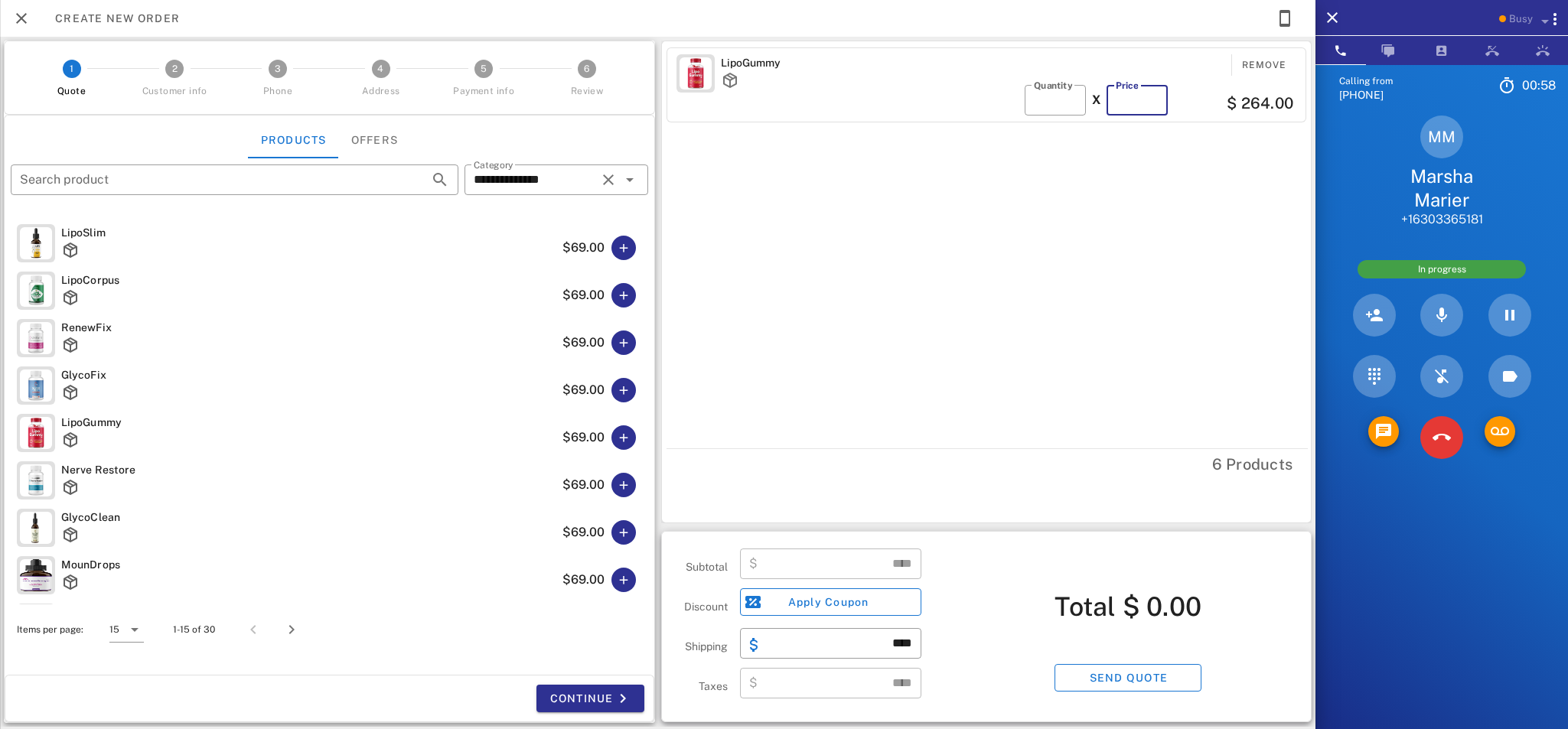 type on "******" 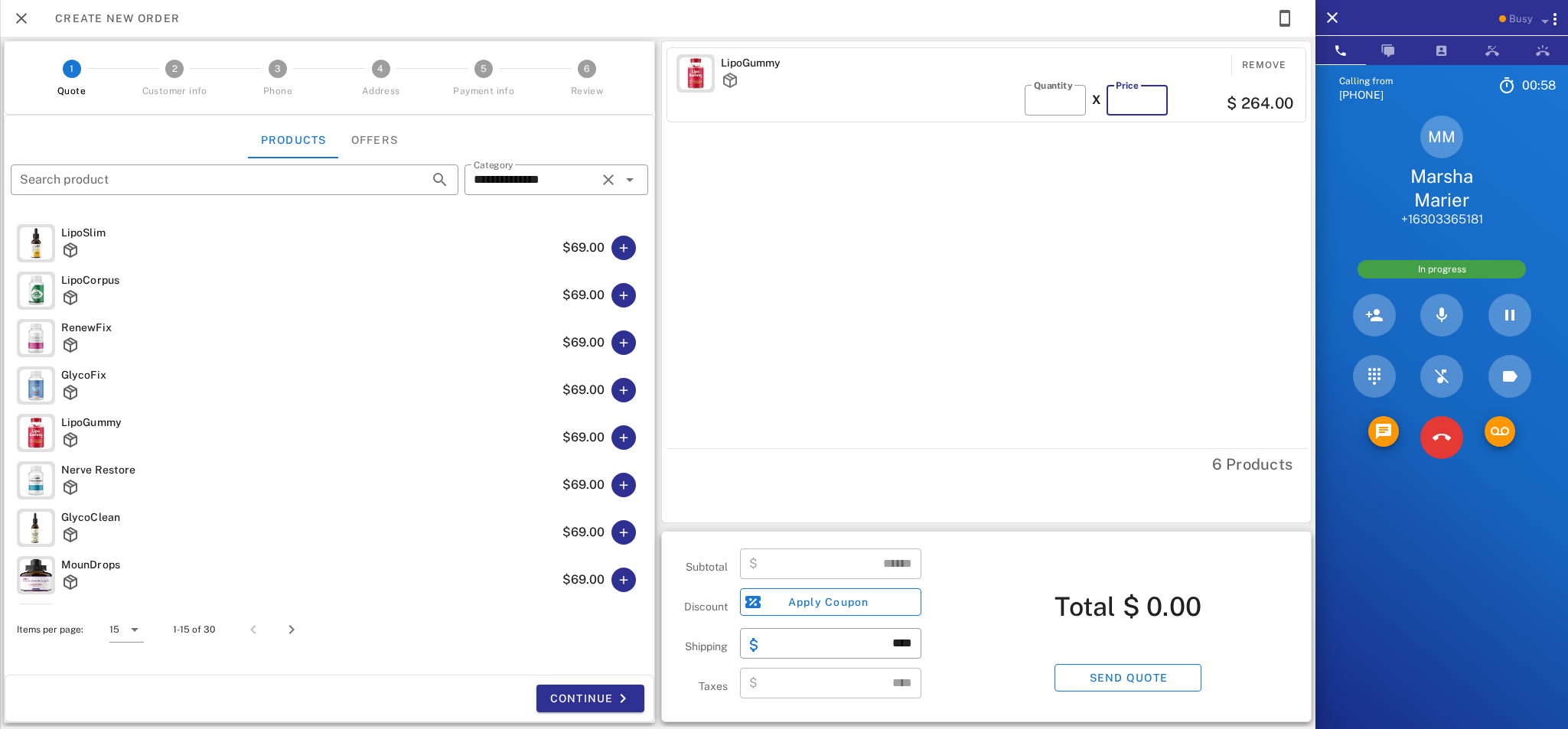 type on "**" 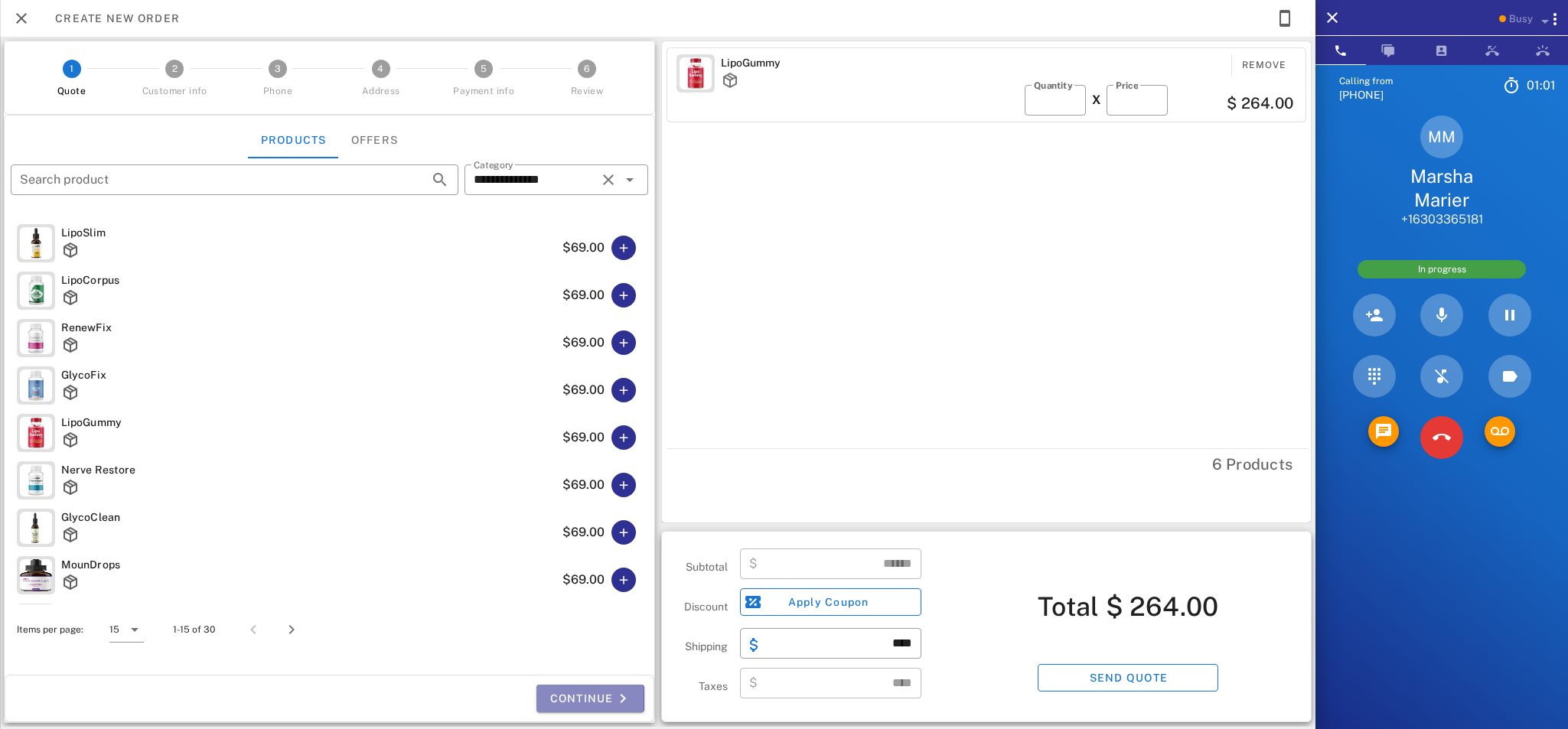 click on "Continue" at bounding box center (590, 698) 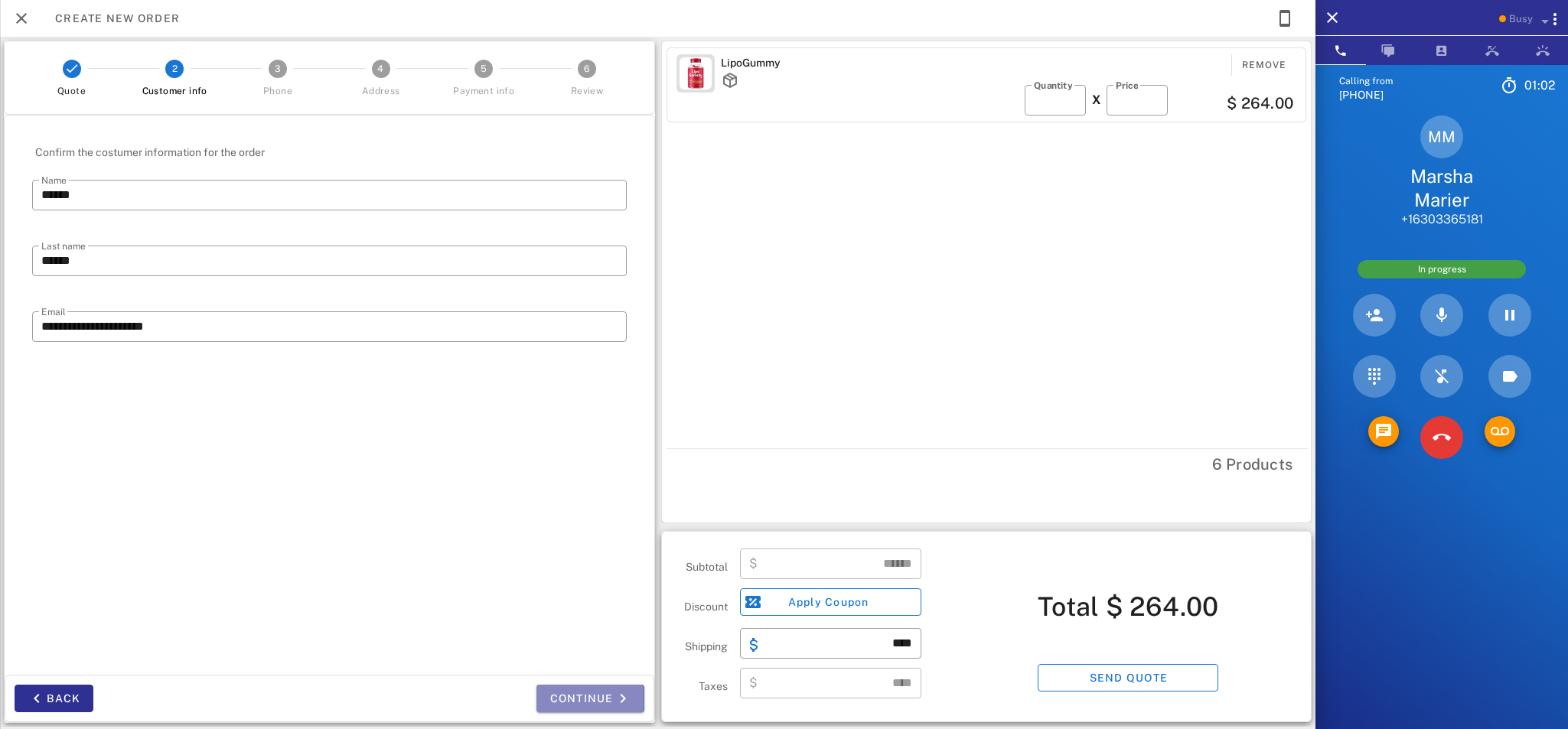 click on "Continue" at bounding box center [590, 698] 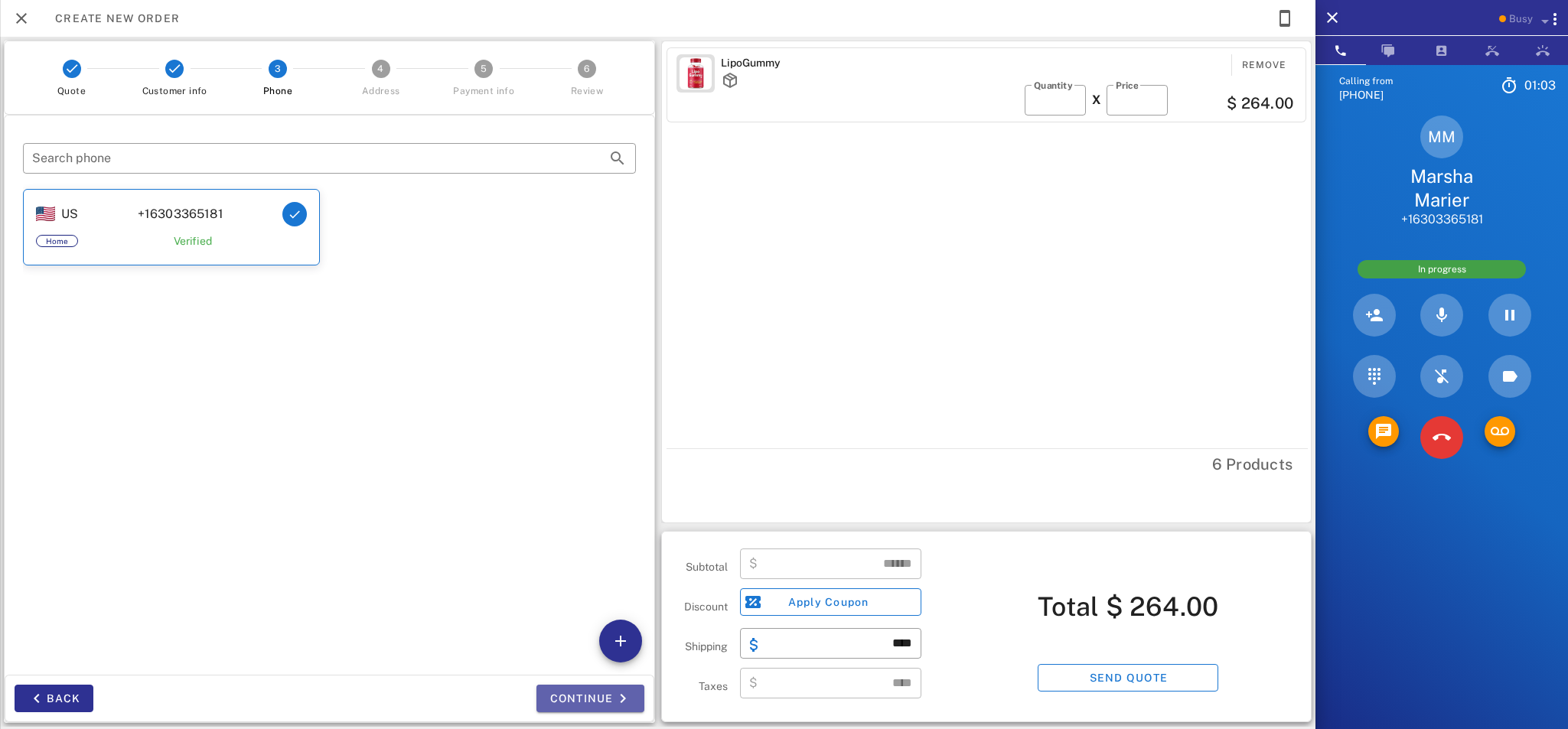 click on "Continue" at bounding box center [590, 698] 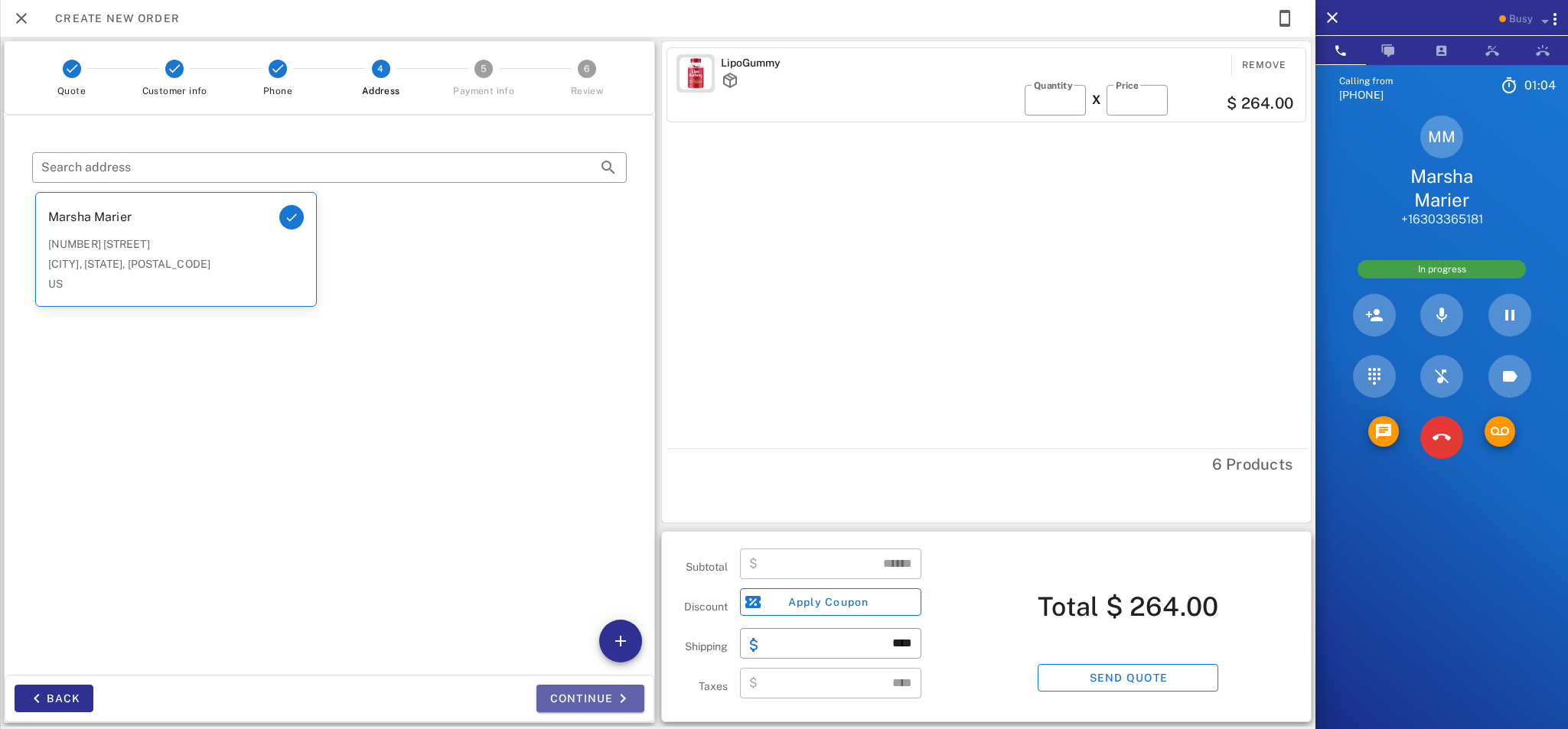 click on "Continue" at bounding box center (590, 698) 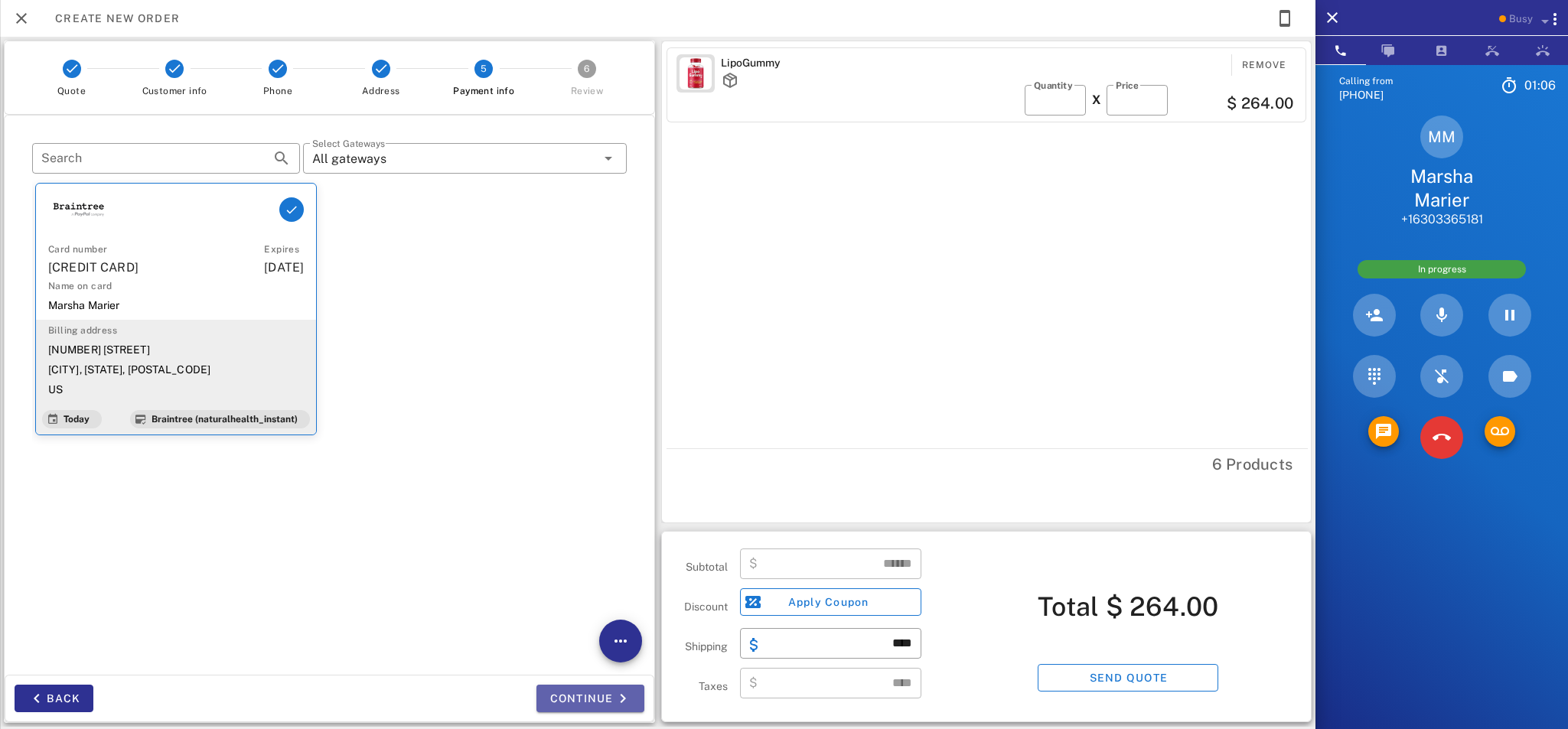 click on "Continue" at bounding box center [590, 698] 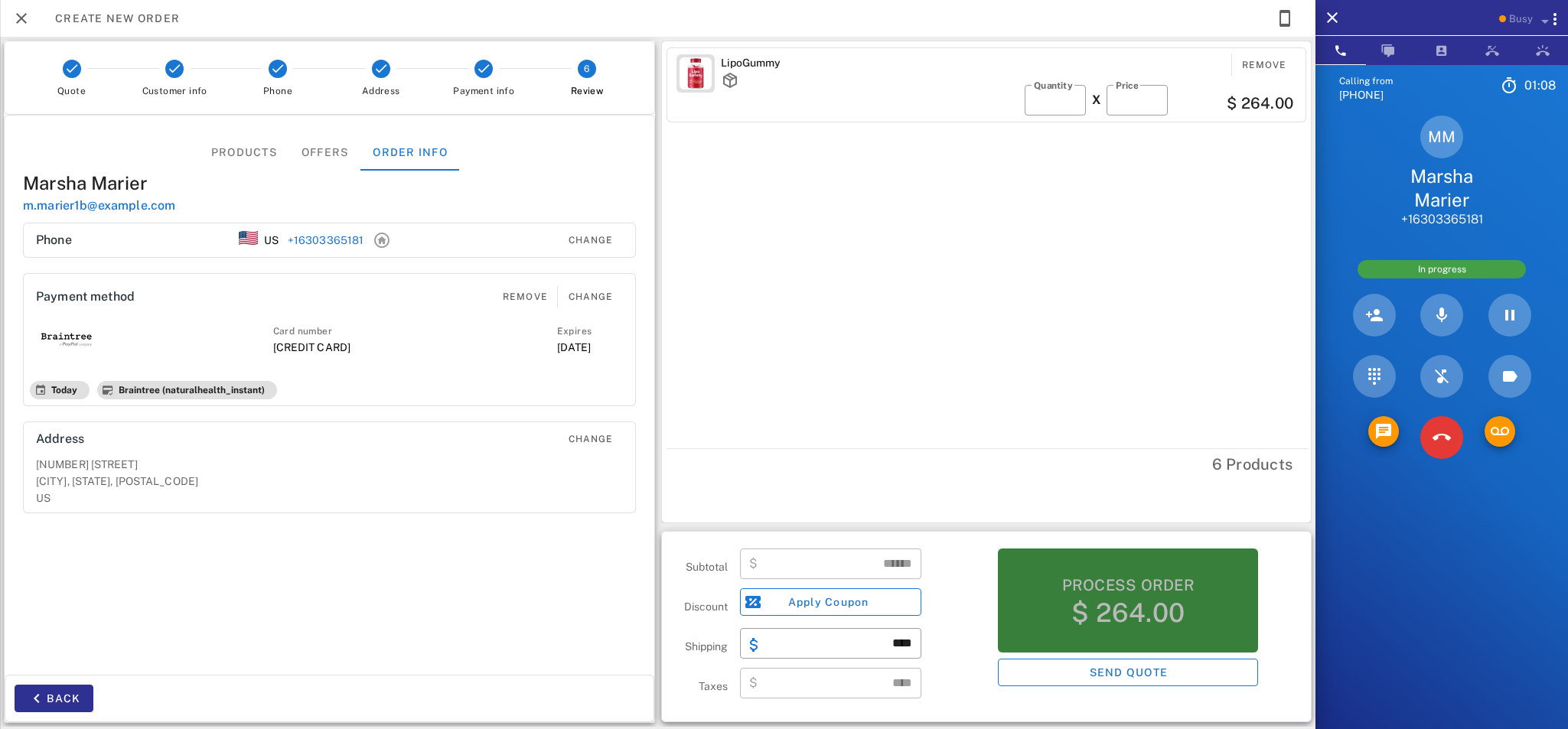 click on "Process order" at bounding box center (1128, 585) 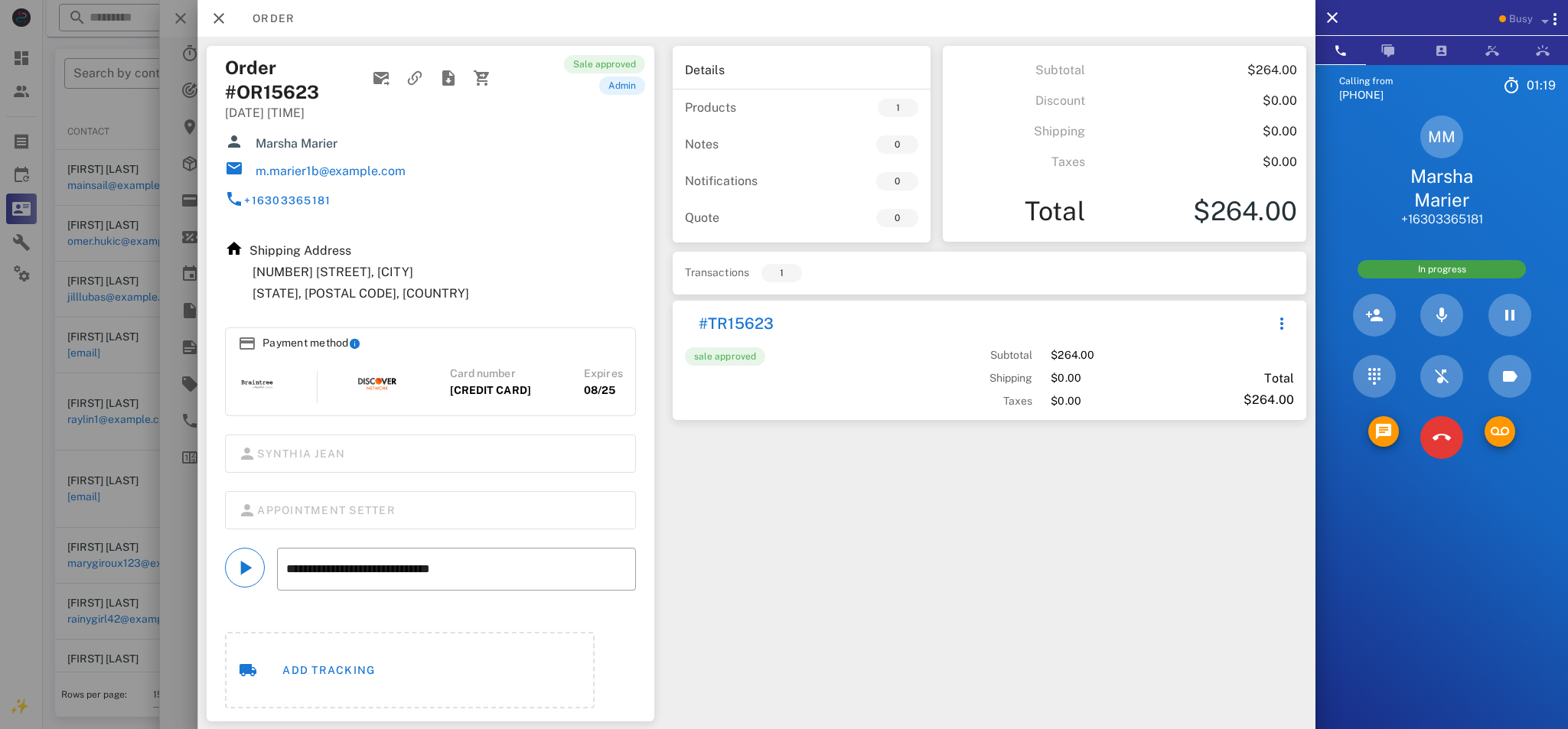 click at bounding box center (234, 168) 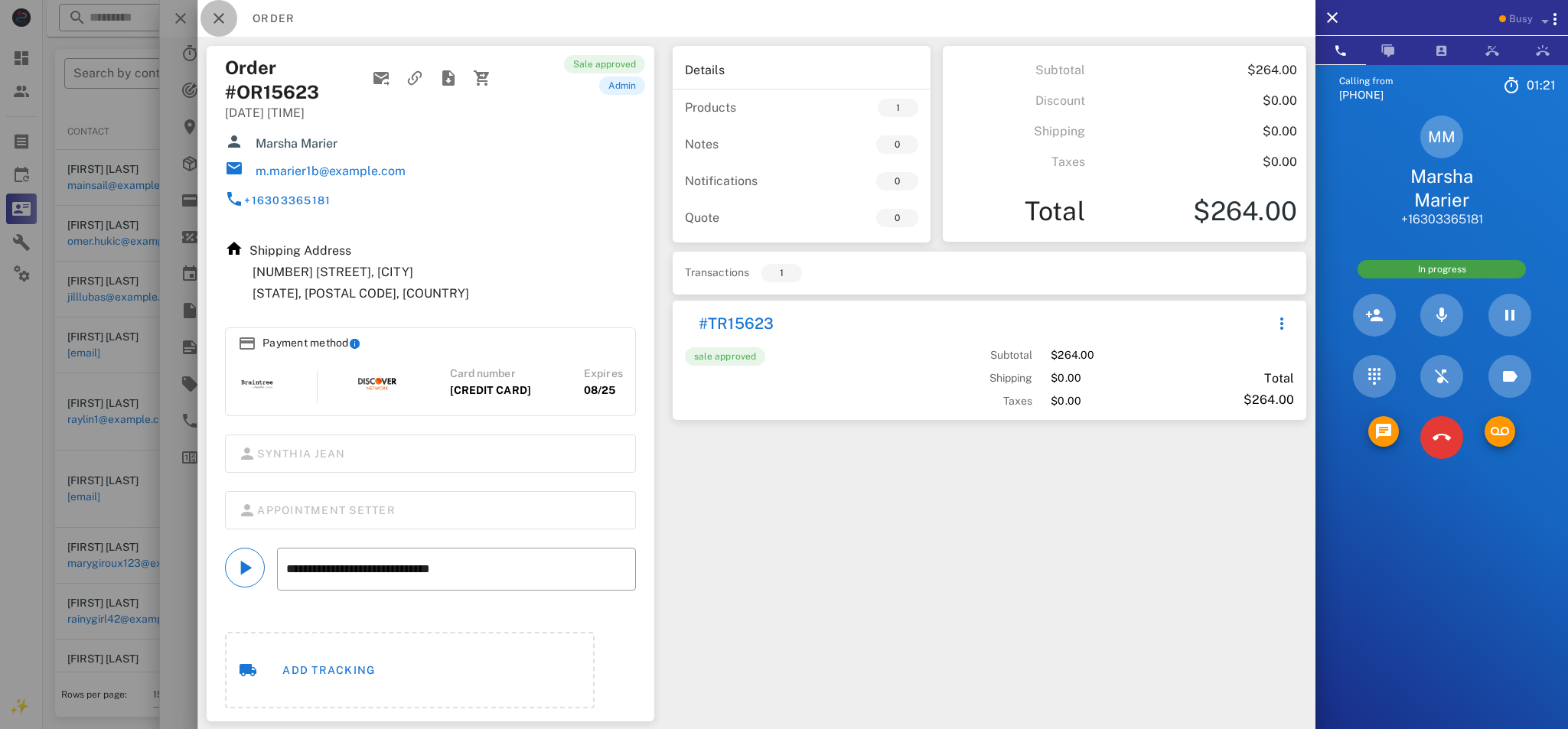 click at bounding box center (219, 18) 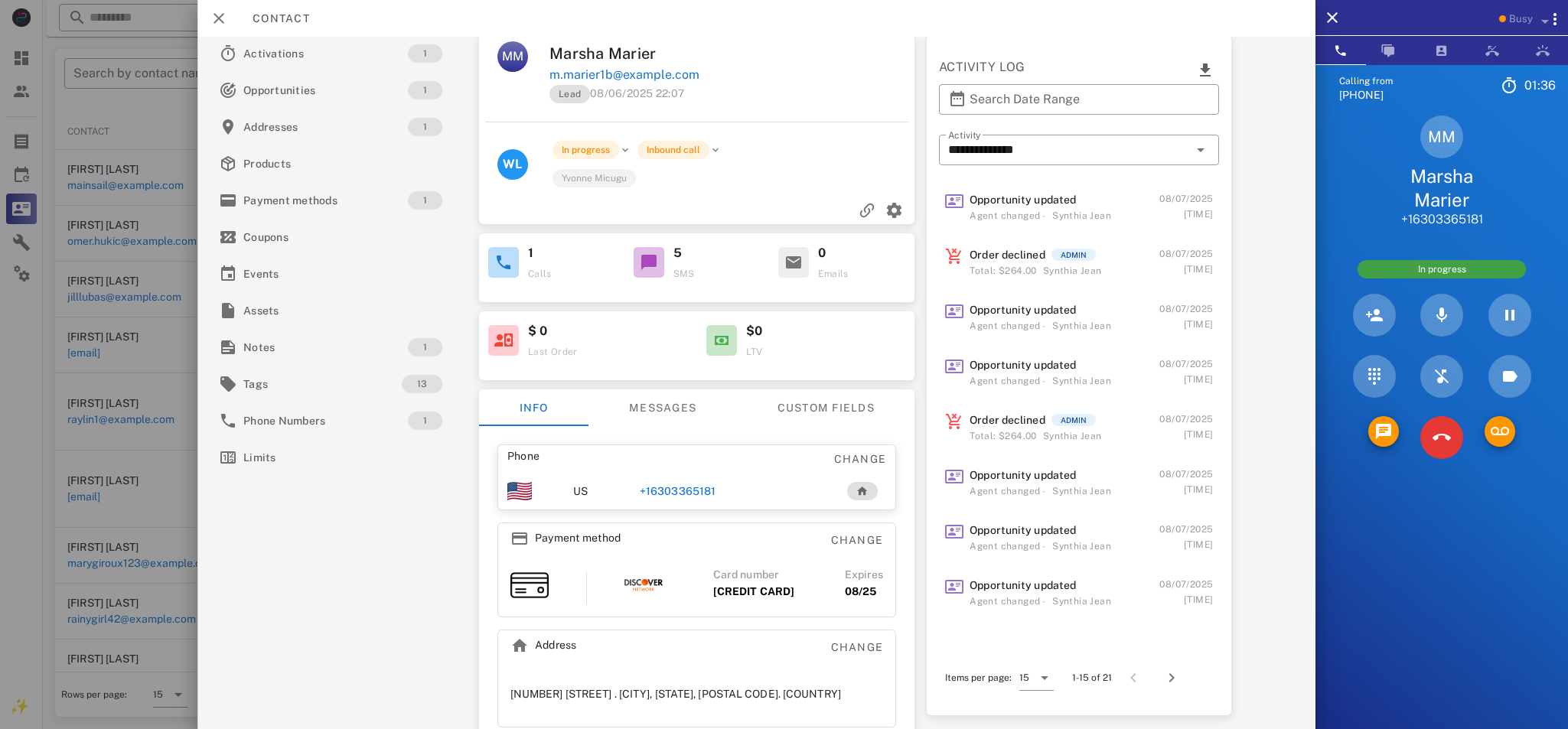 click on "MM" at bounding box center (513, 57) 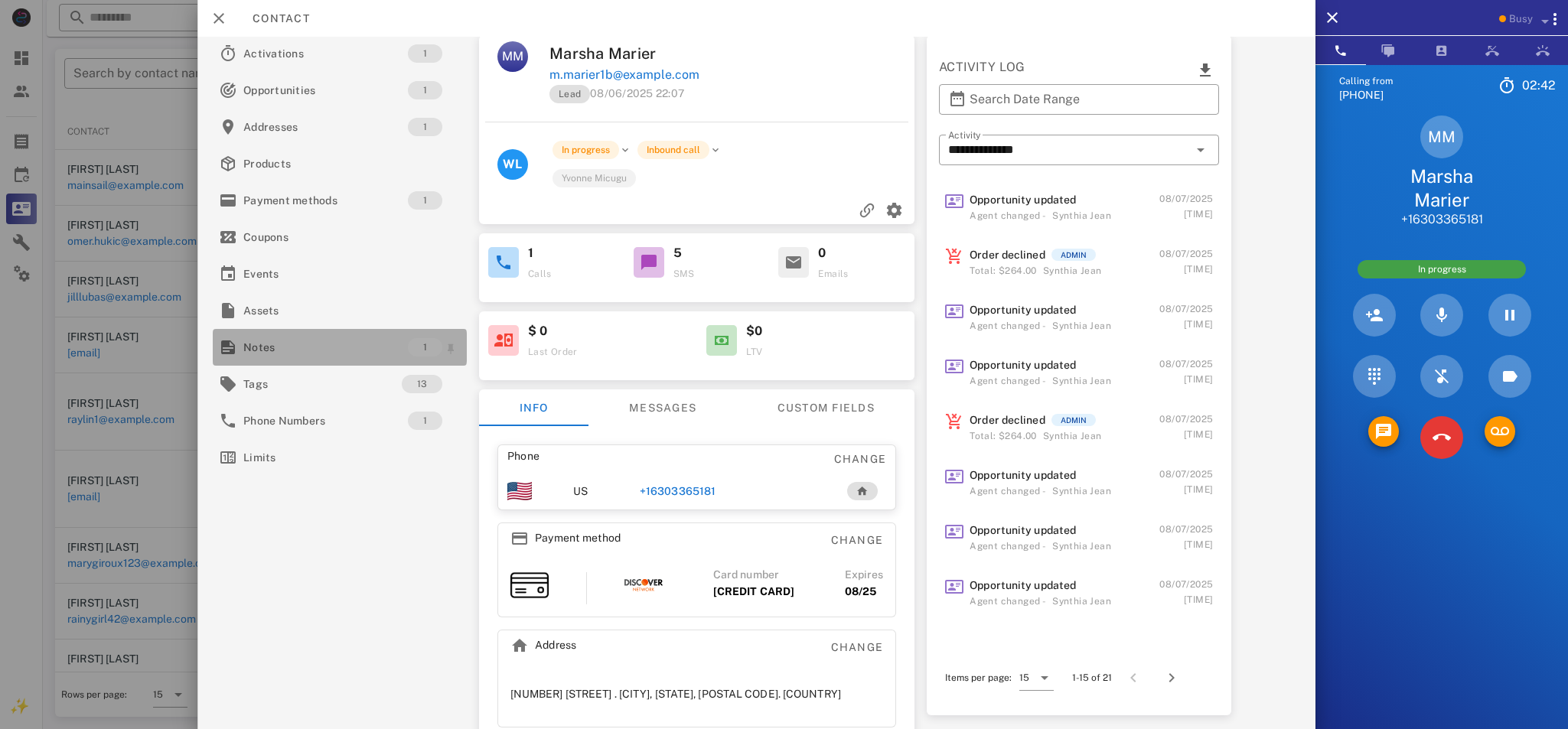 click on "Notes" at bounding box center (325, 347) 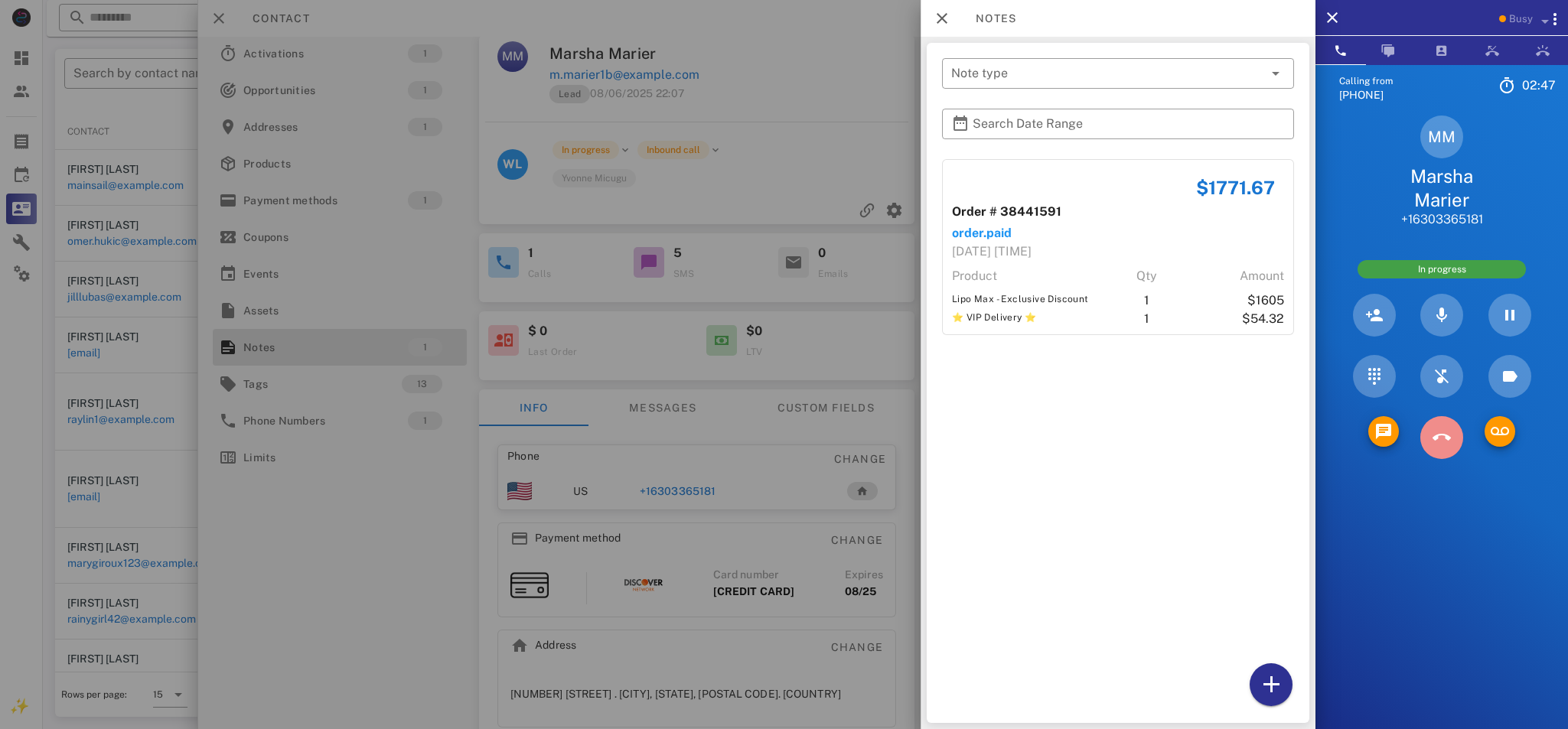 click at bounding box center (1442, 438) 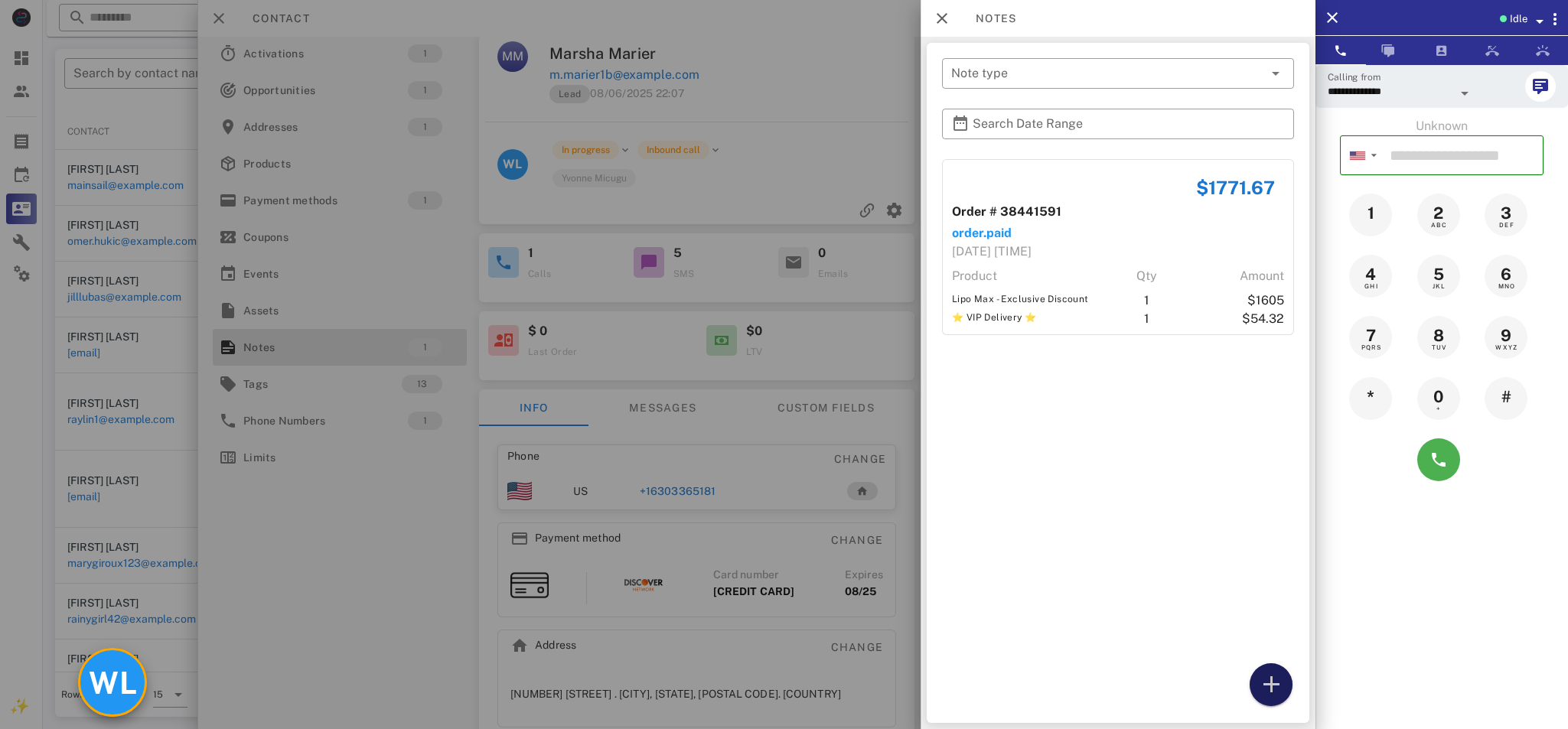 click at bounding box center [1271, 685] 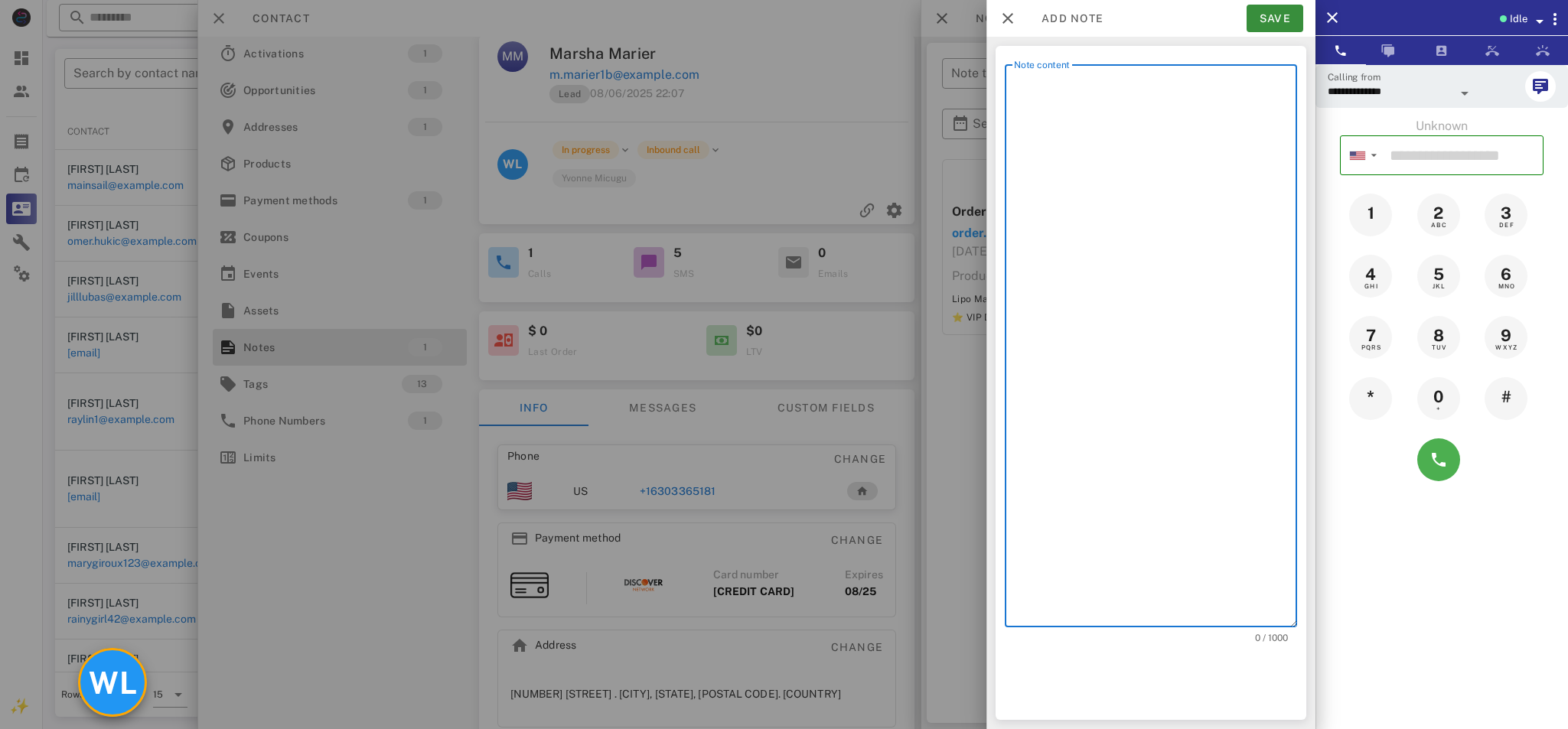 click on "Note content" at bounding box center (1156, 350) 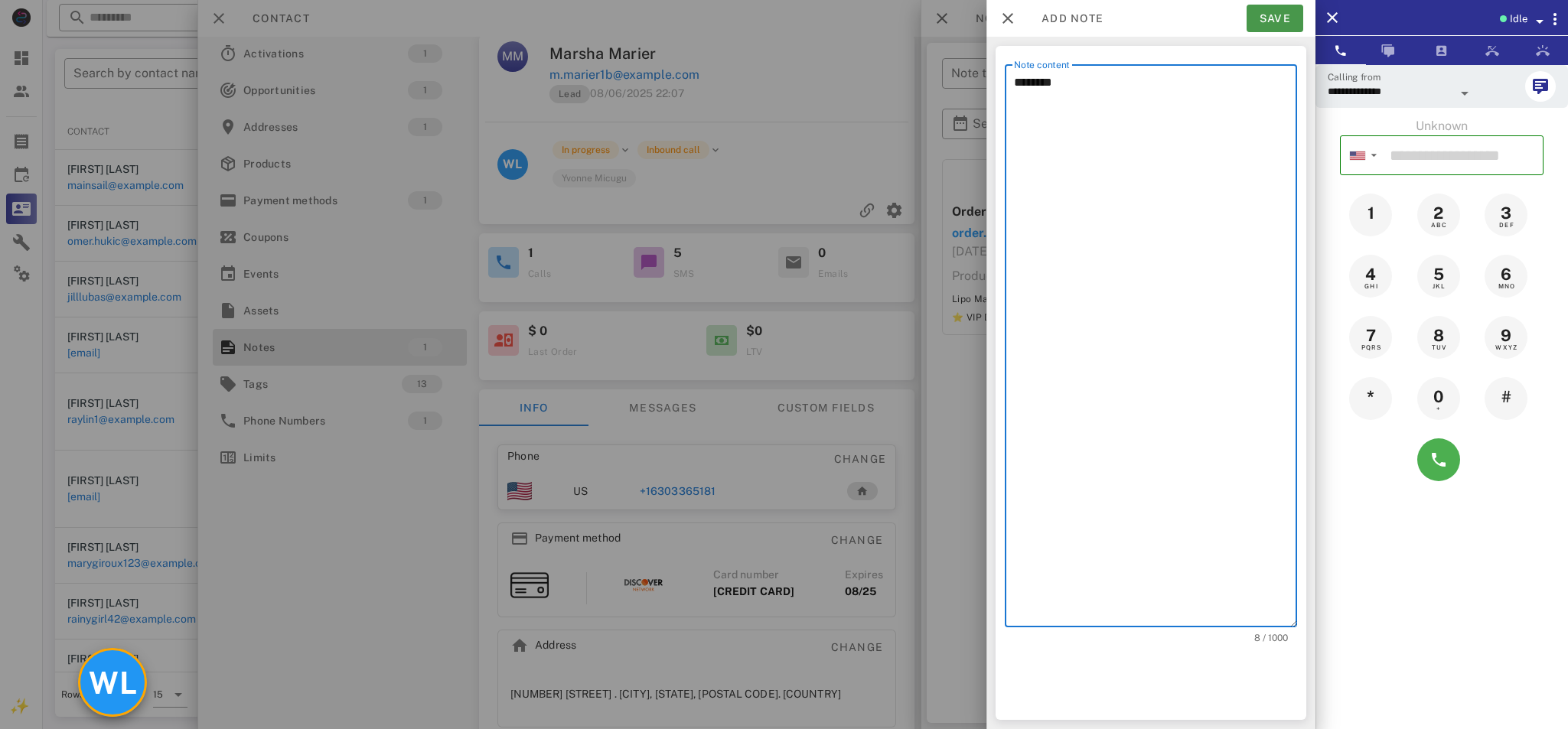 type on "********" 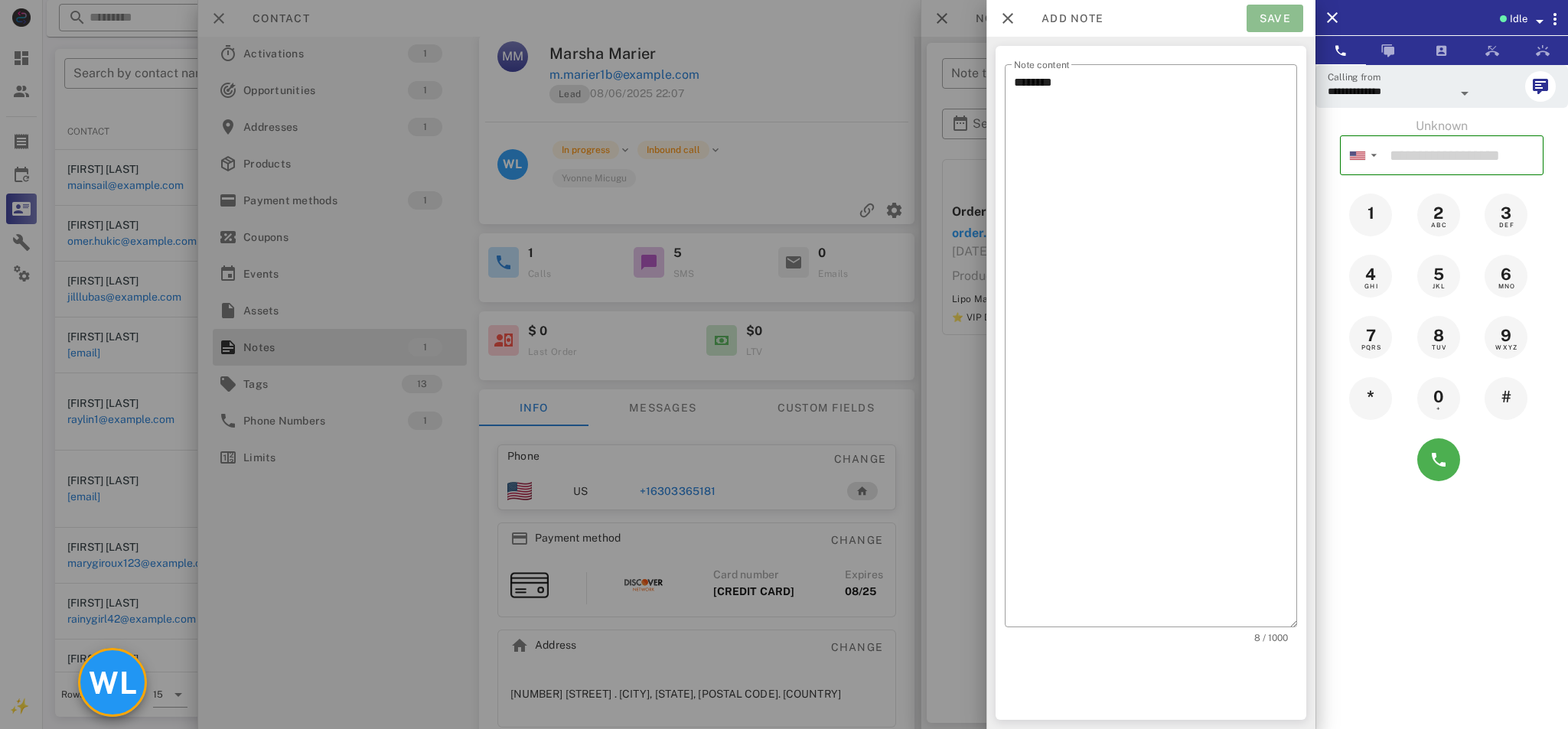 click on "Save" at bounding box center [1275, 18] 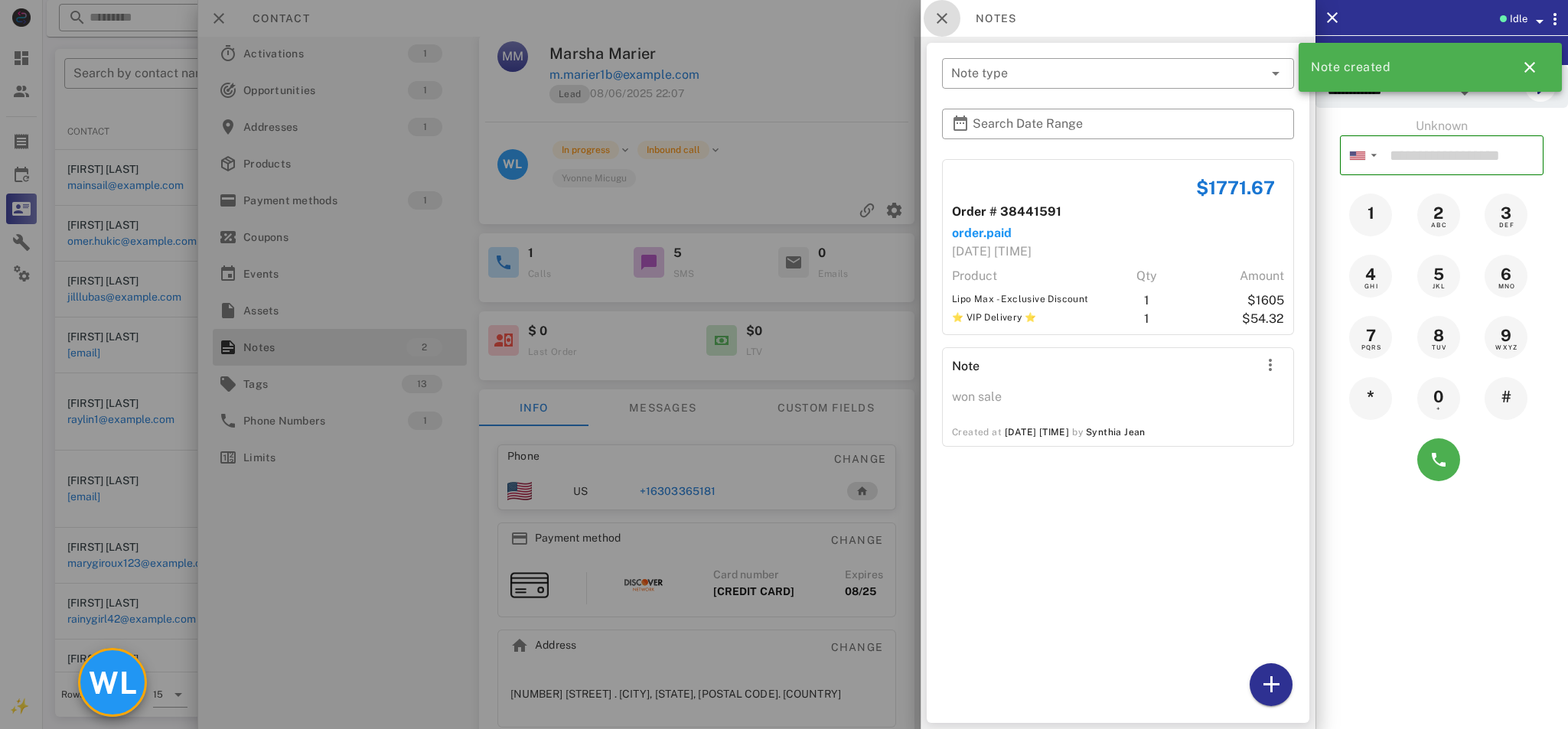 click at bounding box center (942, 18) 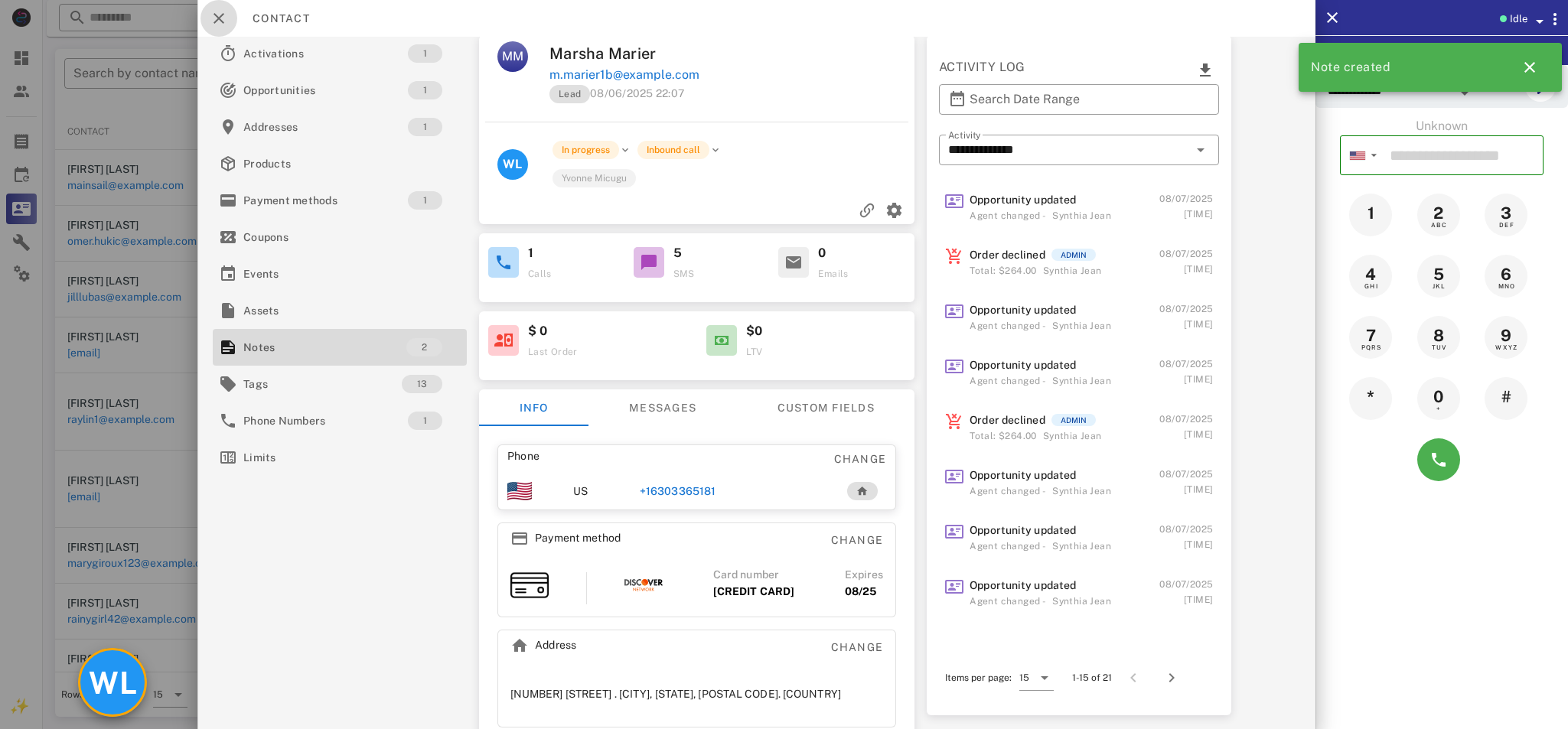 click at bounding box center [219, 18] 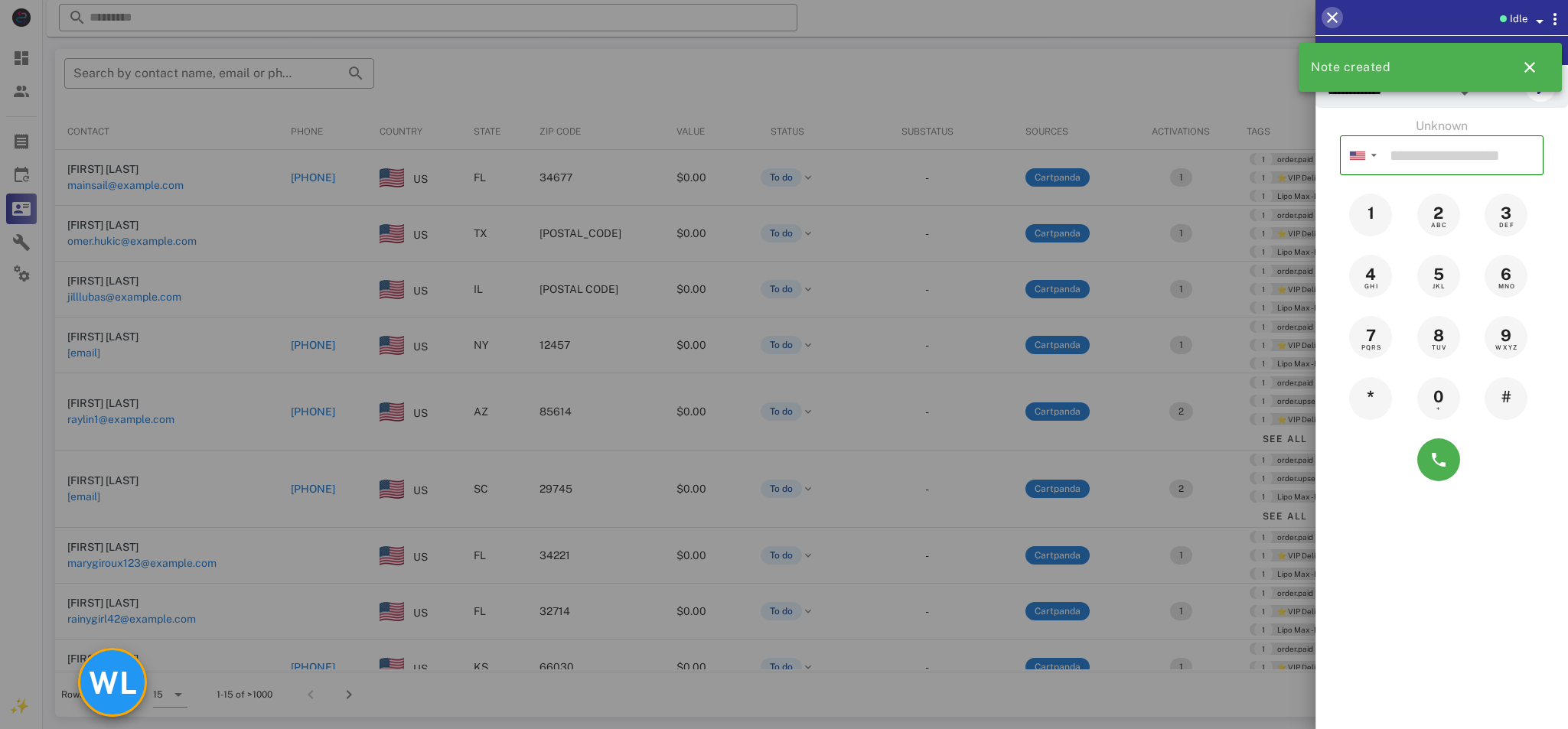 click at bounding box center [1332, 18] 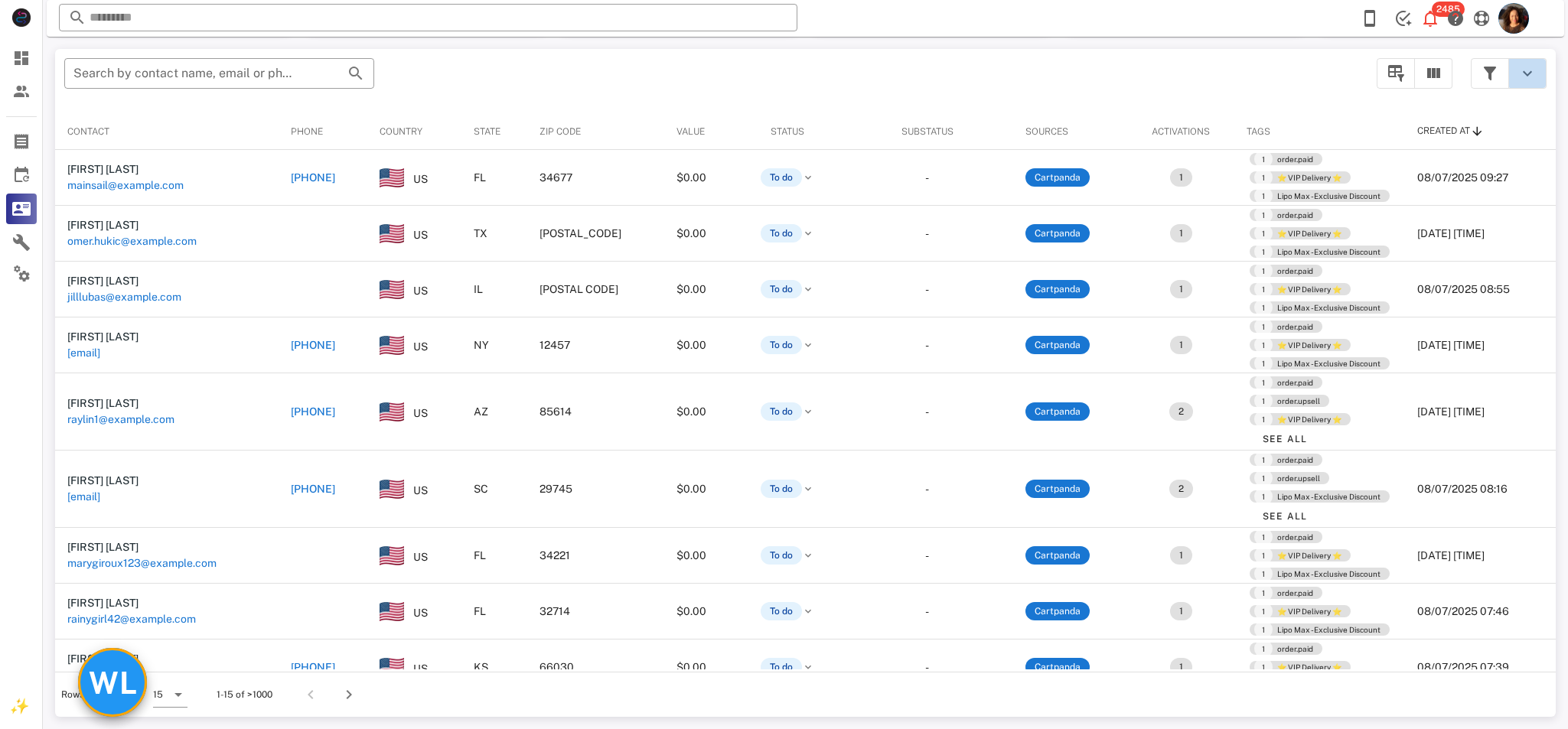 click at bounding box center (1527, 73) 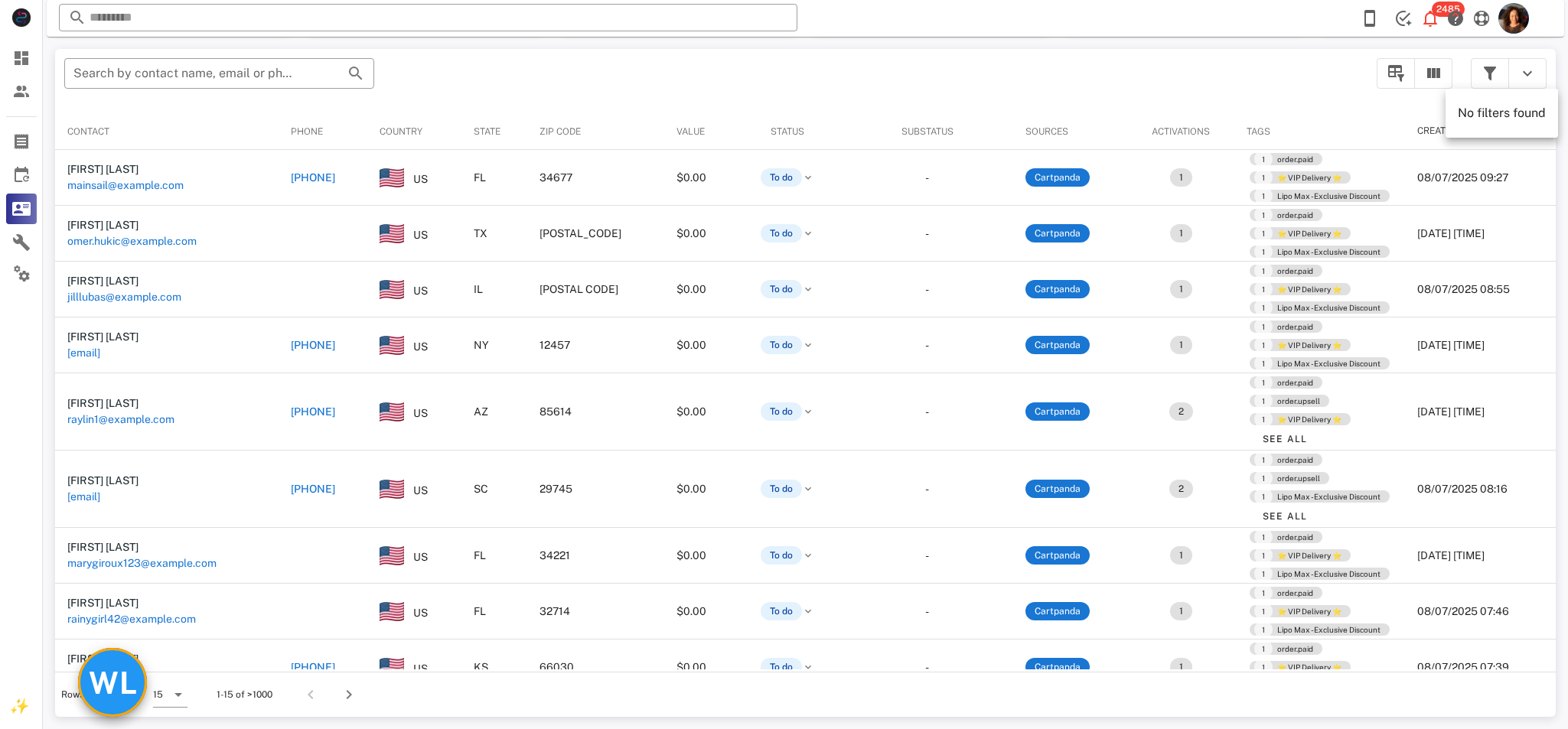 click on "WL" at bounding box center (112, 682) 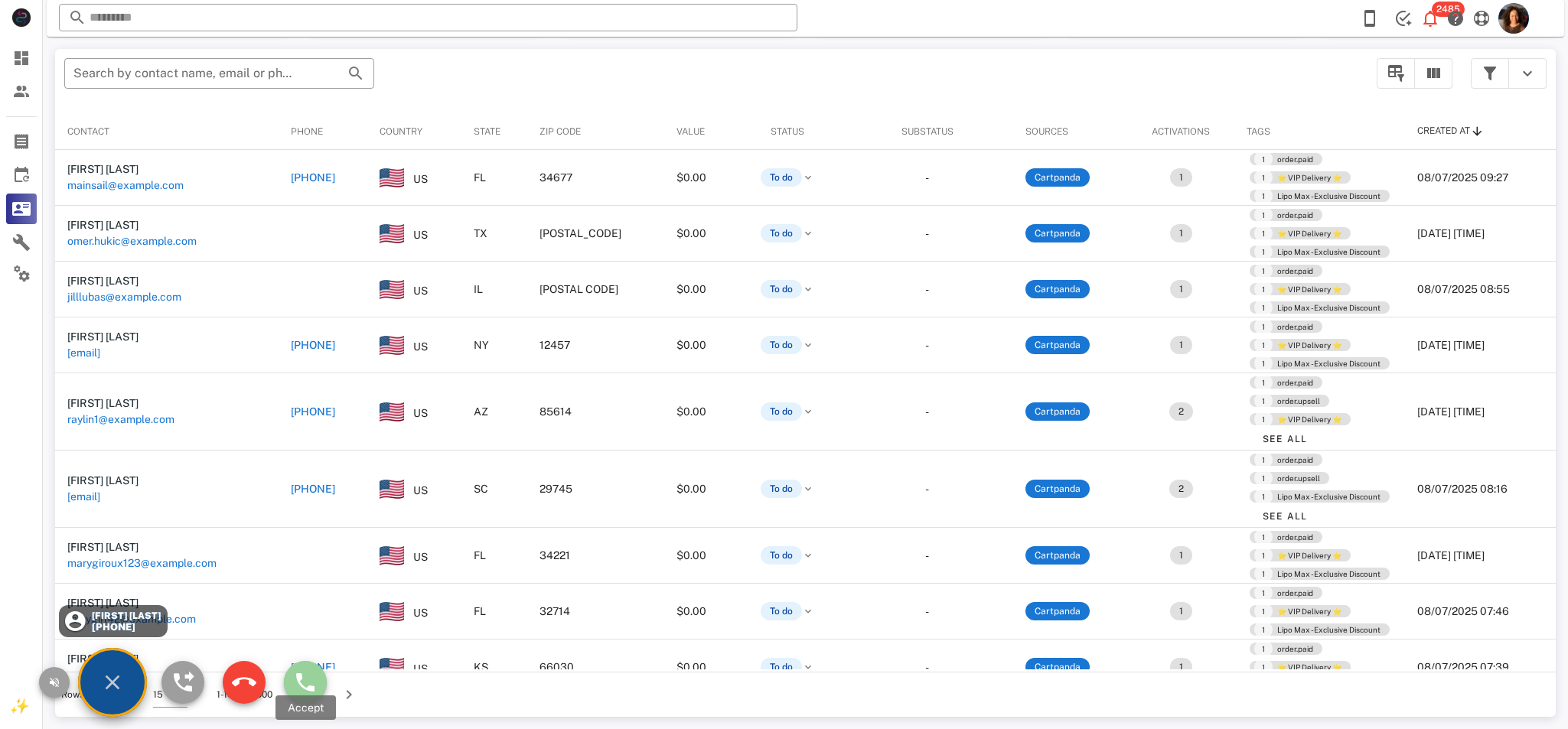 click at bounding box center (305, 682) 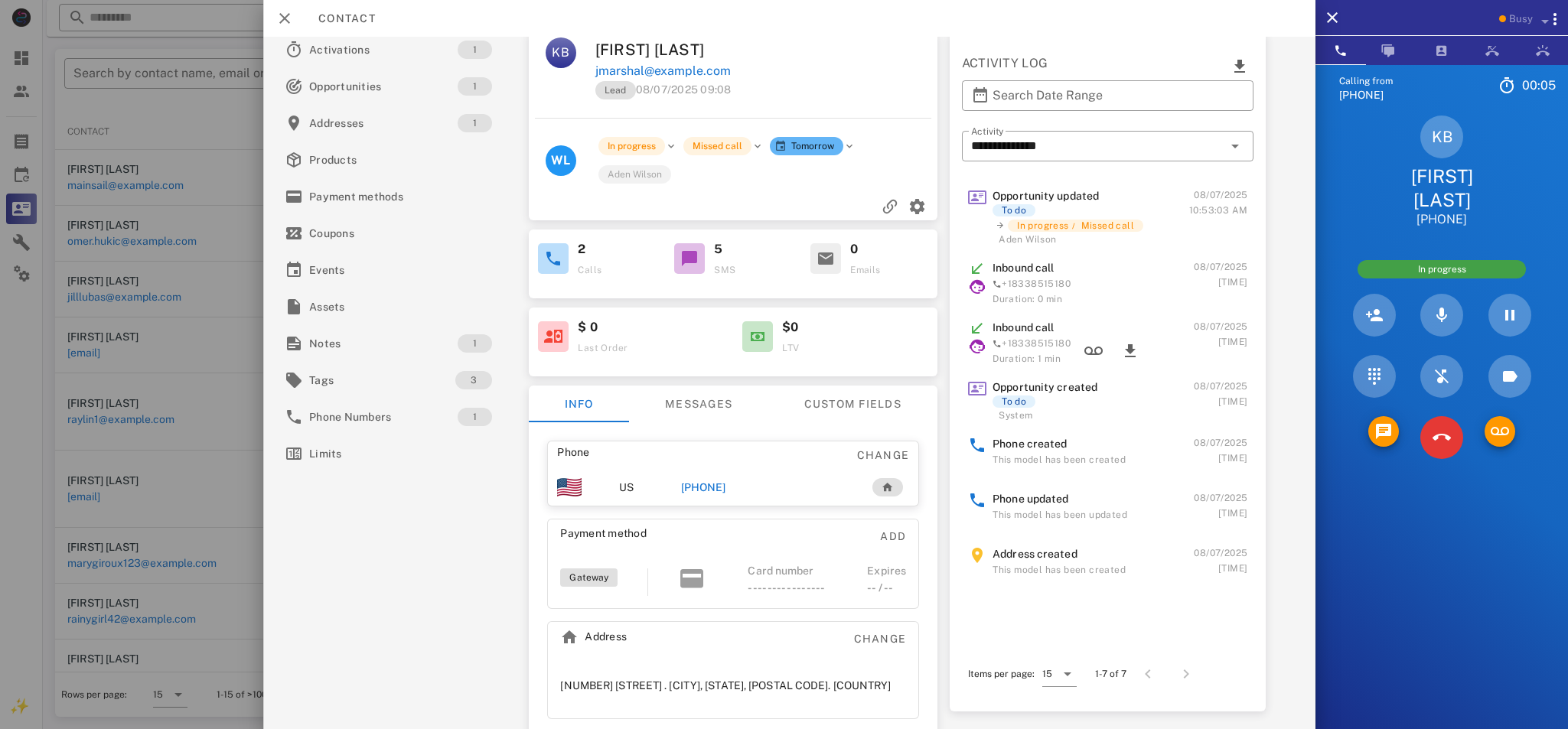 scroll, scrollTop: 25, scrollLeft: 0, axis: vertical 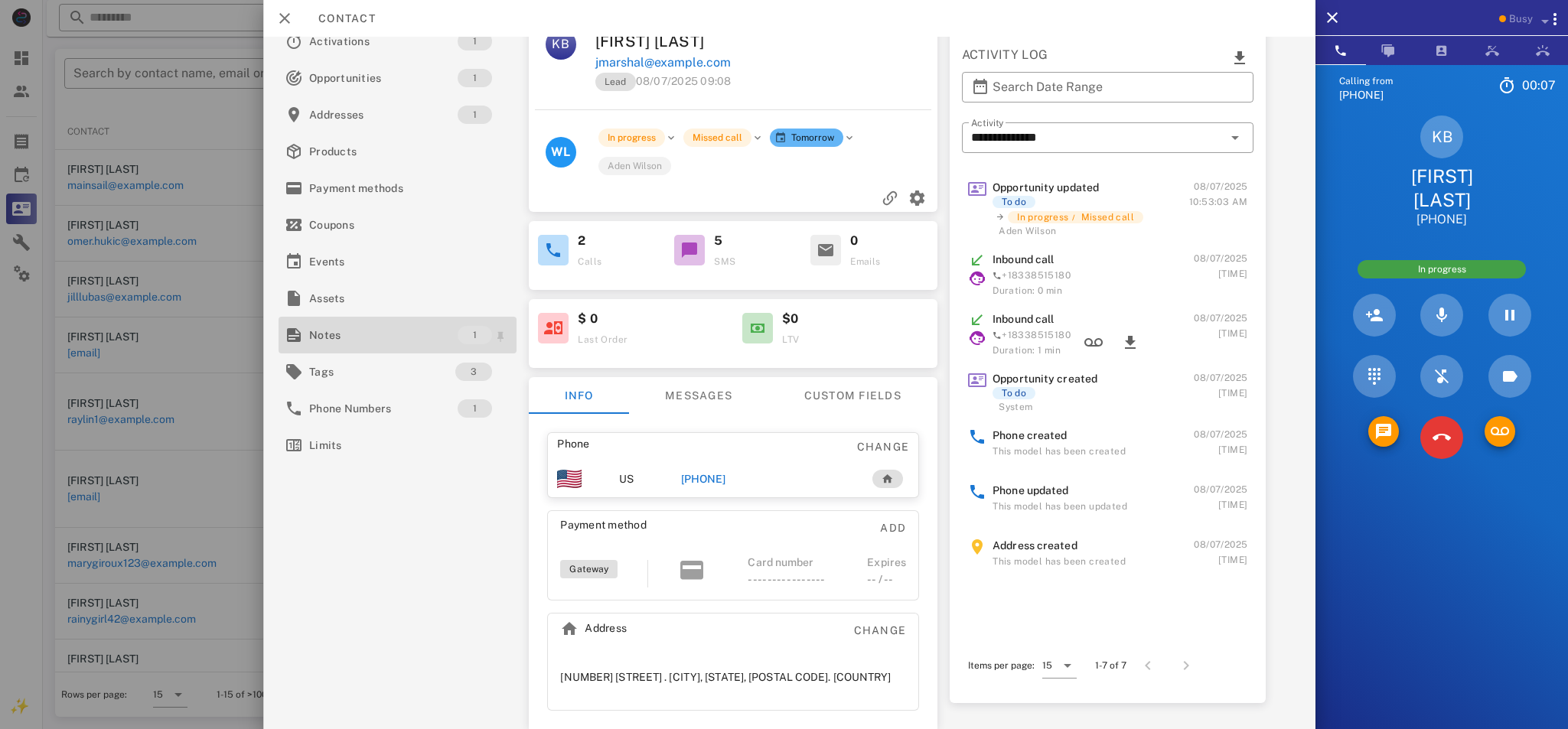 click on "Notes" at bounding box center [383, 335] 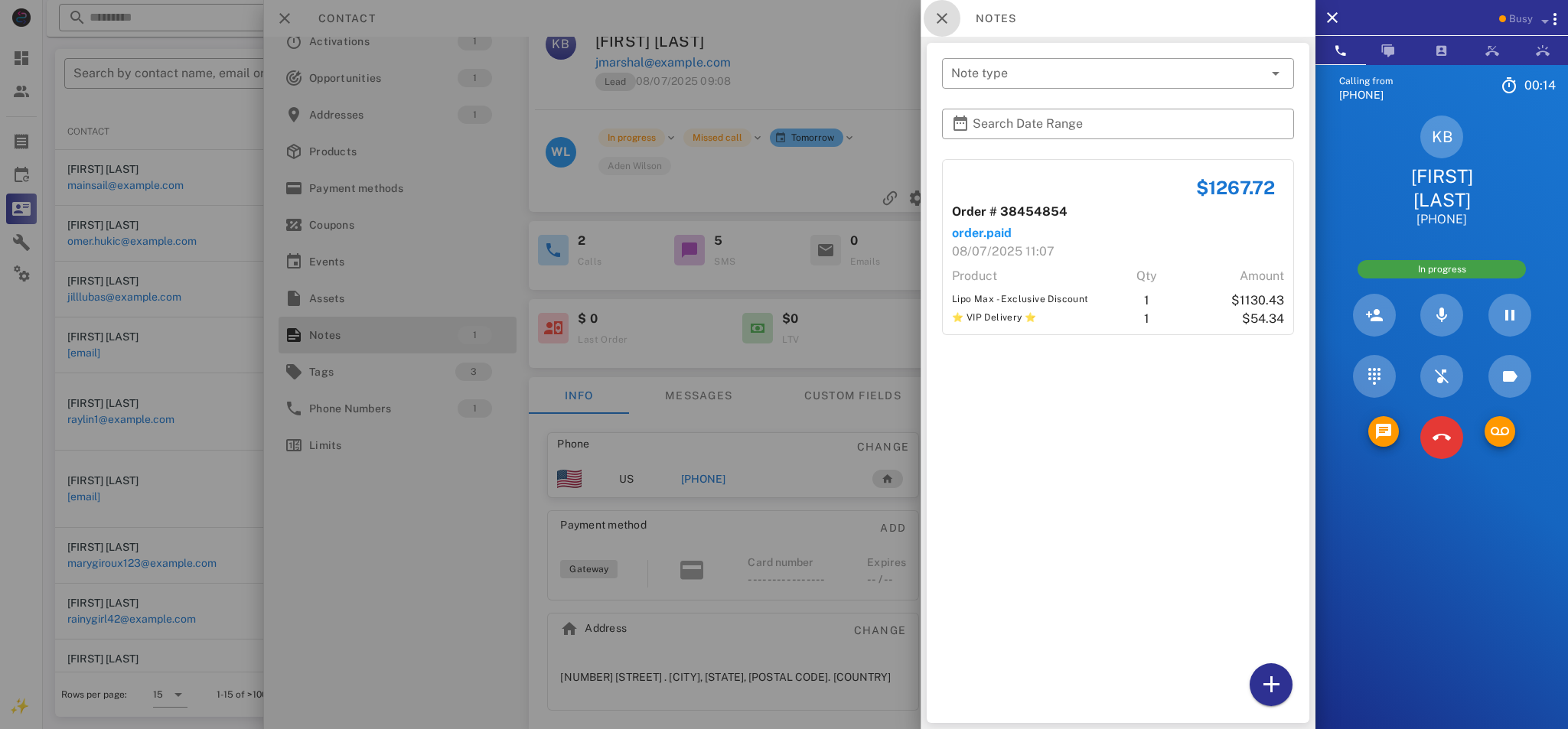 click at bounding box center [942, 18] 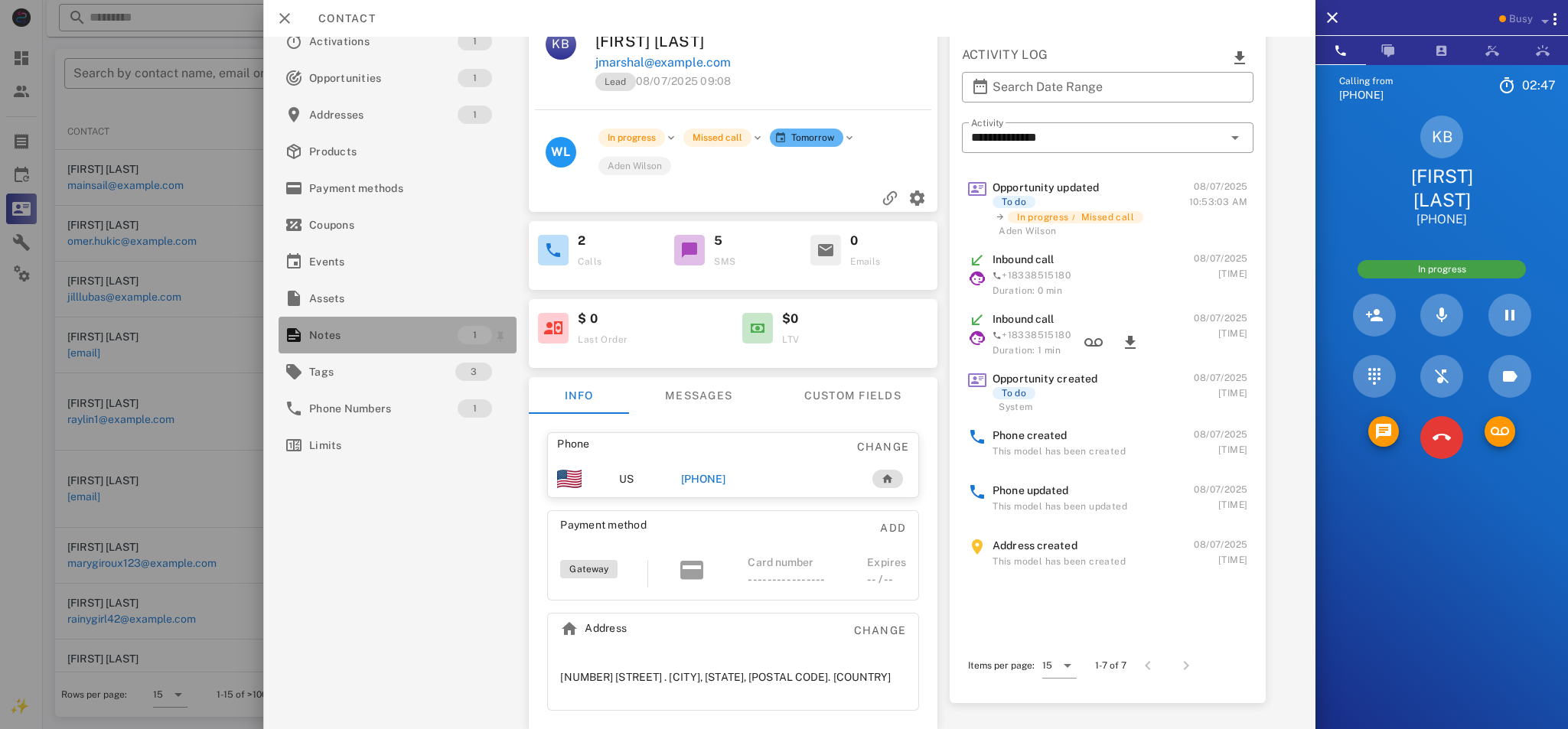 click on "Notes" at bounding box center (383, 335) 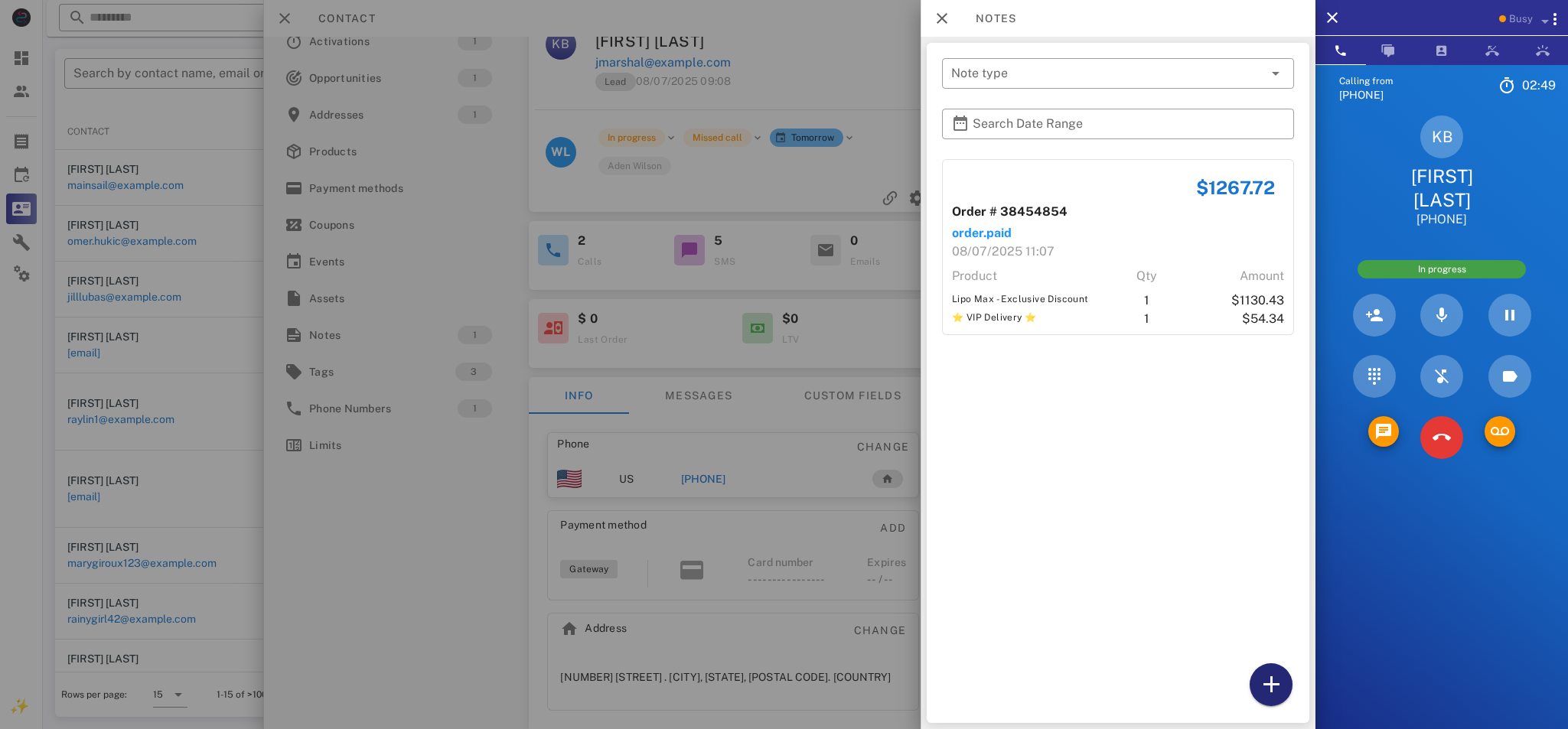 click at bounding box center (1271, 685) 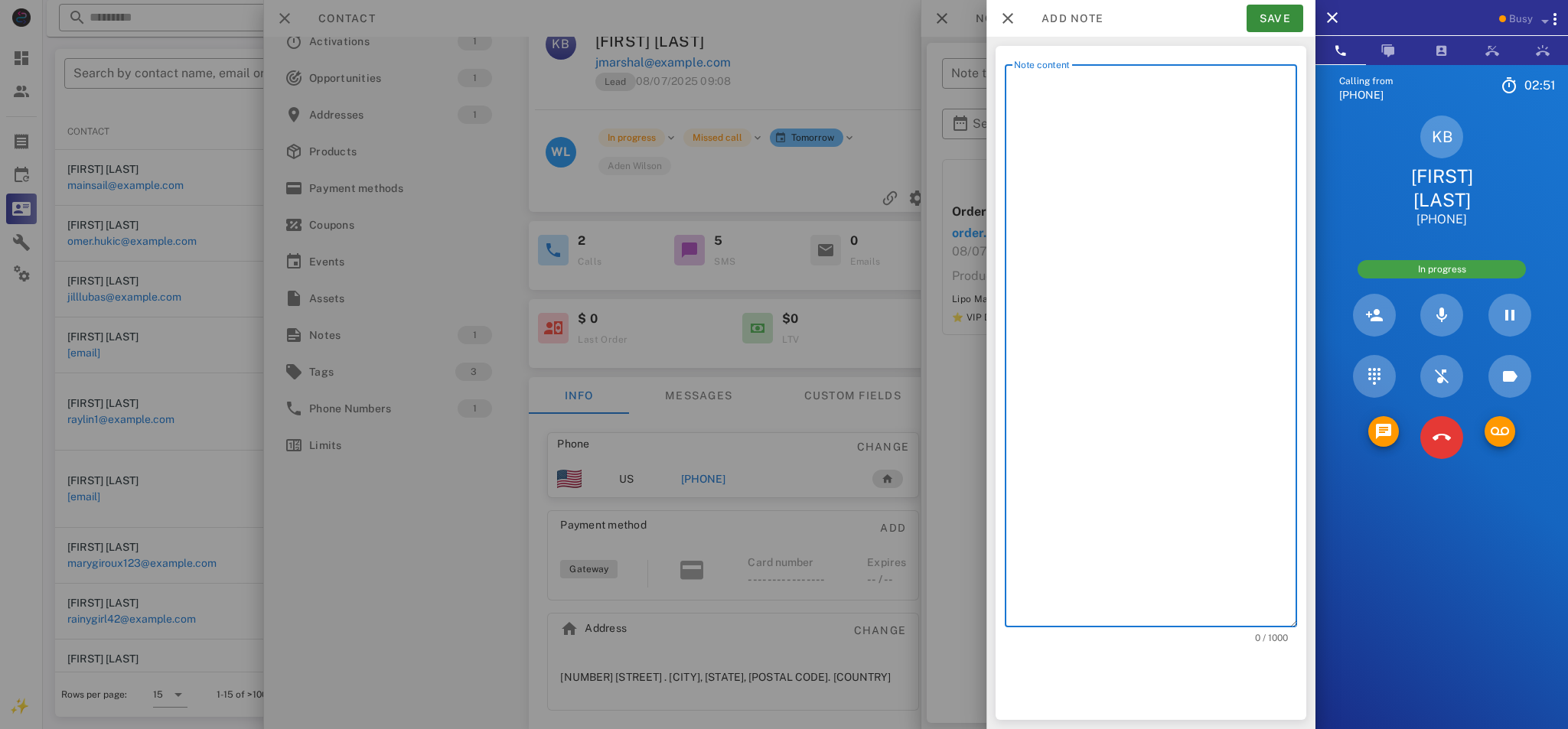 click on "Note content" at bounding box center [1156, 350] 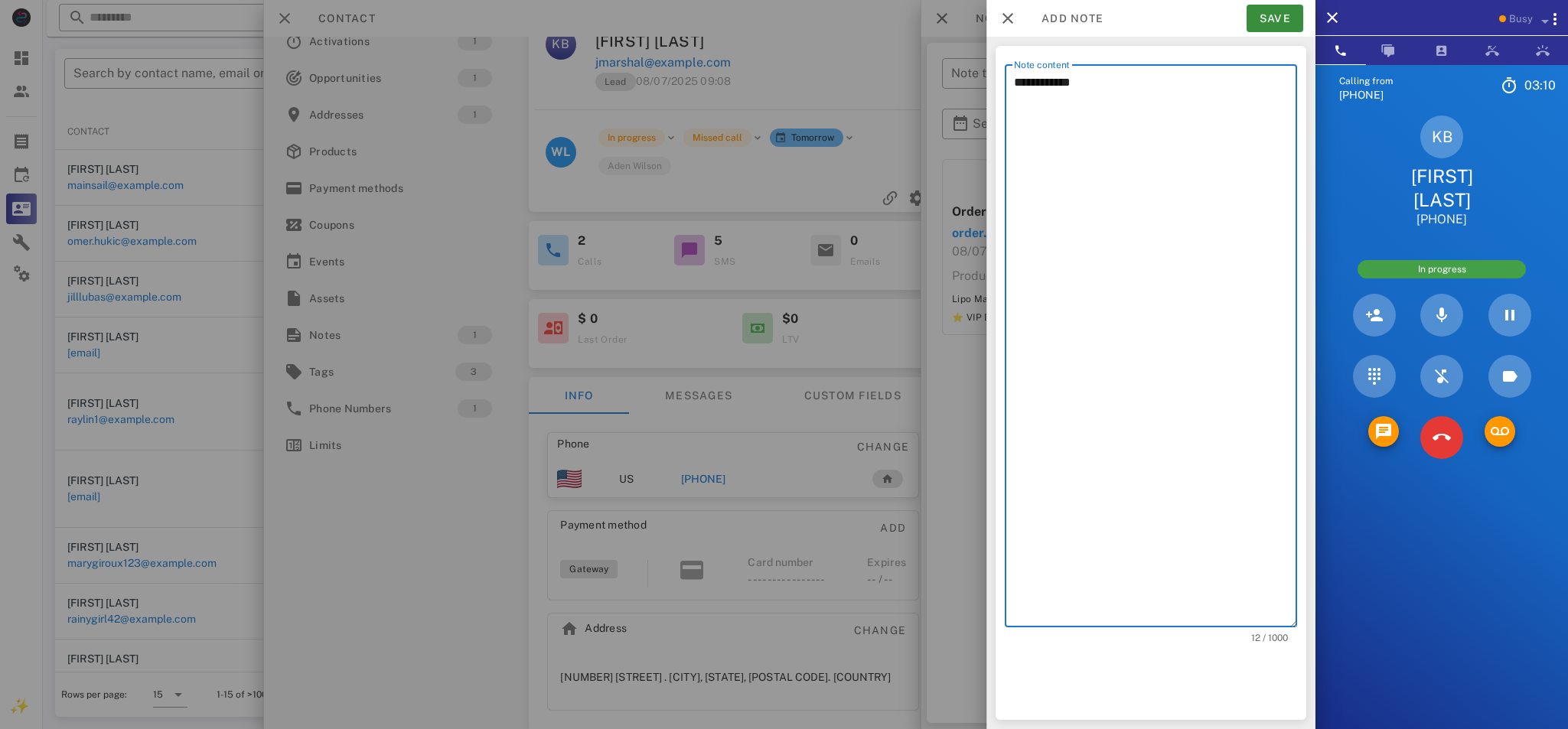 click on "**********" at bounding box center (1156, 350) 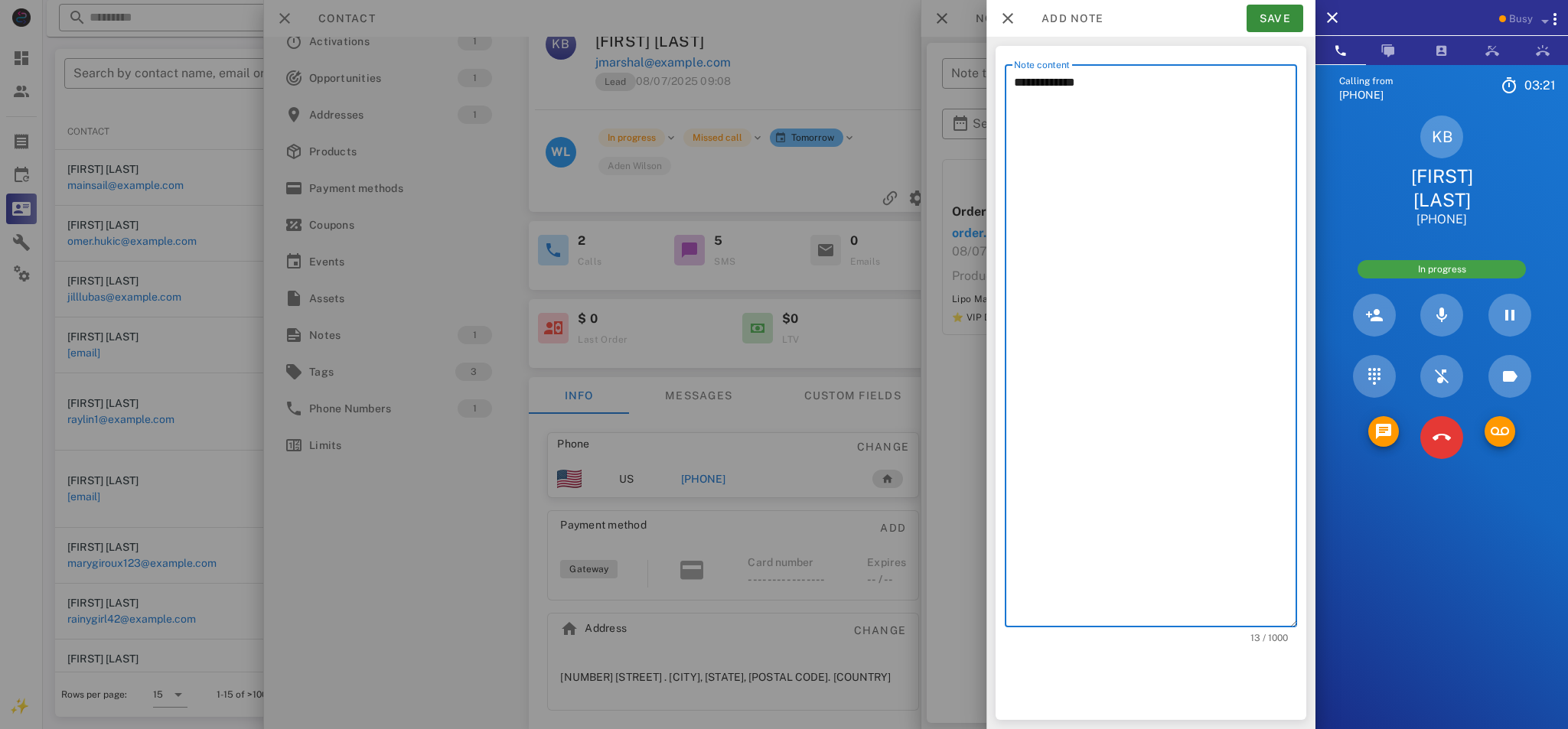 click on "**********" at bounding box center [1156, 350] 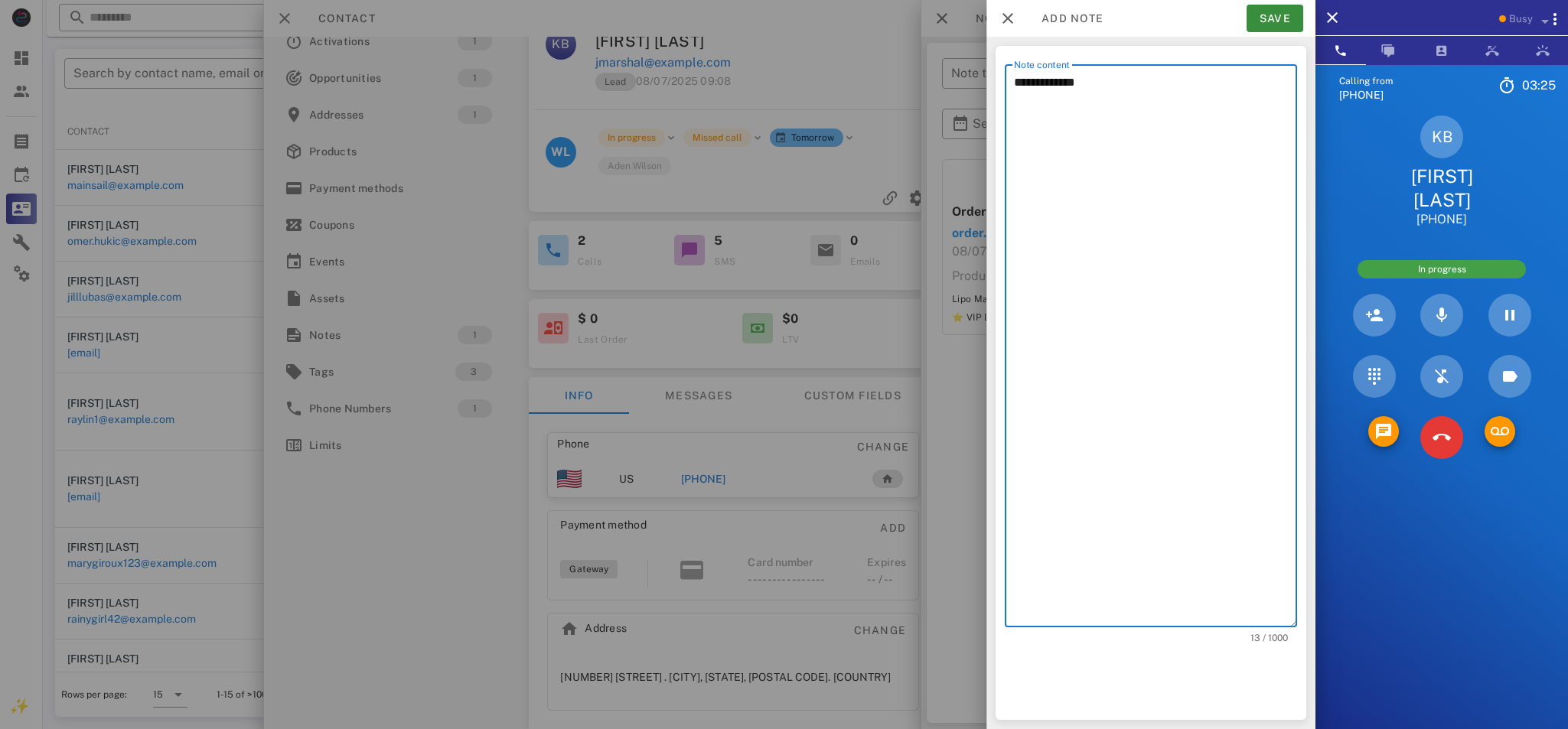 click on "**********" at bounding box center (1156, 350) 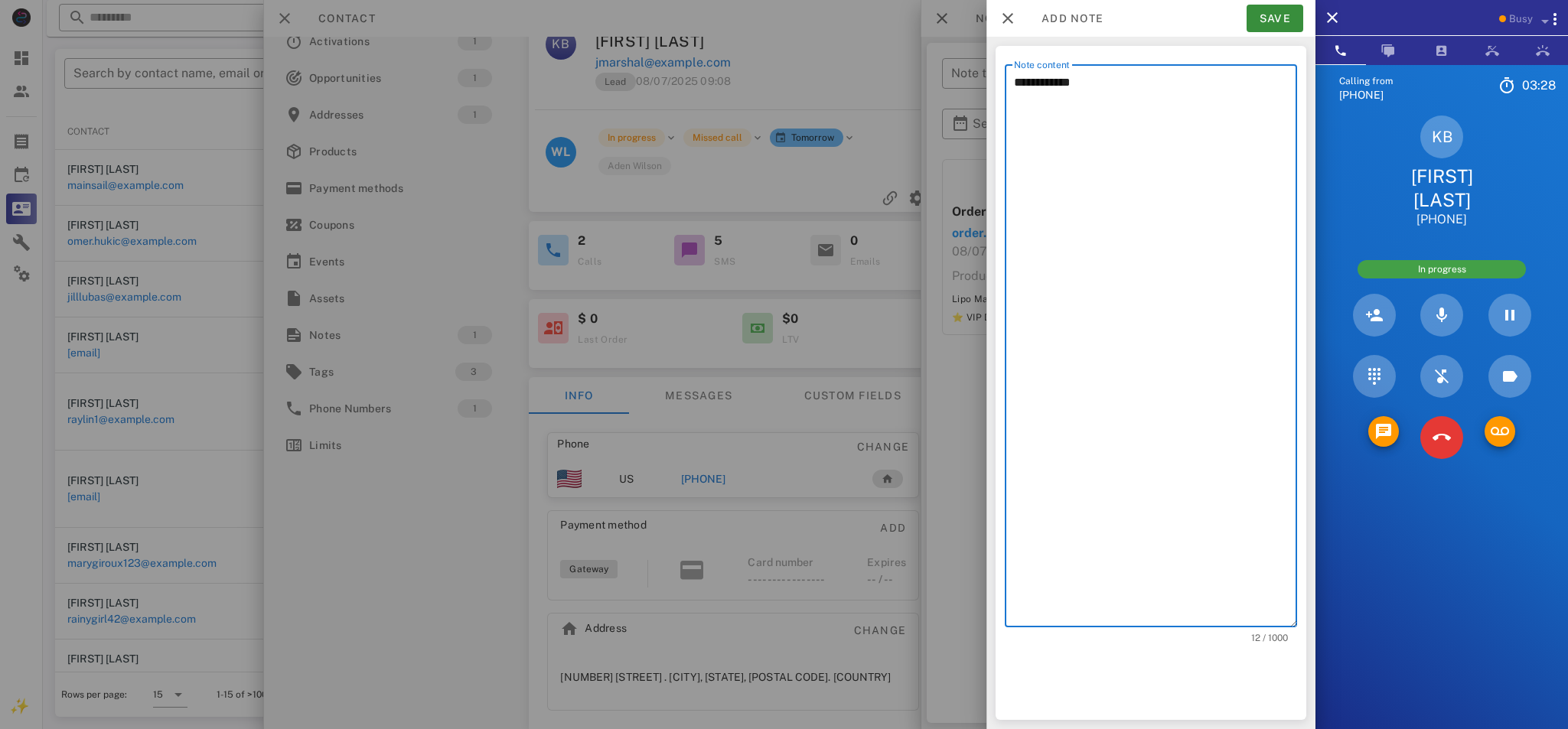 click on "**********" at bounding box center (1156, 350) 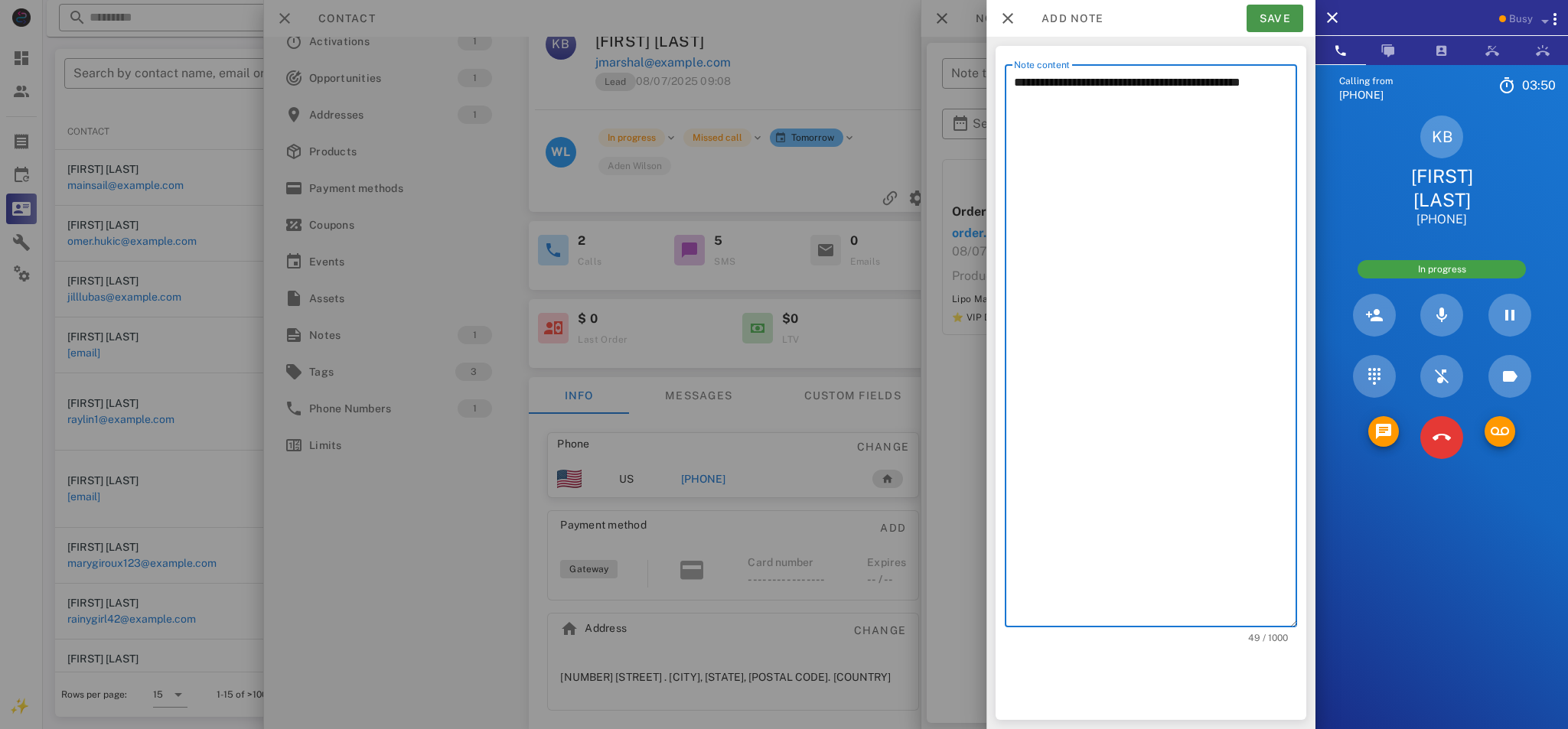 type on "**********" 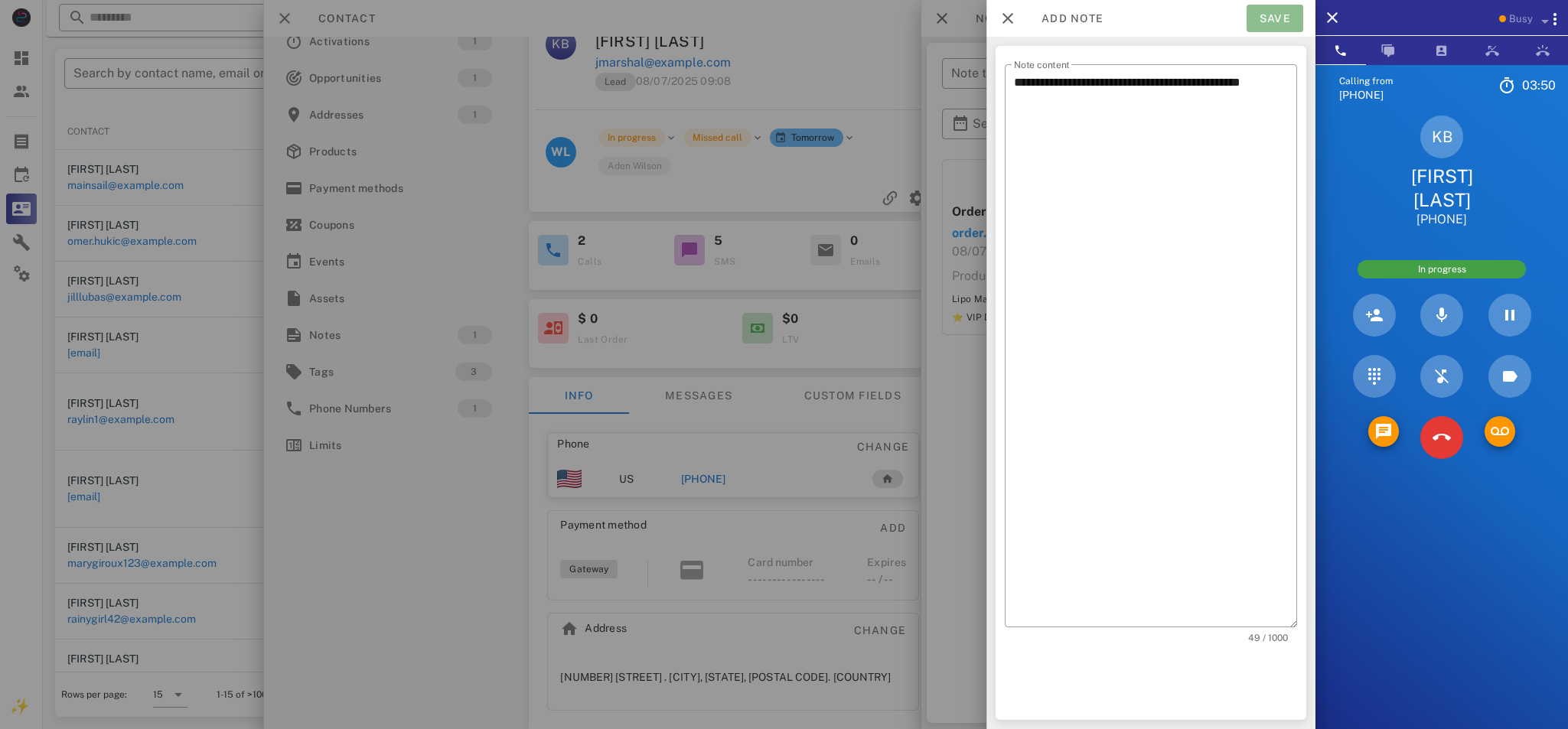 click on "Save" at bounding box center (1275, 18) 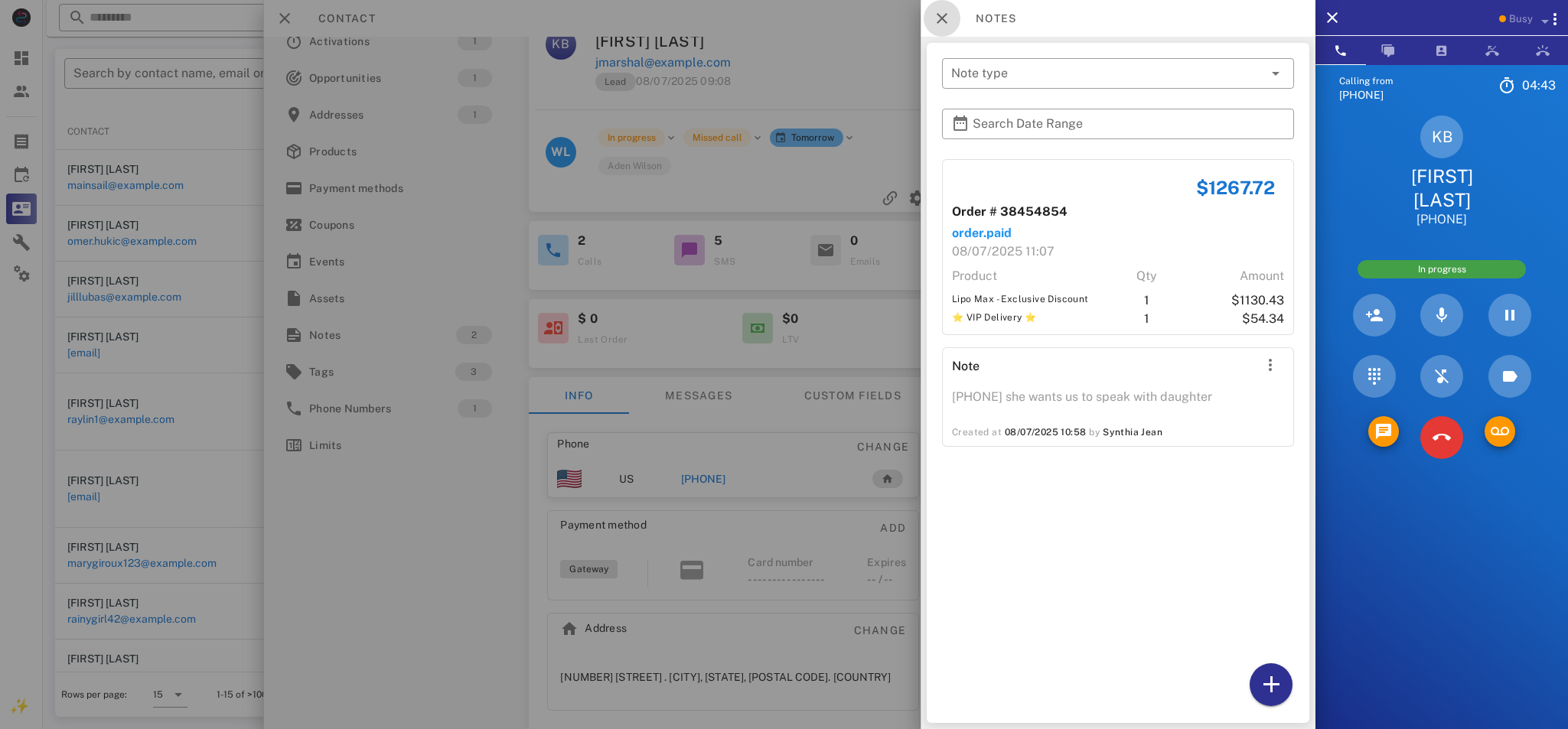 click at bounding box center (942, 18) 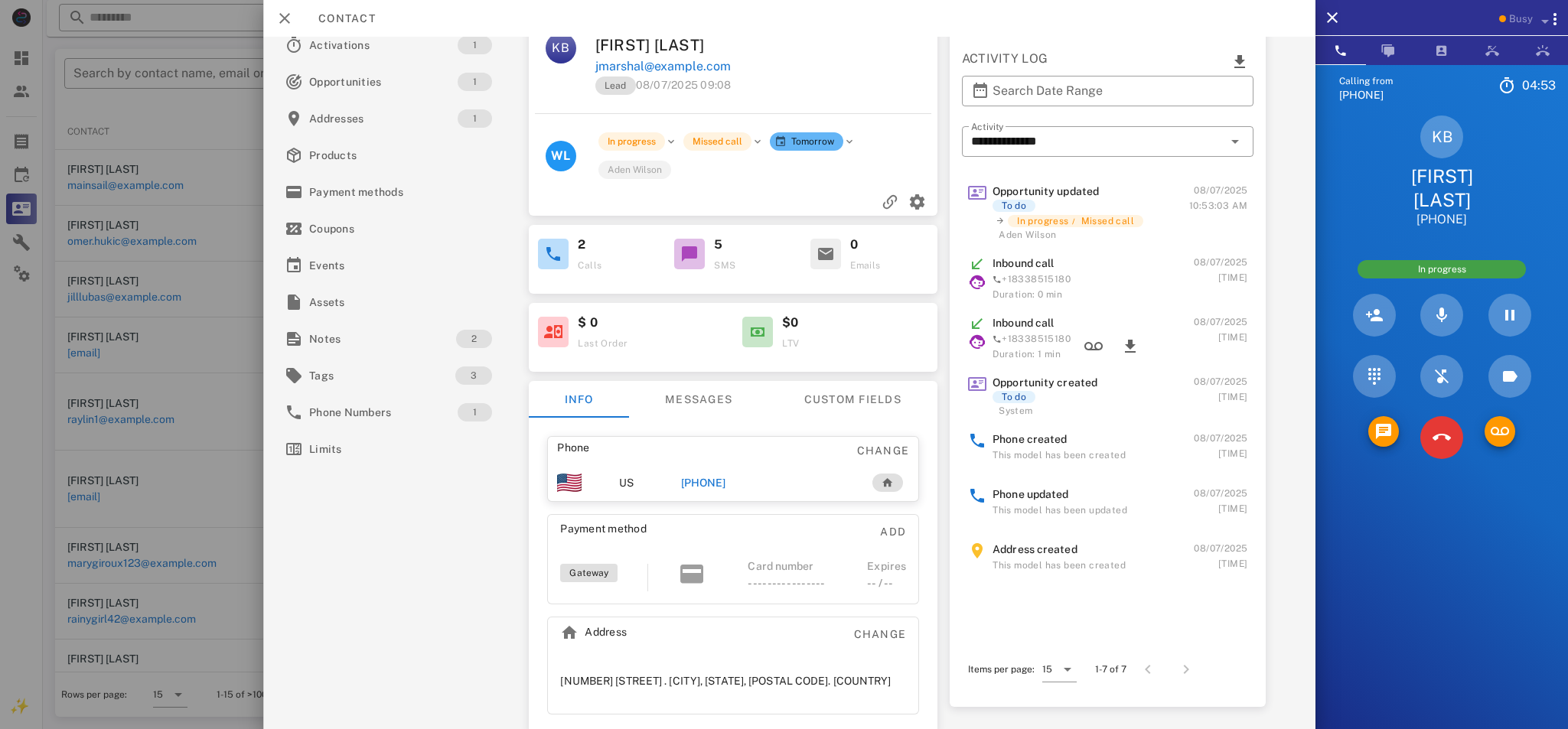 scroll, scrollTop: 25, scrollLeft: 0, axis: vertical 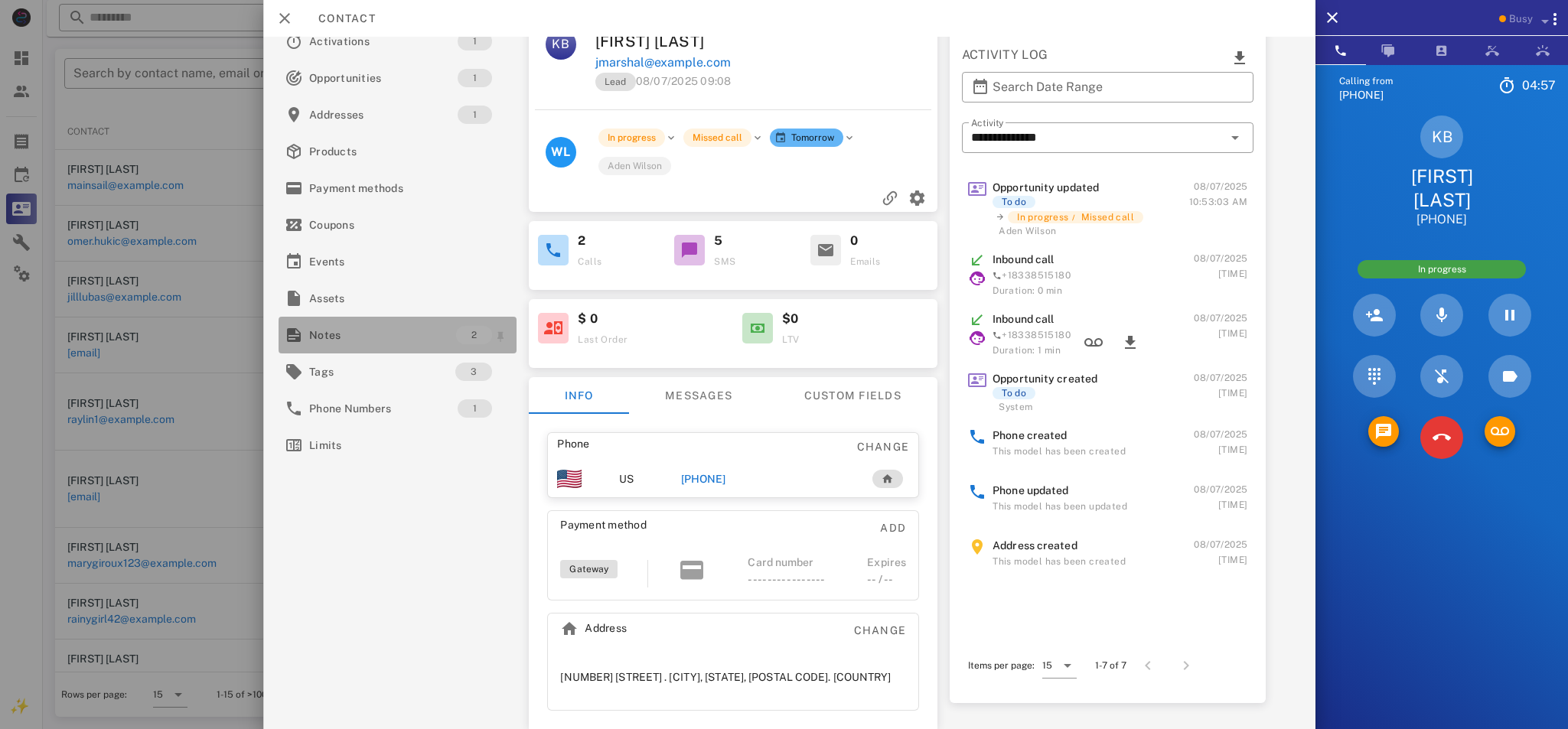 click on "Notes" at bounding box center (383, 335) 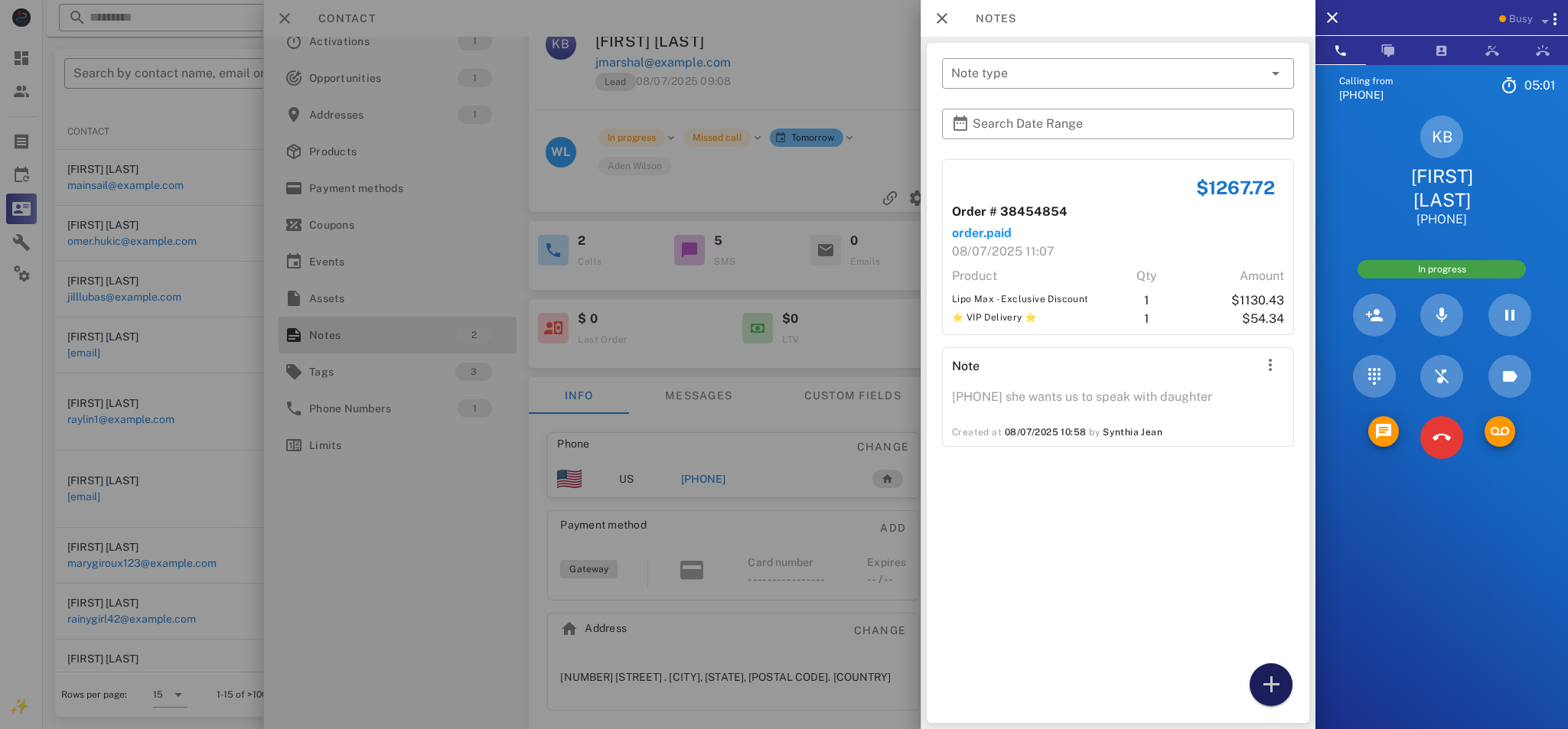 click at bounding box center (1271, 685) 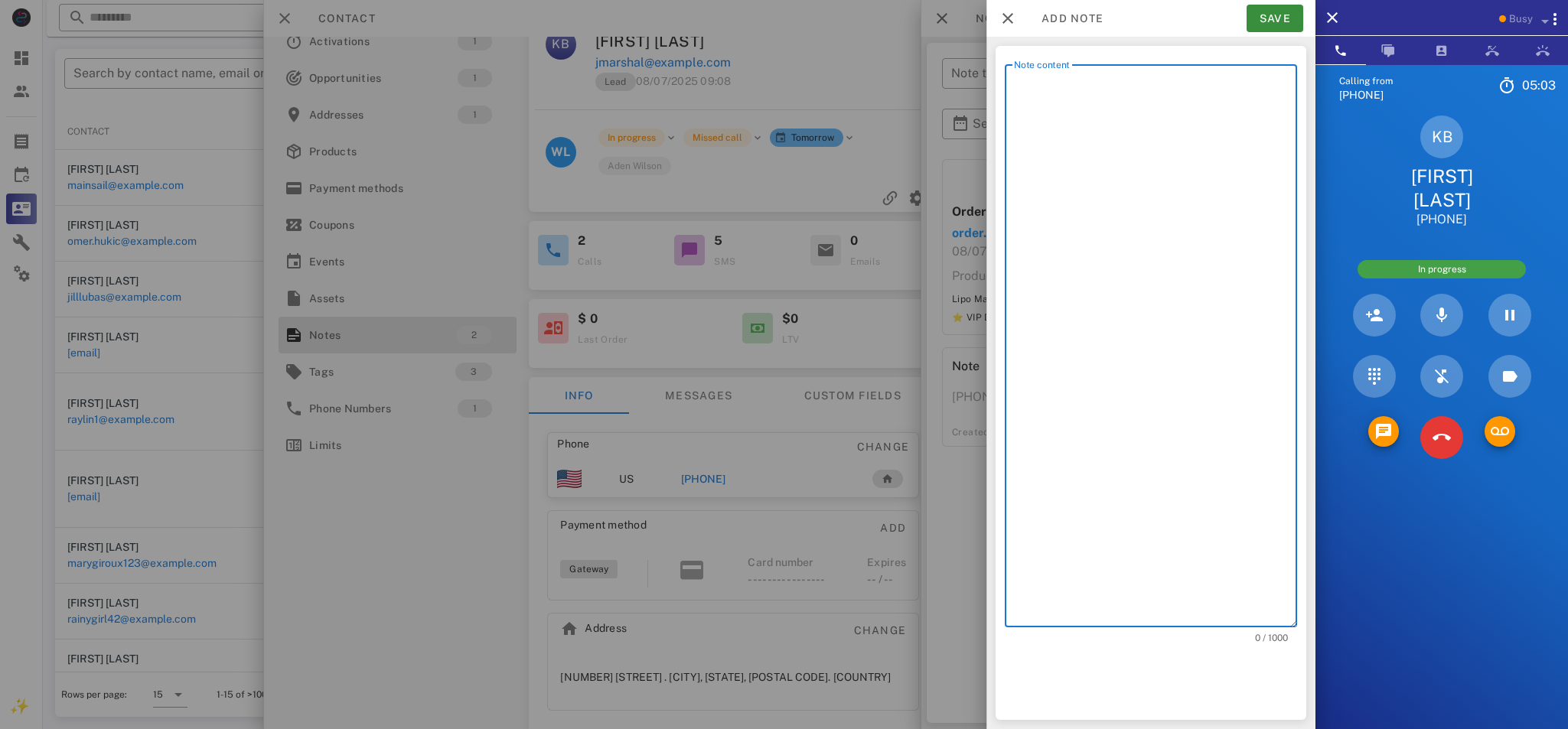 click on "Note content" at bounding box center [1156, 350] 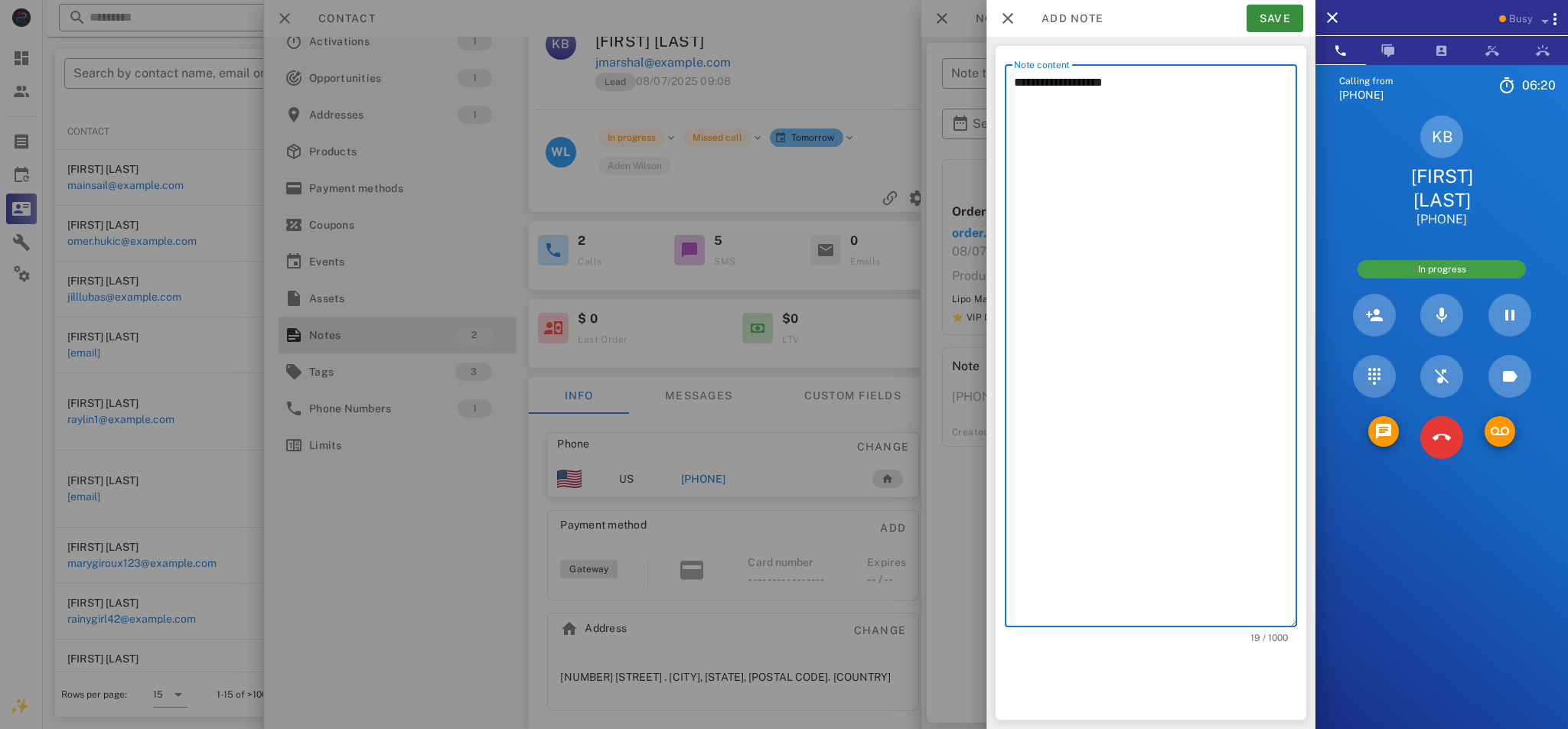click on "**********" at bounding box center (1156, 350) 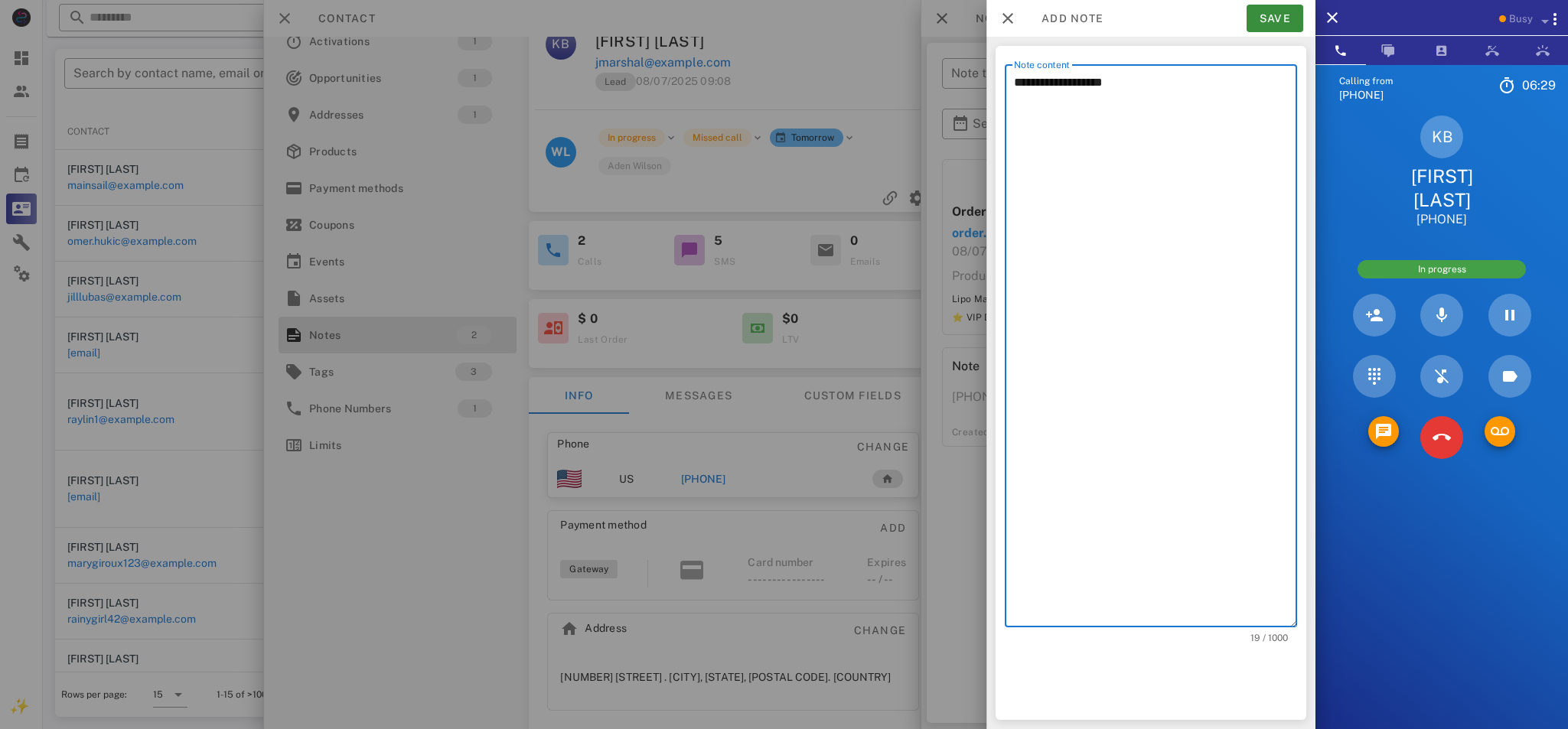 click on "**********" at bounding box center (1156, 350) 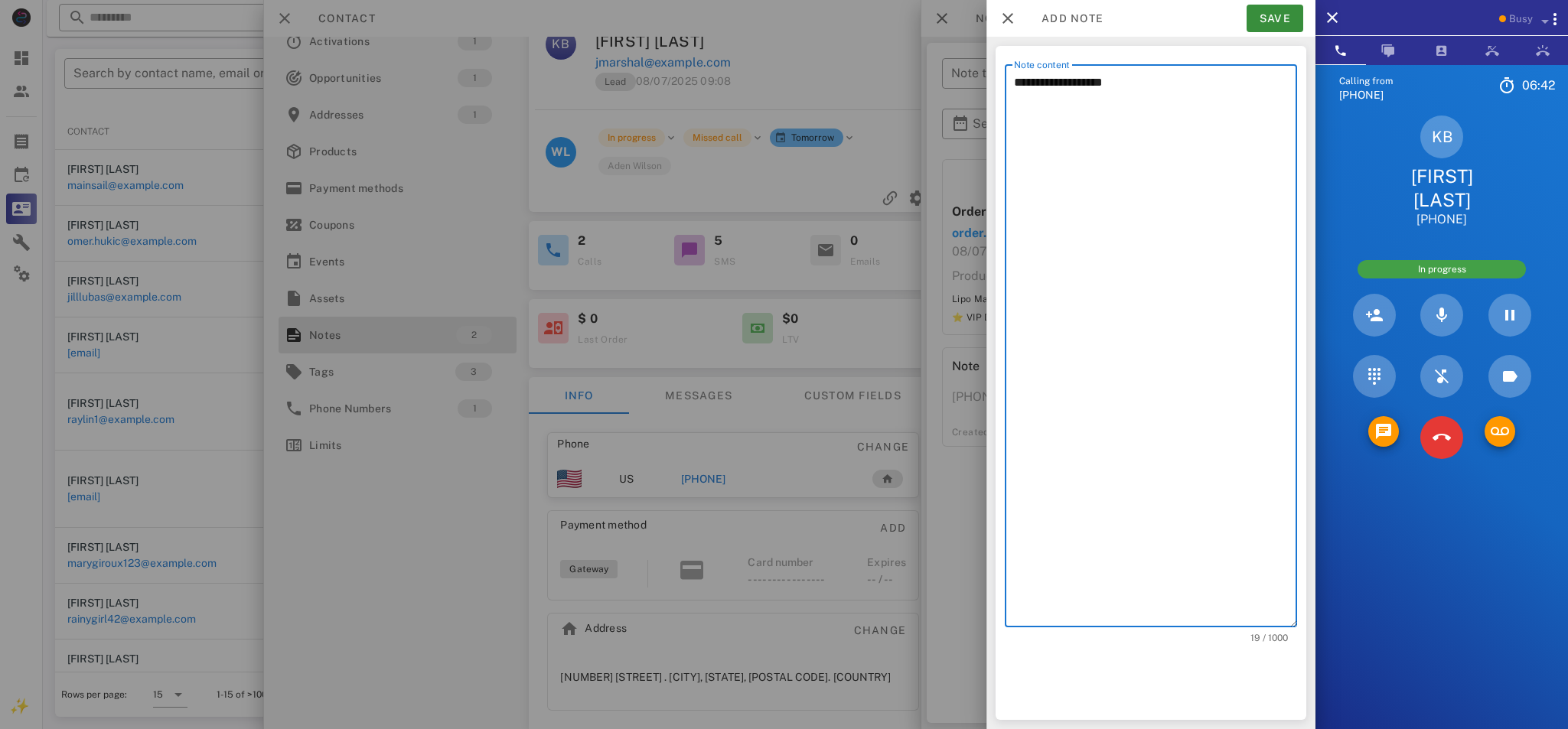 click on "**********" at bounding box center [1156, 350] 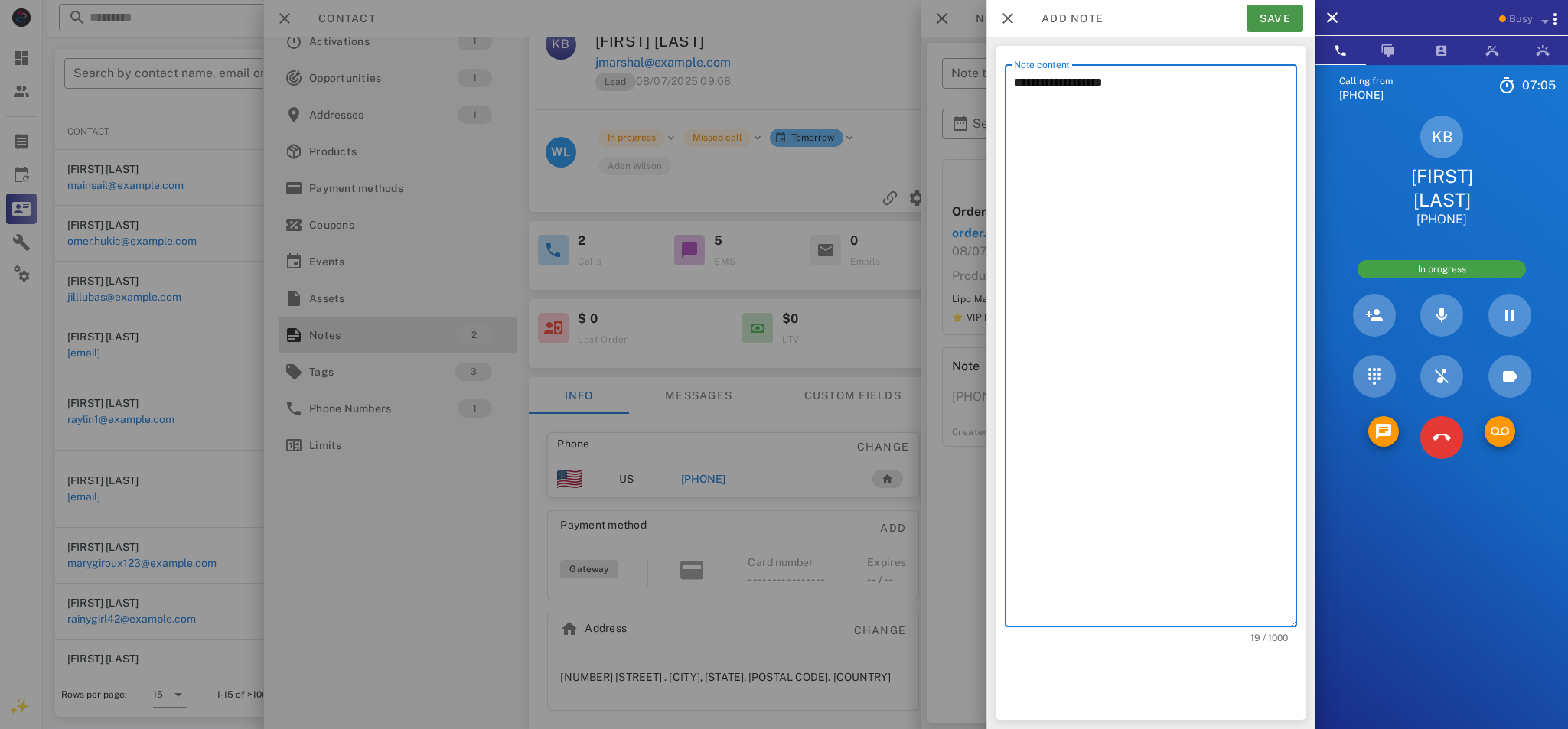 type on "**********" 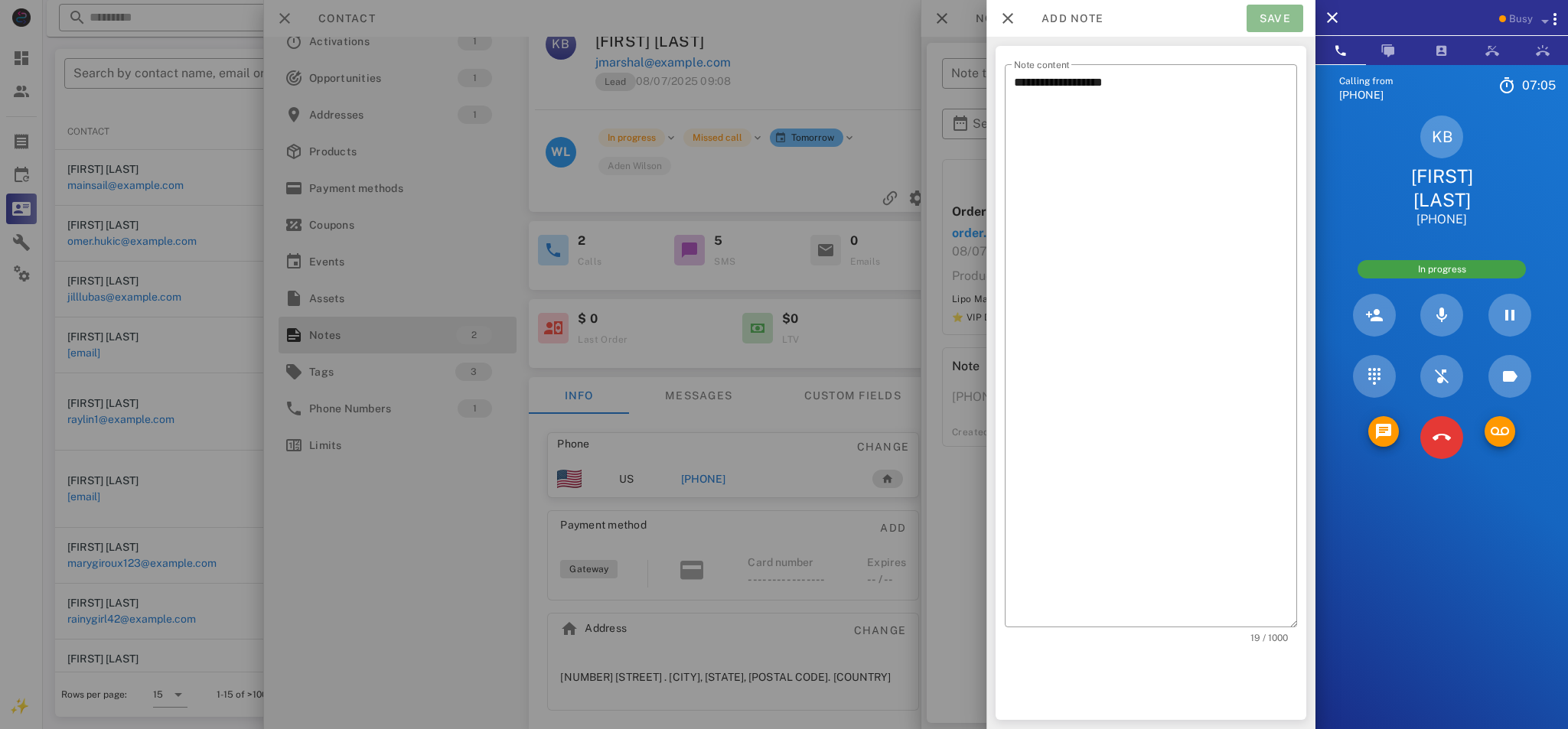 click on "Save" at bounding box center [1275, 18] 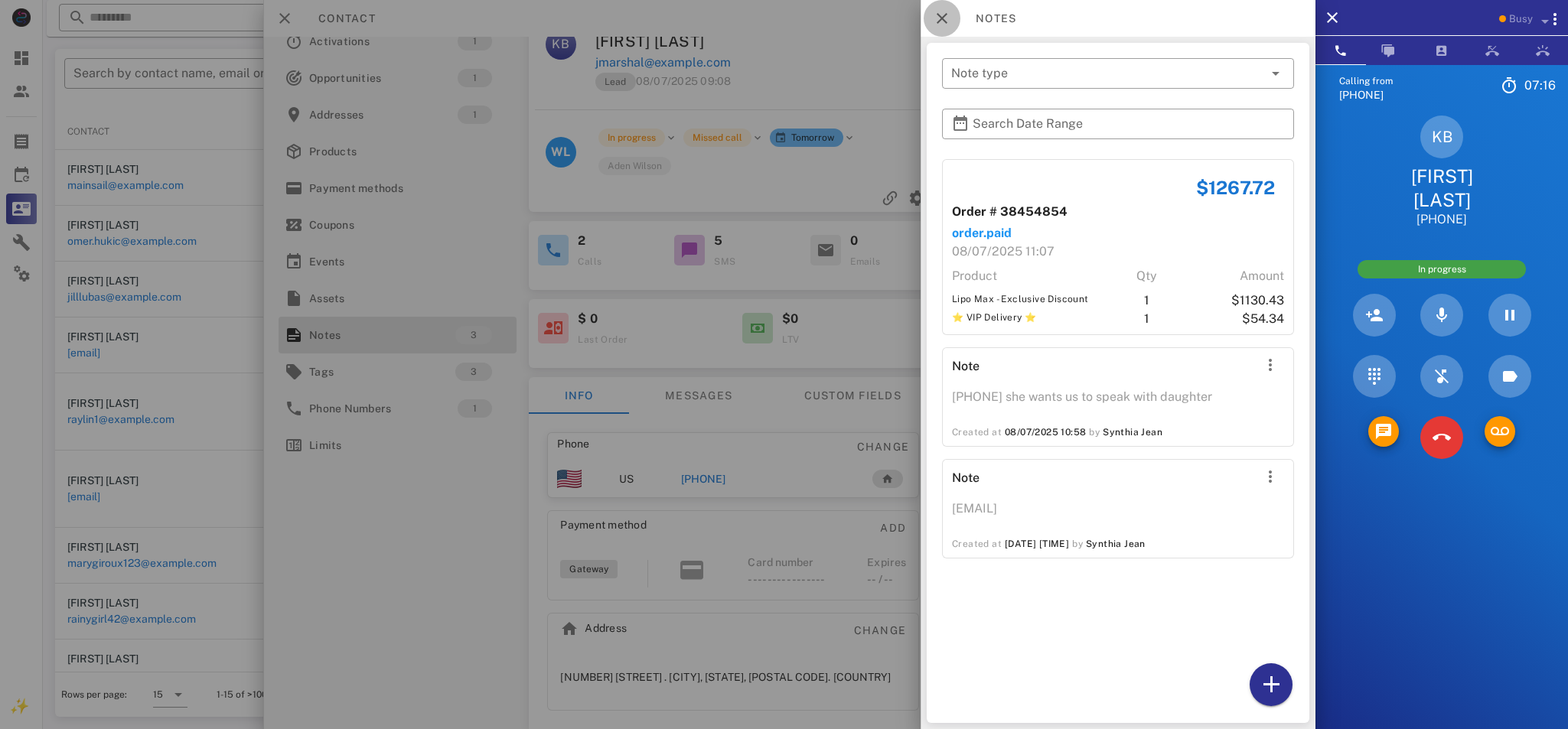 click at bounding box center [942, 18] 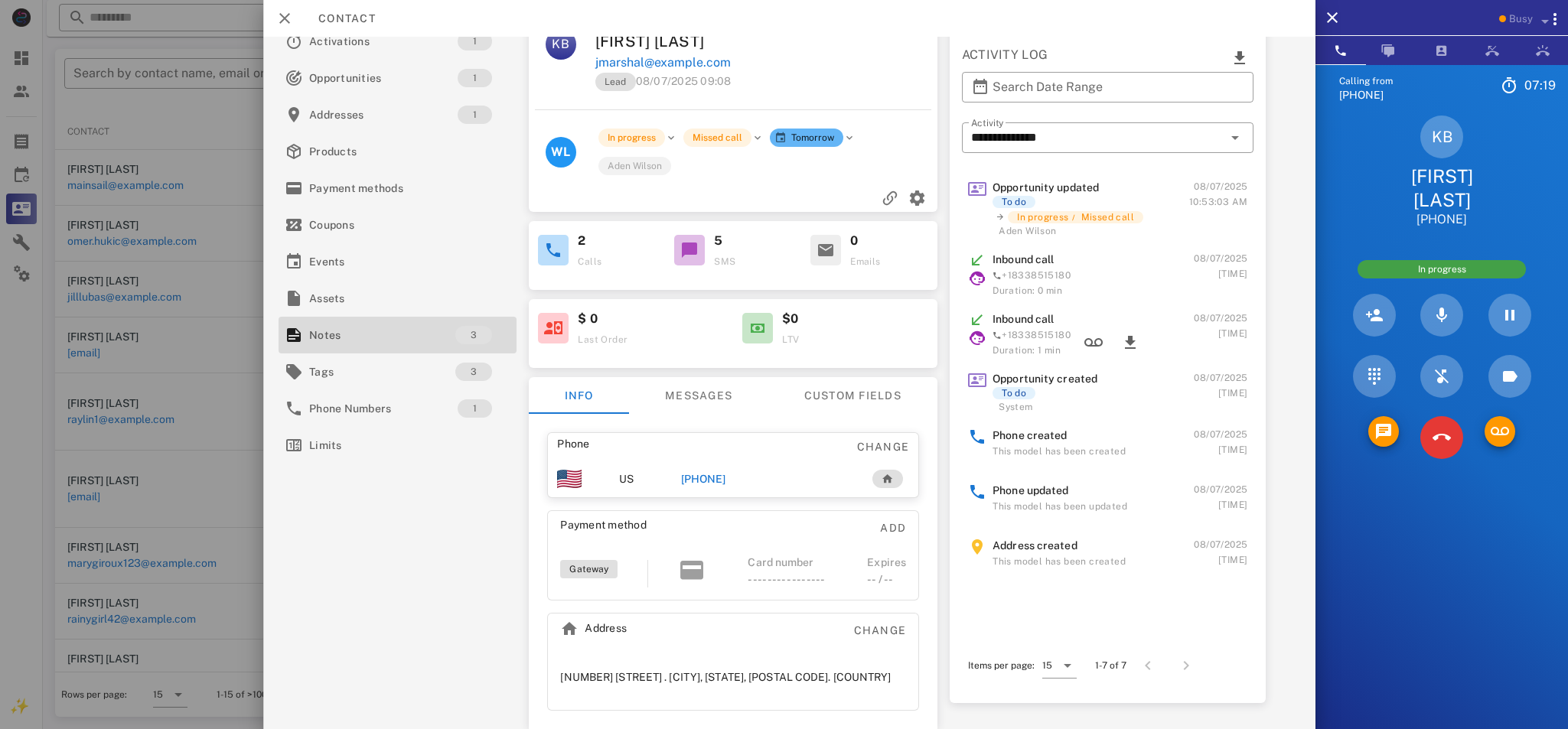 scroll, scrollTop: 0, scrollLeft: 0, axis: both 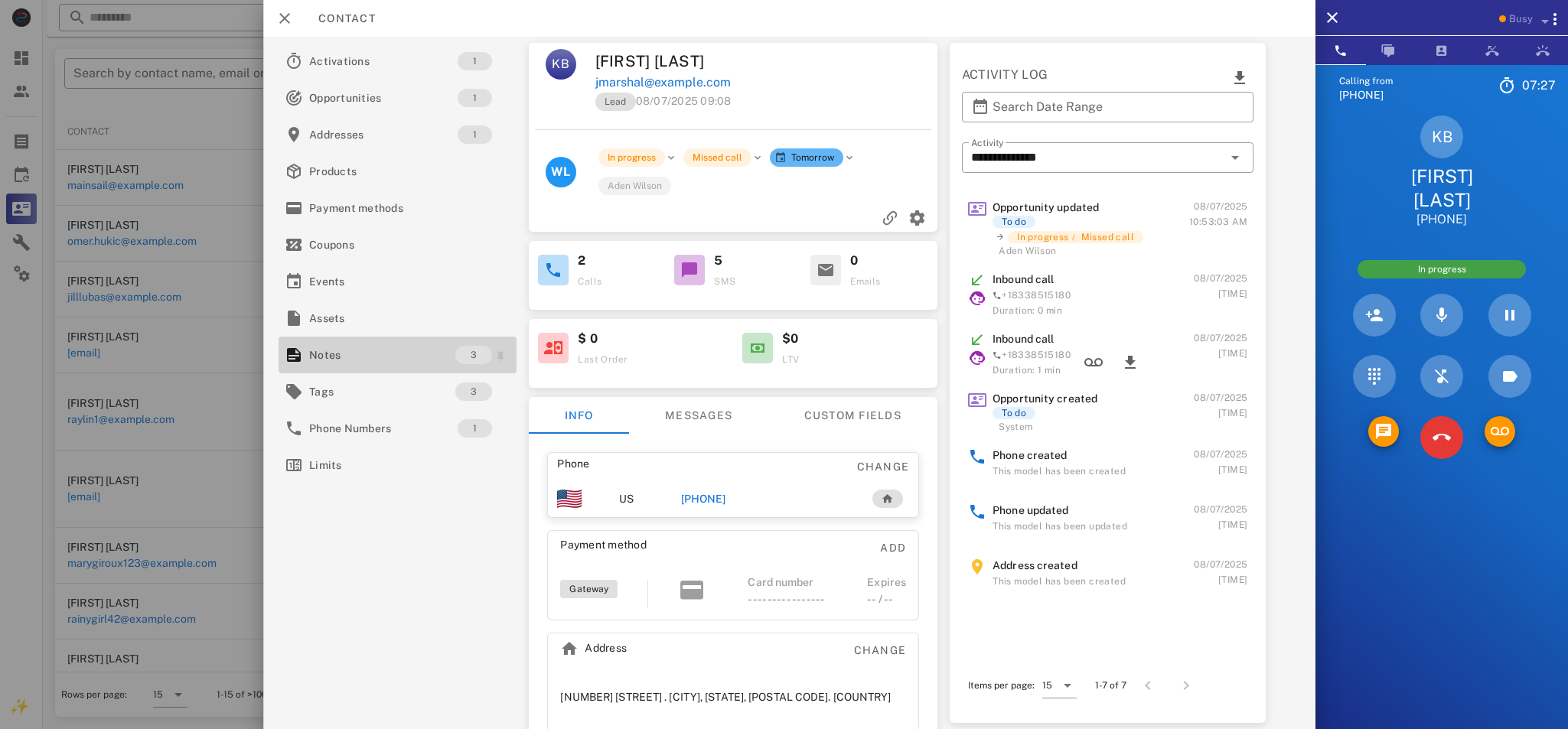 click on "Notes" at bounding box center [382, 355] 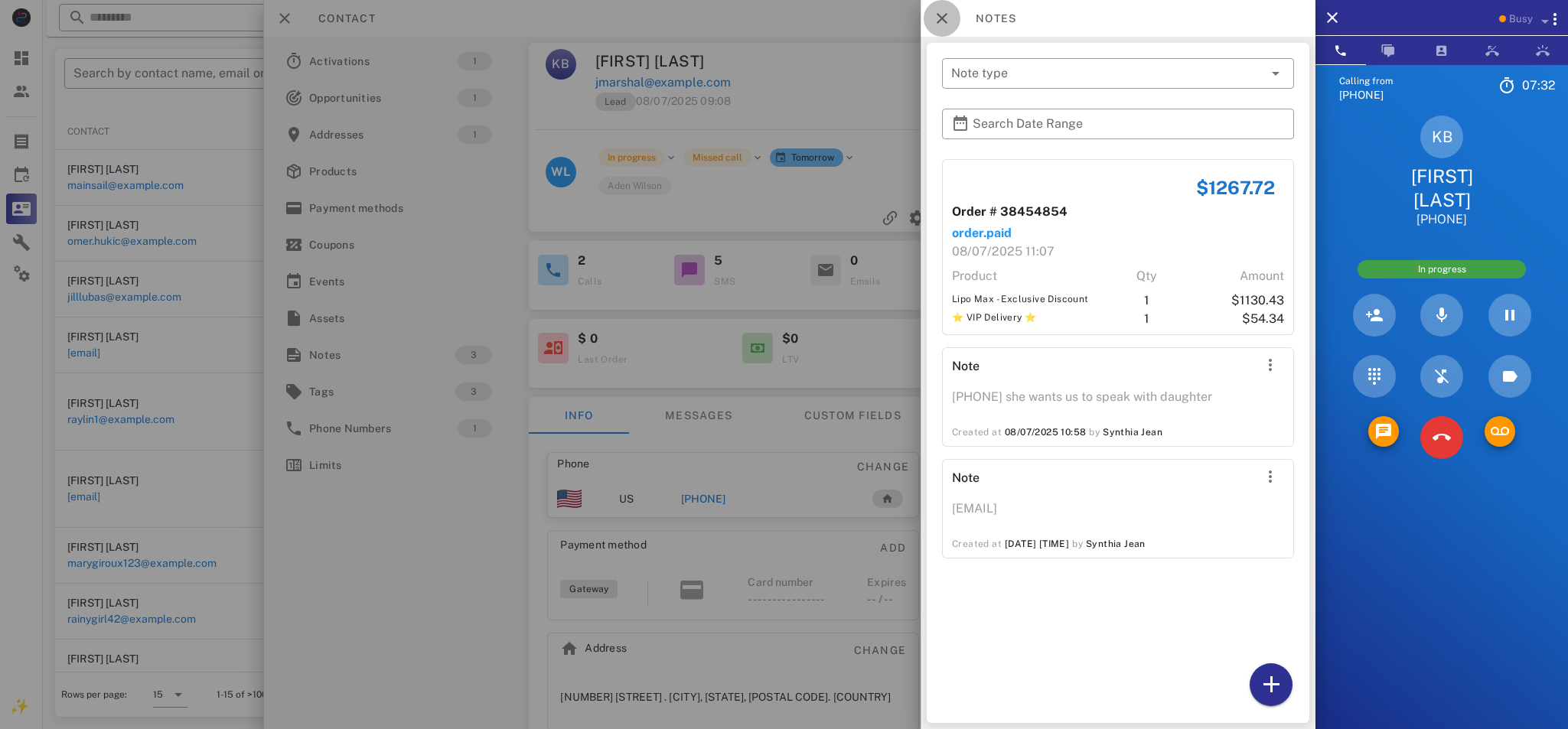 click at bounding box center [942, 18] 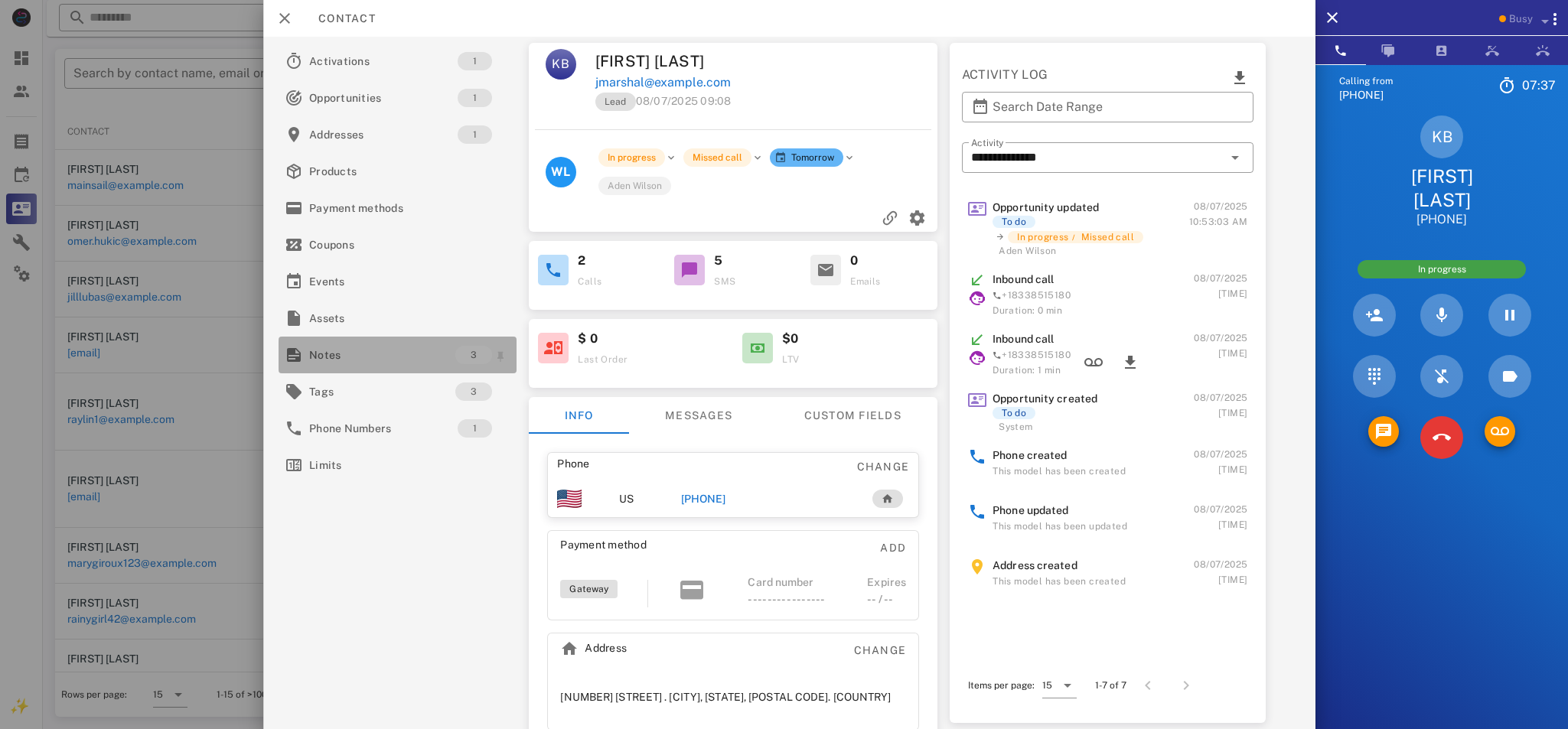 click on "Notes" at bounding box center (382, 355) 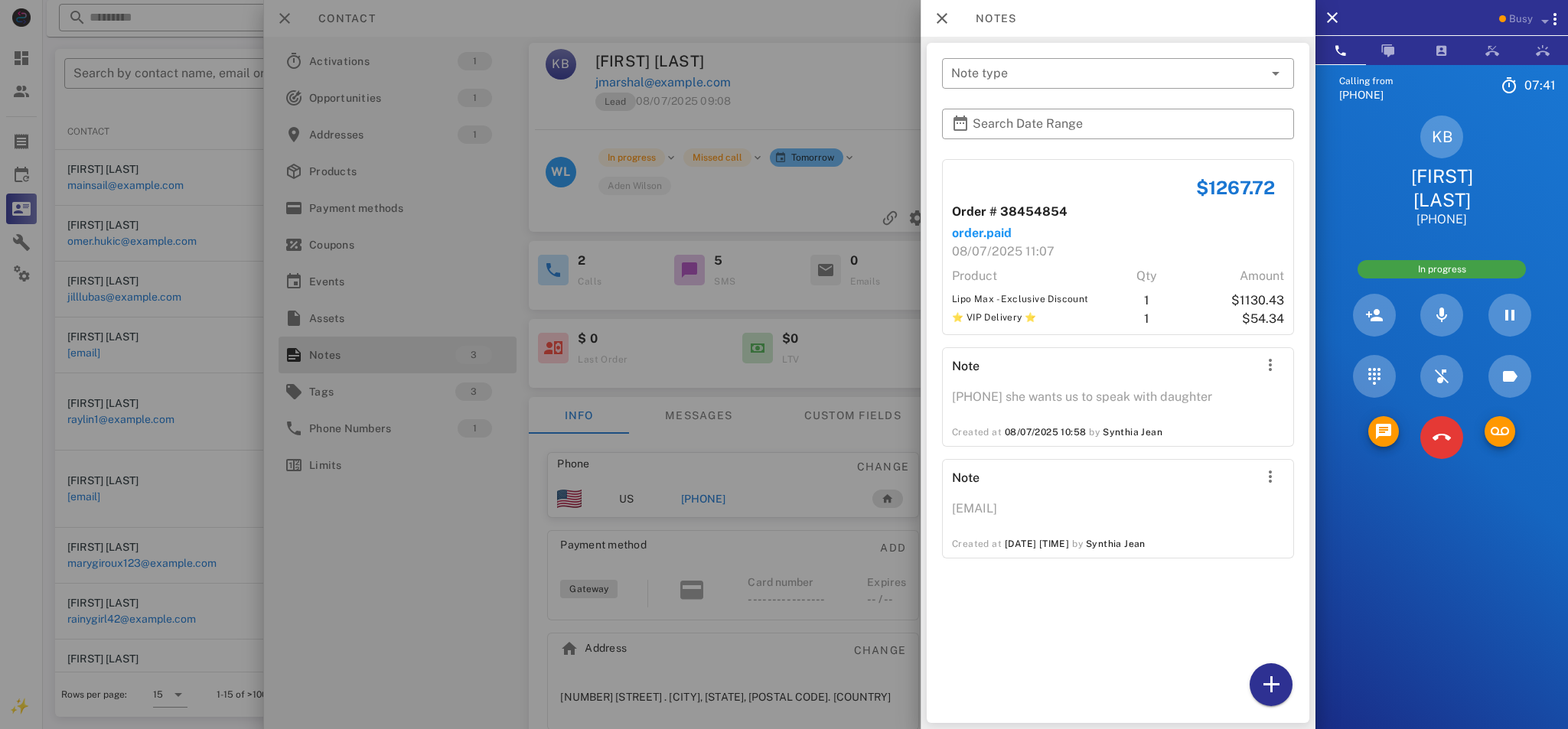 click on "order.paid" at bounding box center (982, 233) 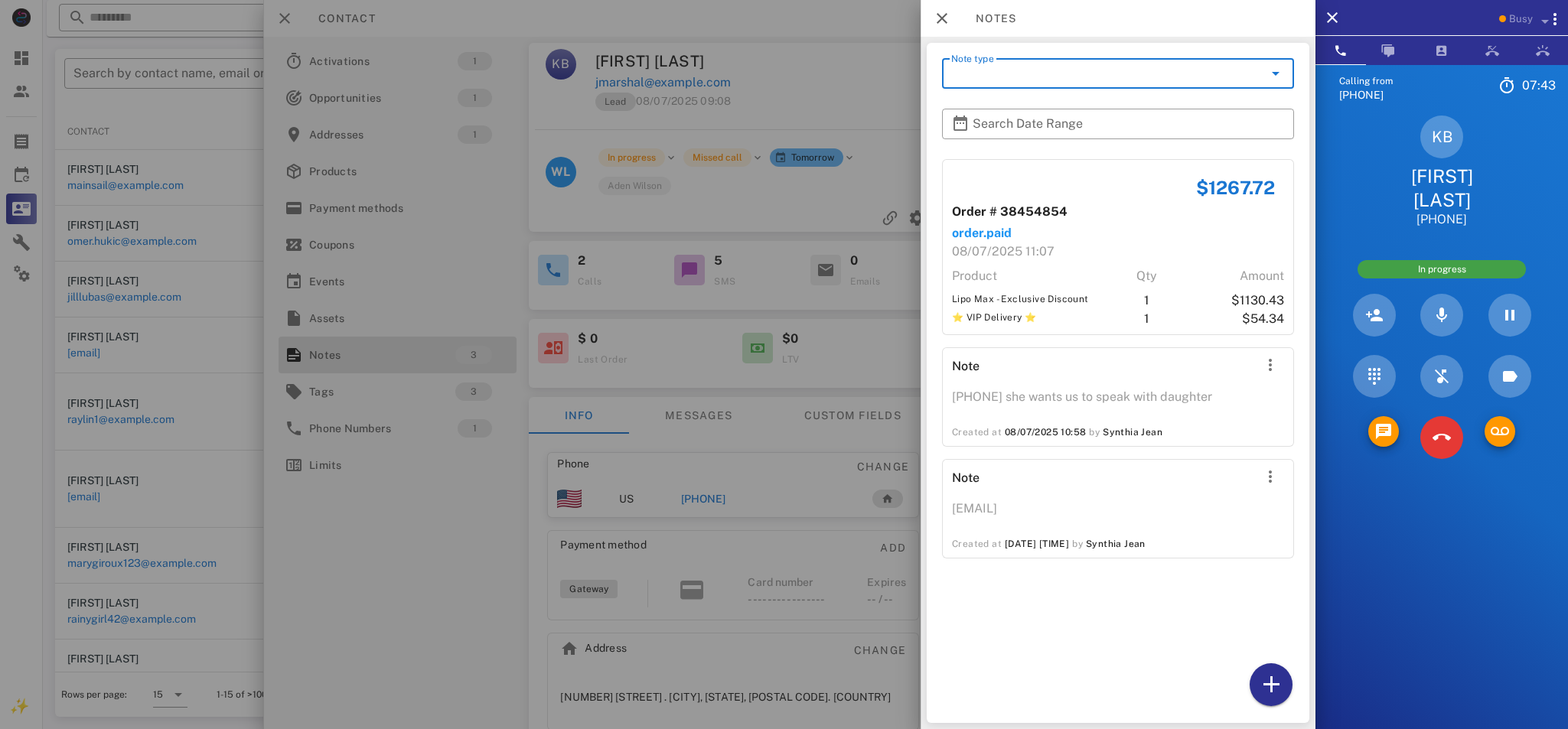 click on "Note type" at bounding box center [1107, 73] 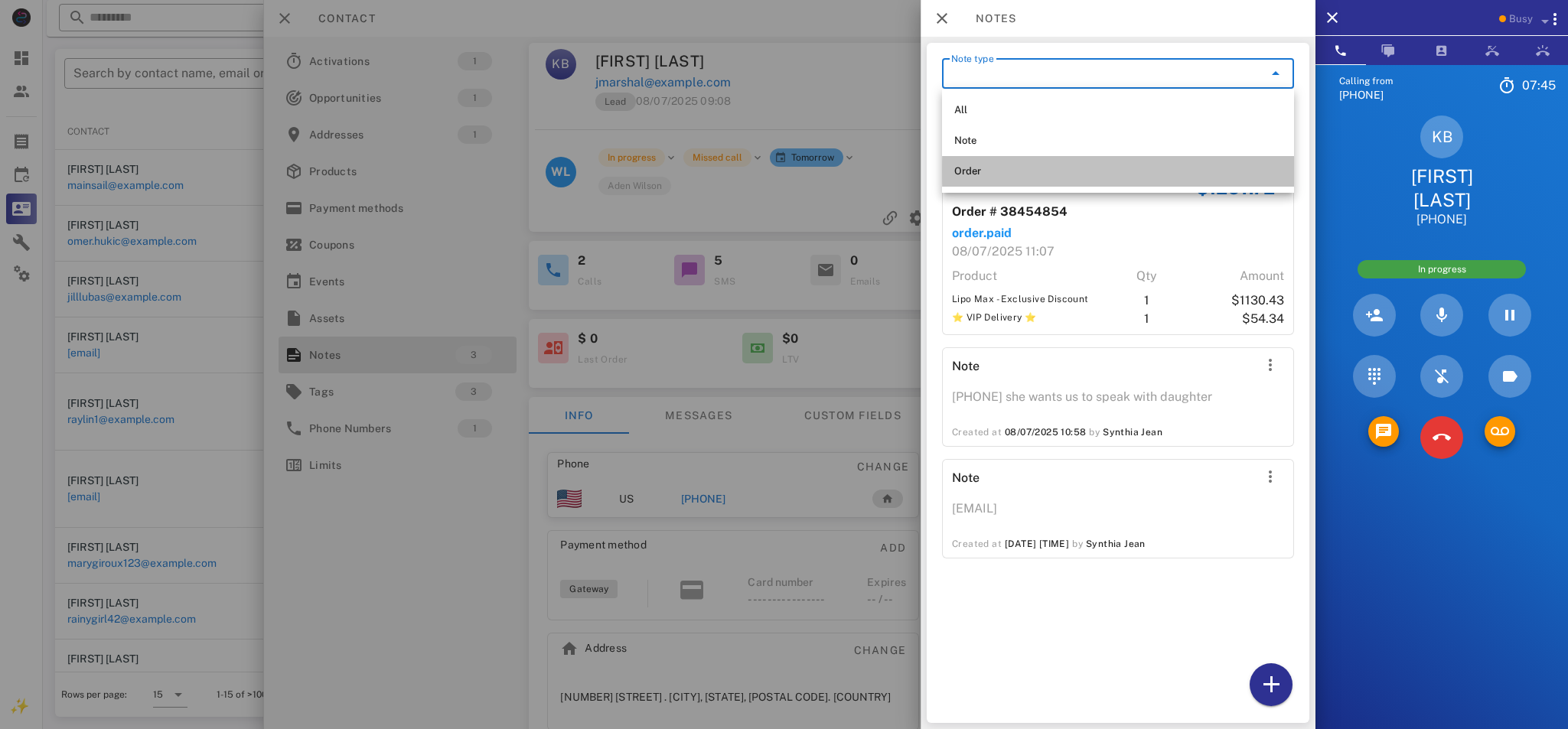 click on "Order" at bounding box center (1118, 171) 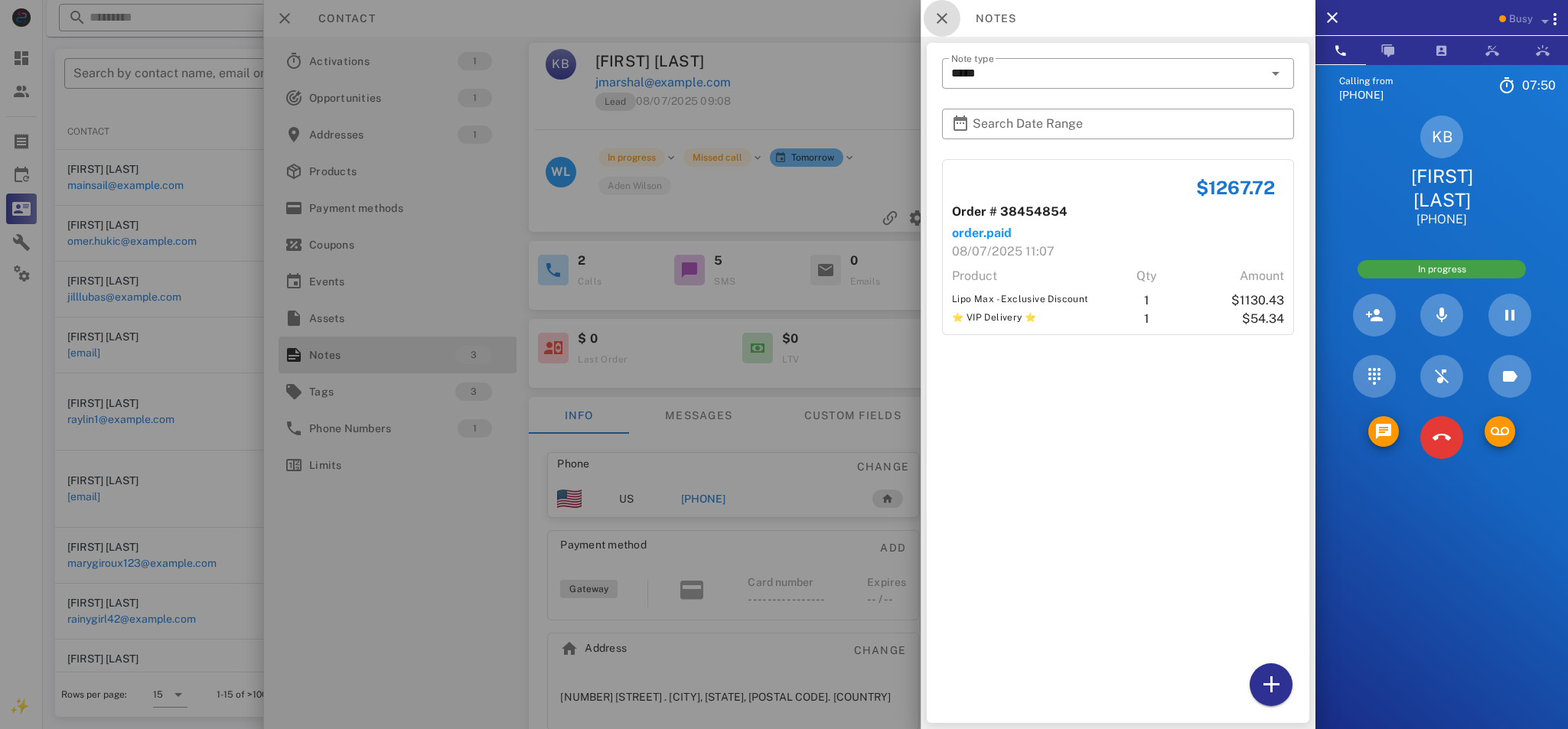 click at bounding box center (942, 18) 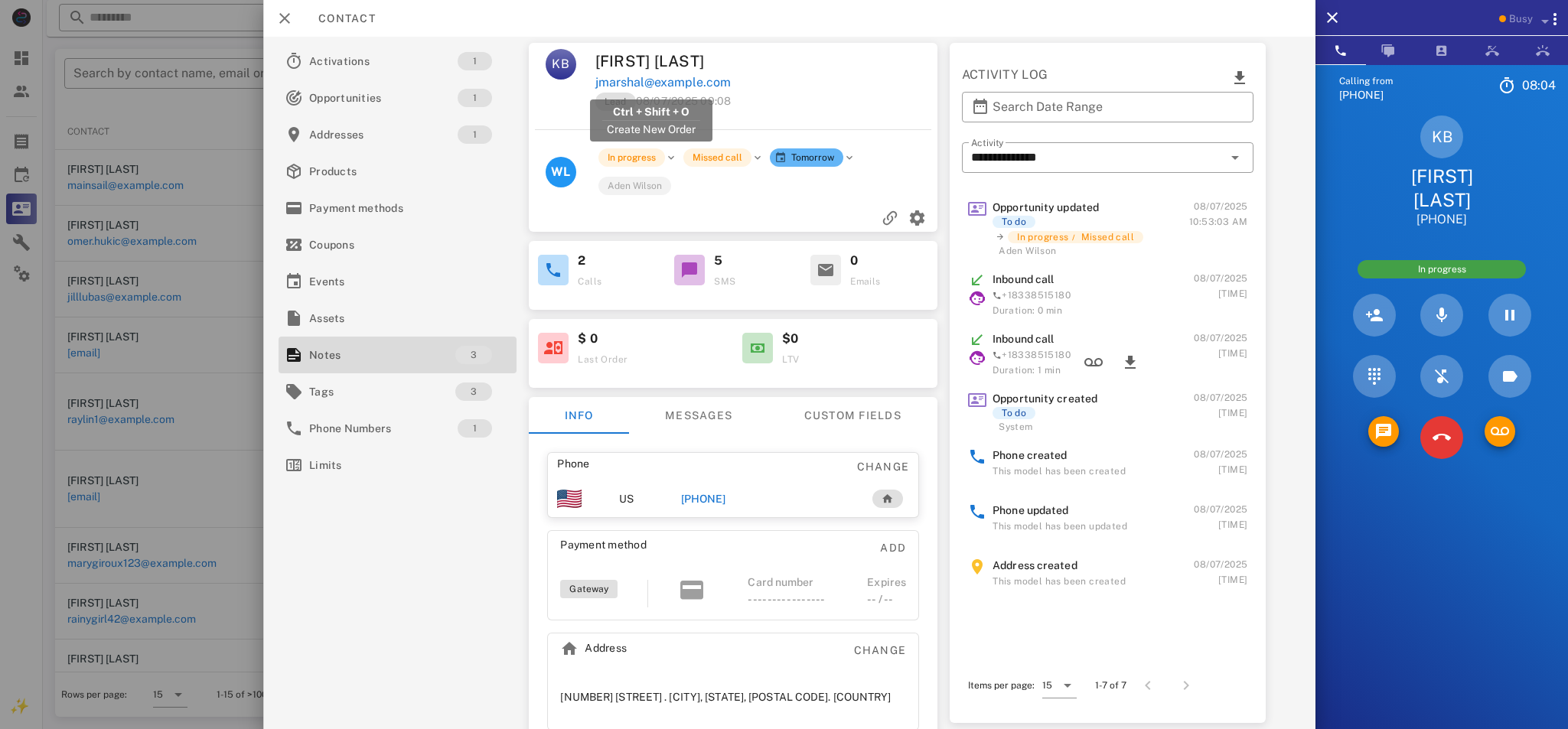 click on "jmarshal@example.com" at bounding box center (663, 83) 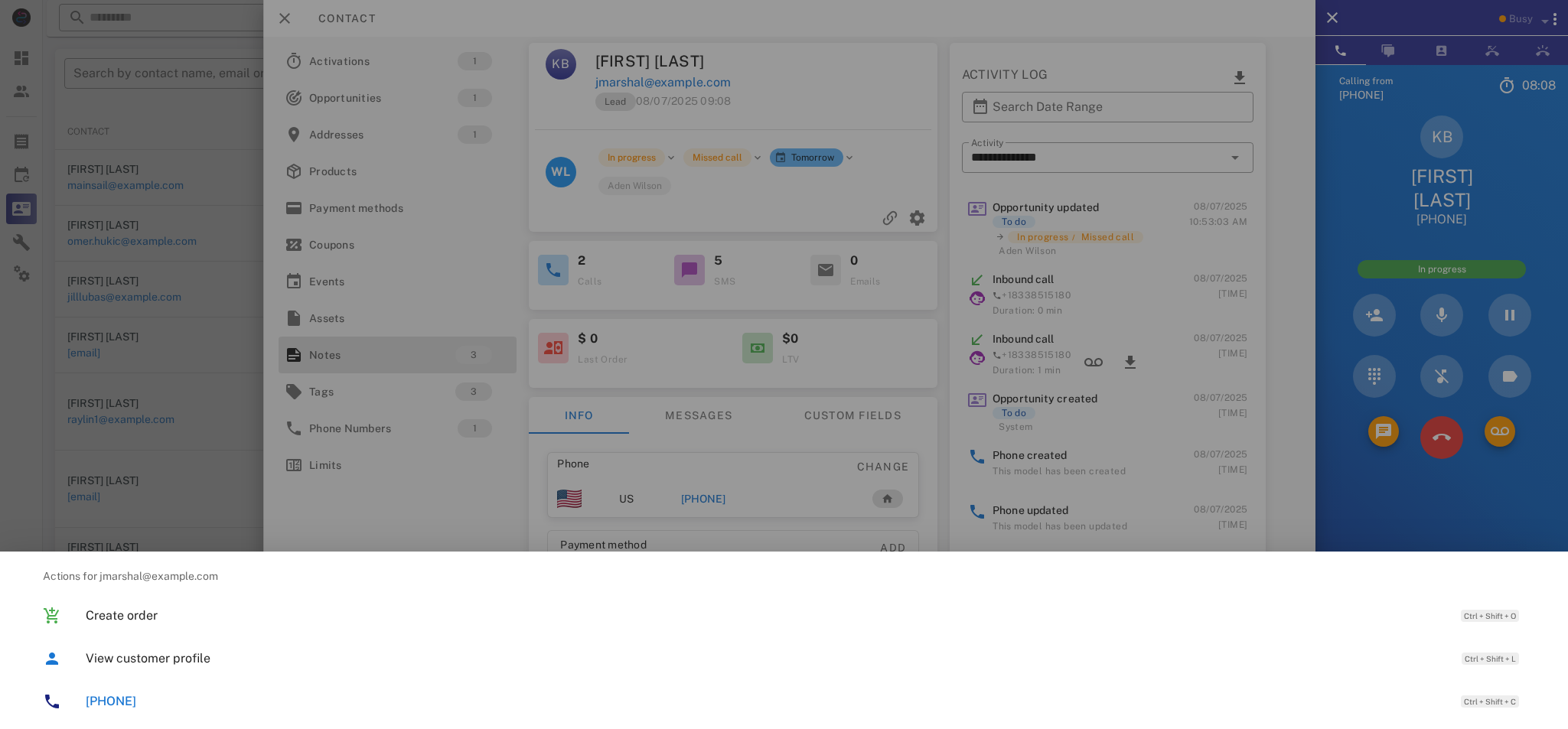 click at bounding box center [784, 364] 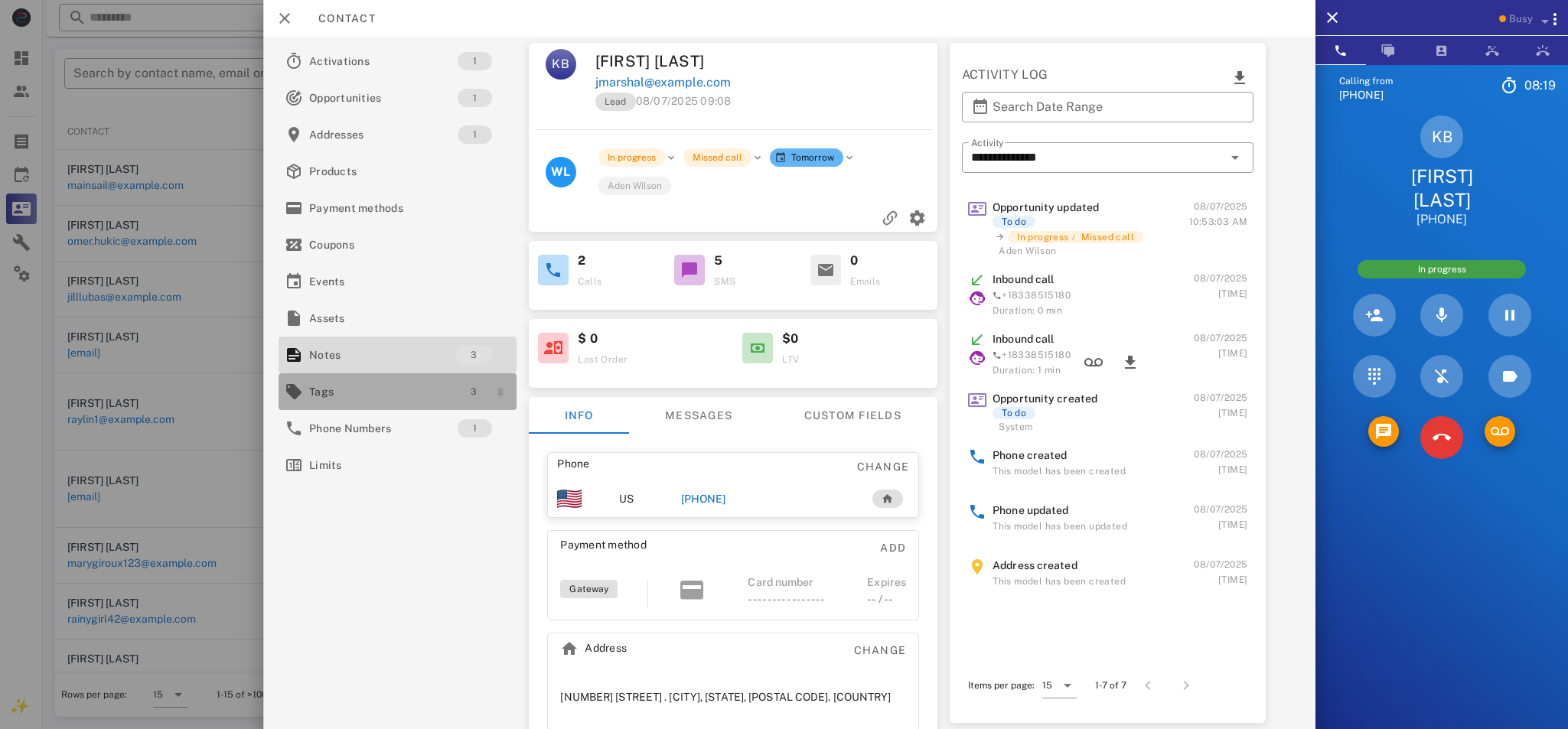 click on "3" at bounding box center [474, 392] 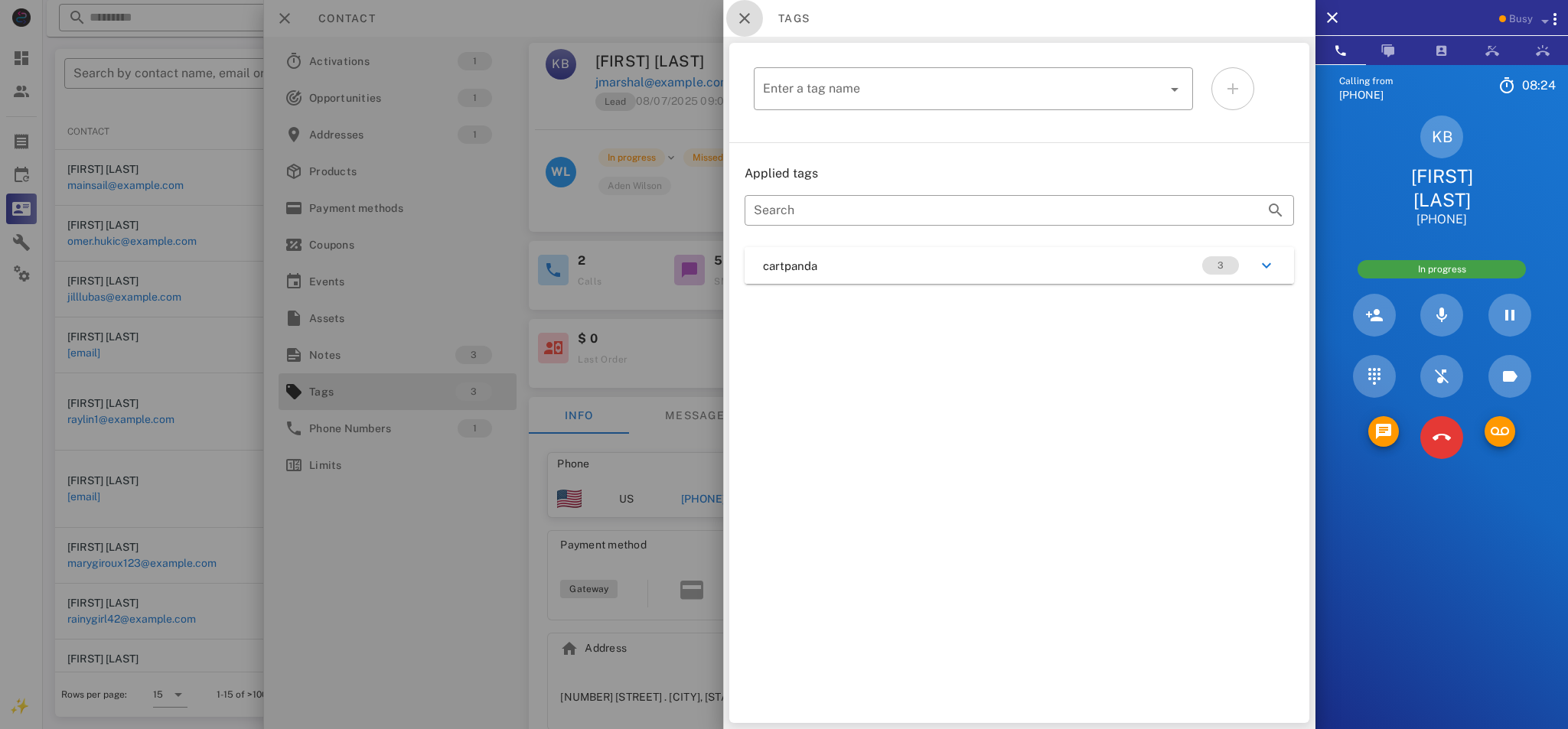 click at bounding box center [745, 18] 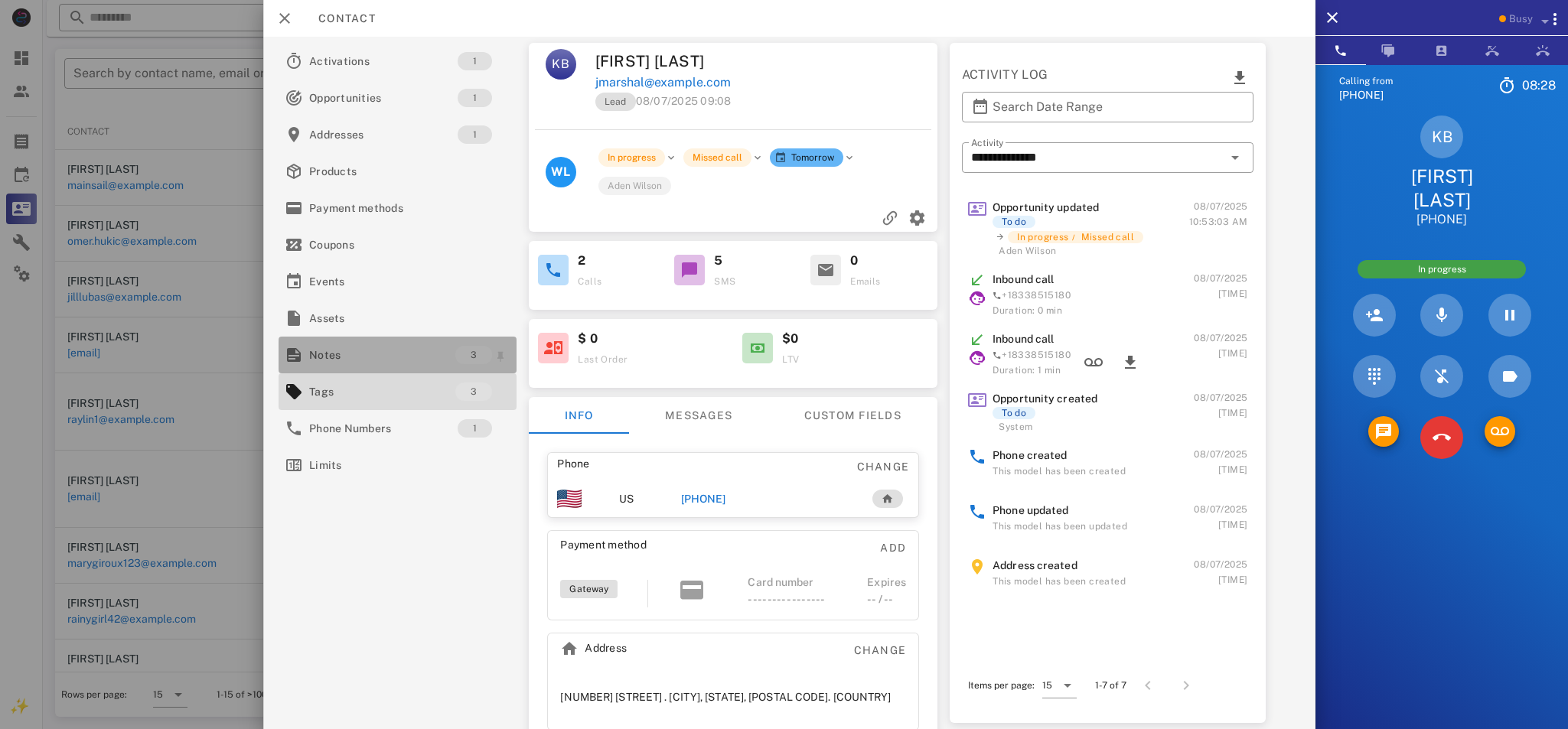 click on "Notes" at bounding box center [382, 355] 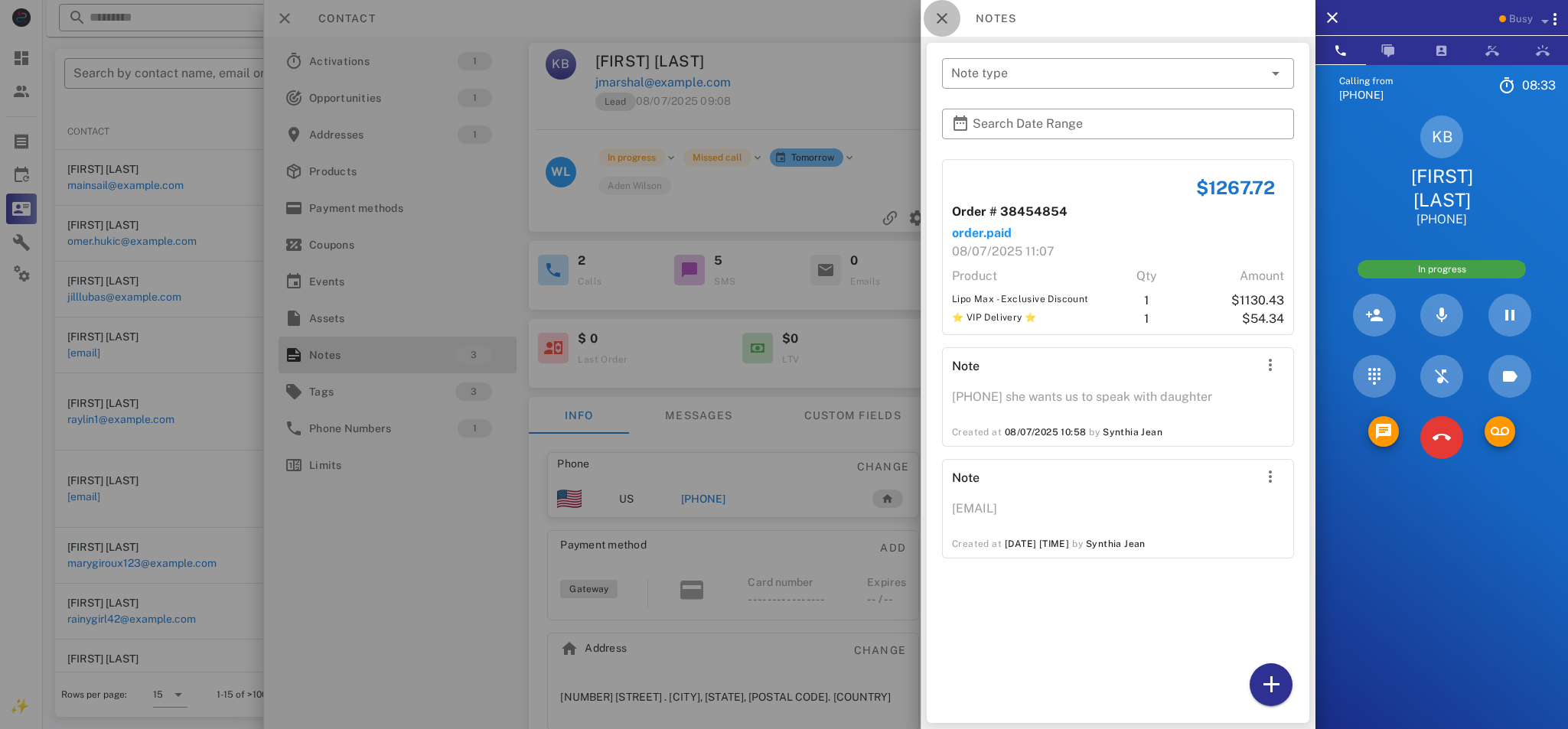click at bounding box center [942, 18] 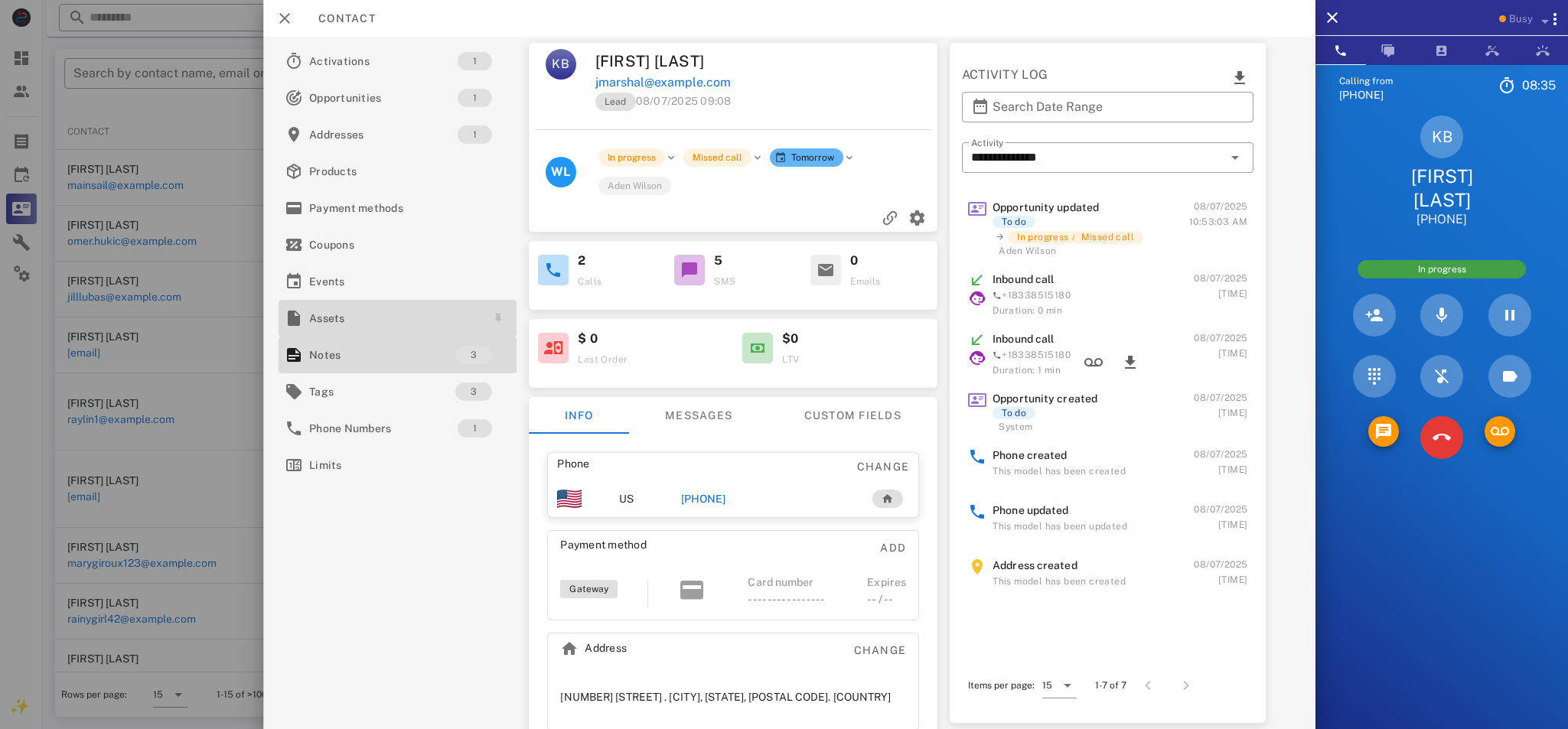 click on "Assets" at bounding box center (394, 318) 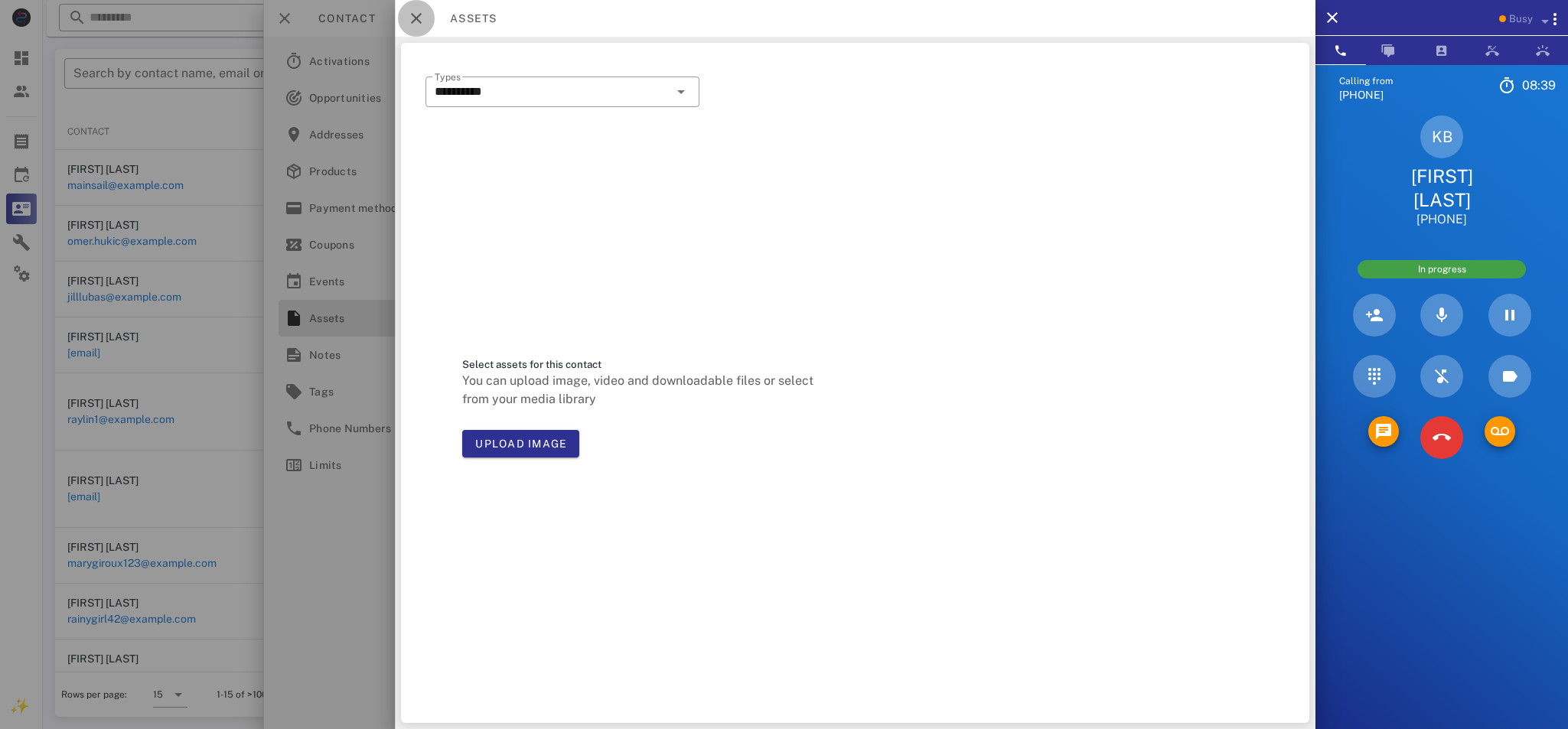 click at bounding box center (416, 18) 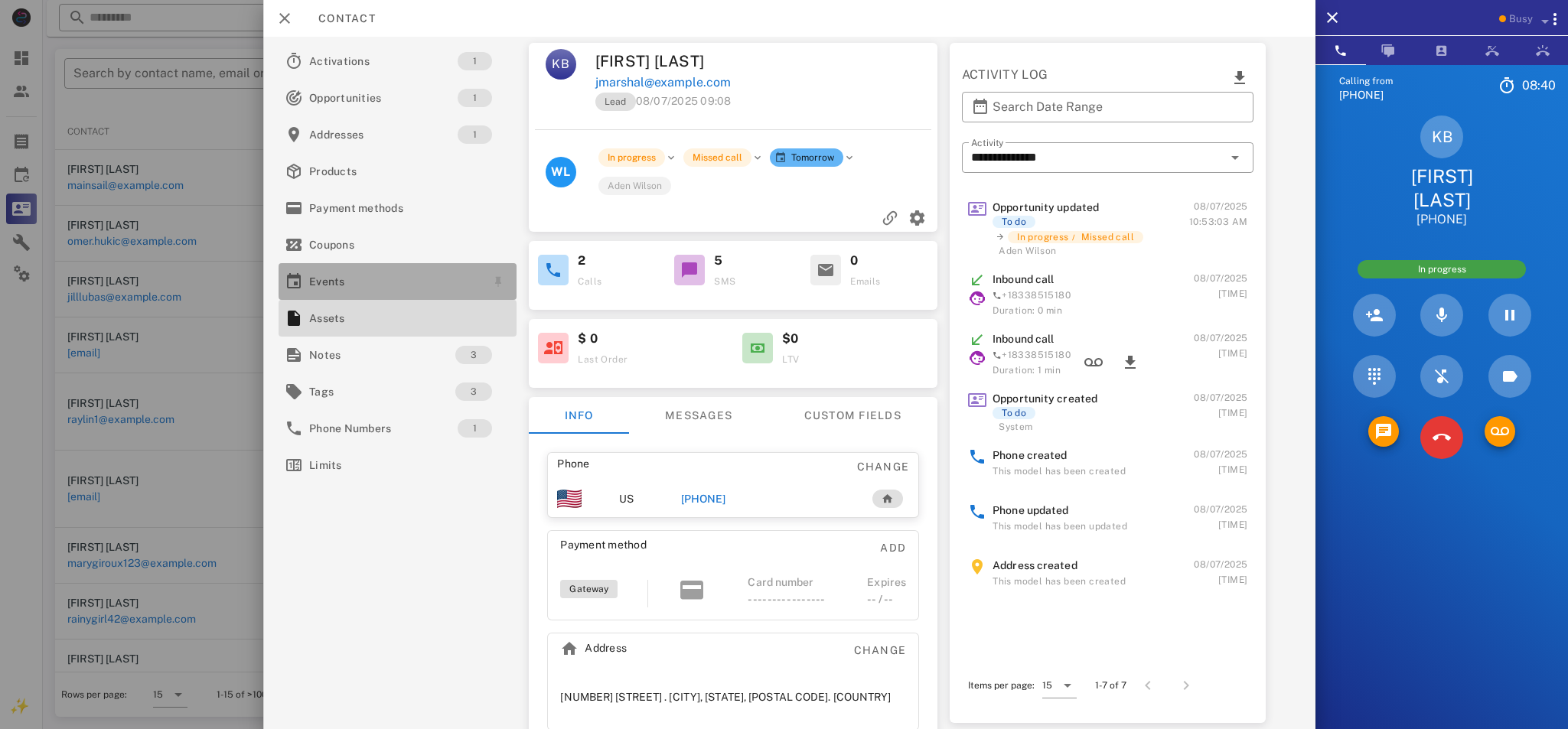 click on "Events" at bounding box center [394, 282] 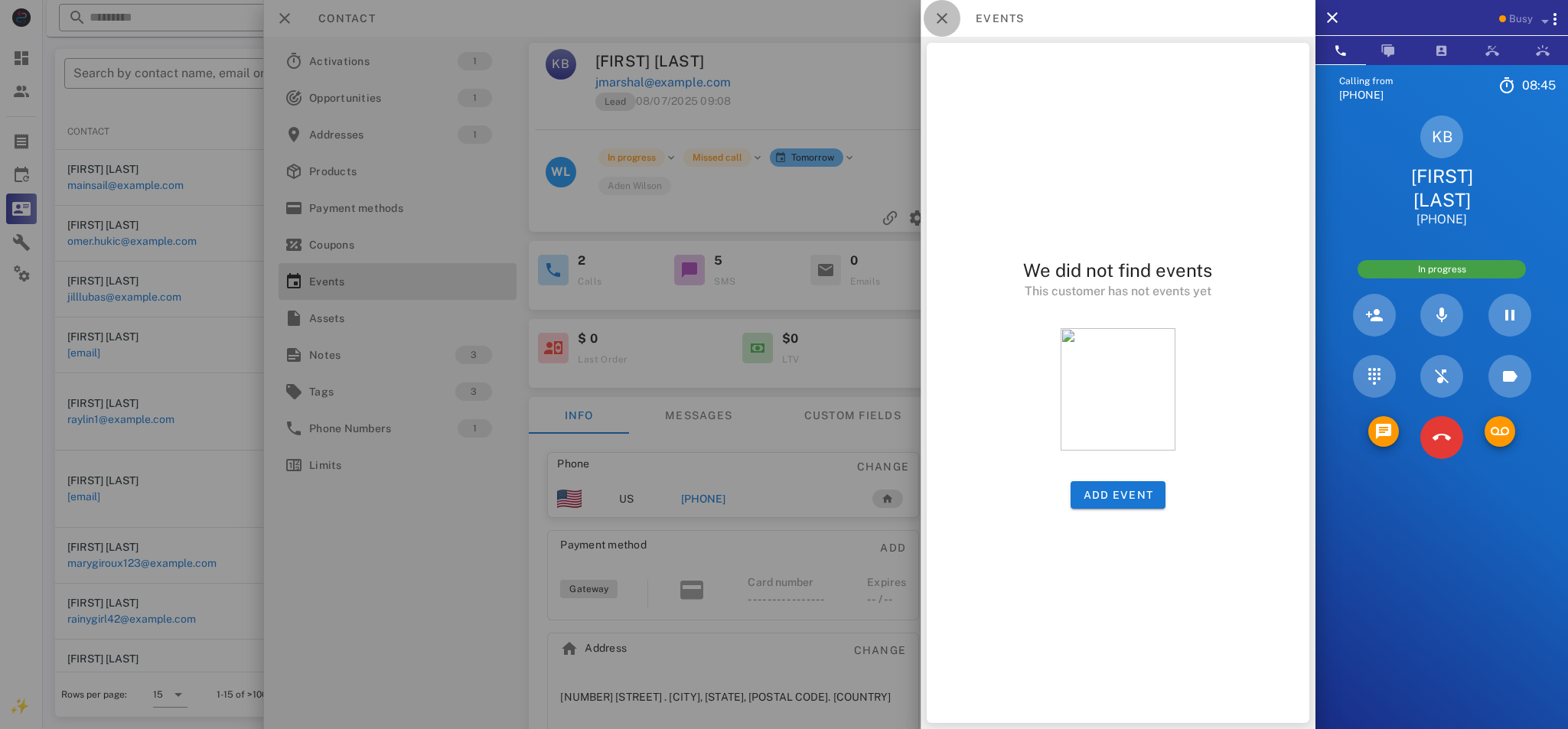 click at bounding box center [942, 18] 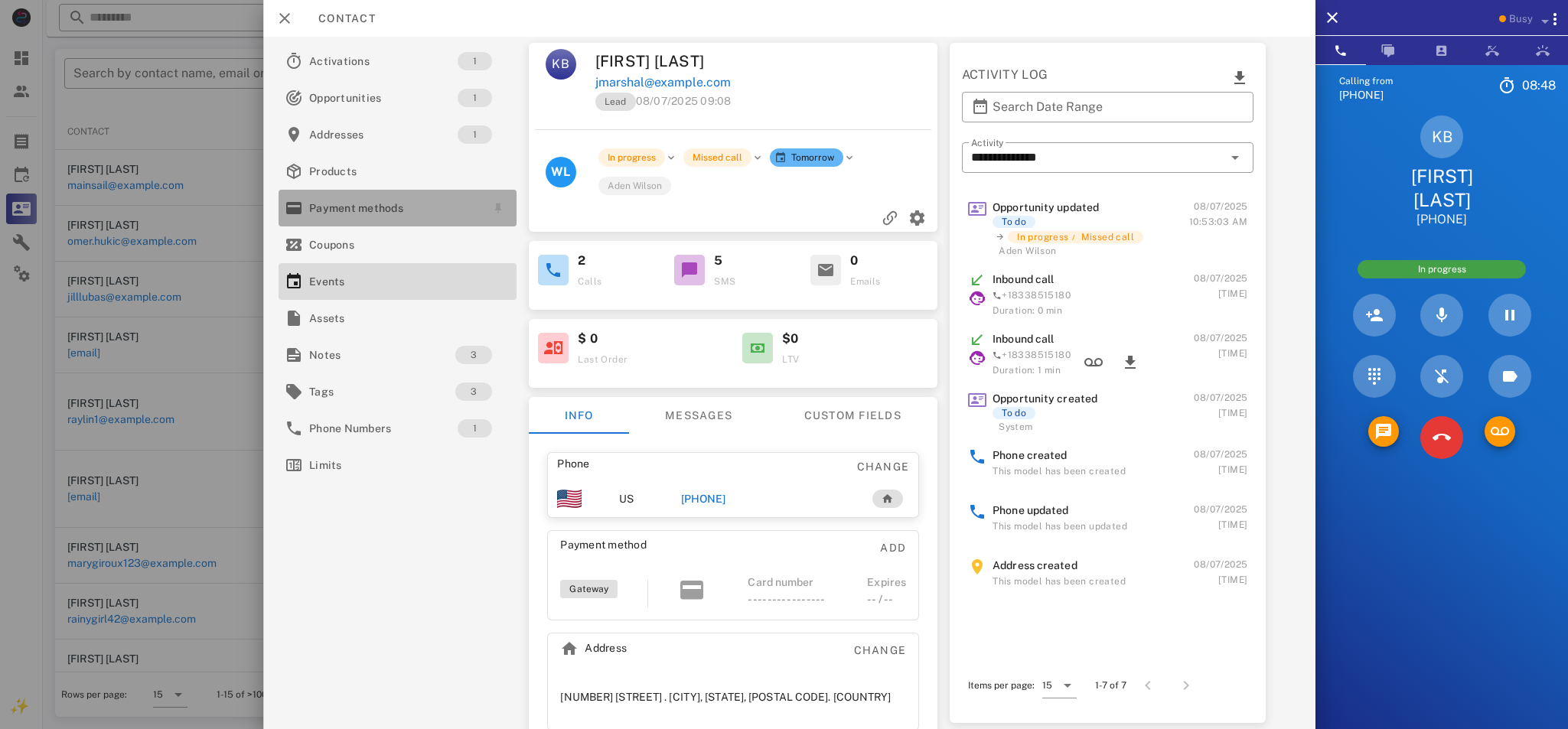 click on "Payment methods" at bounding box center (394, 208) 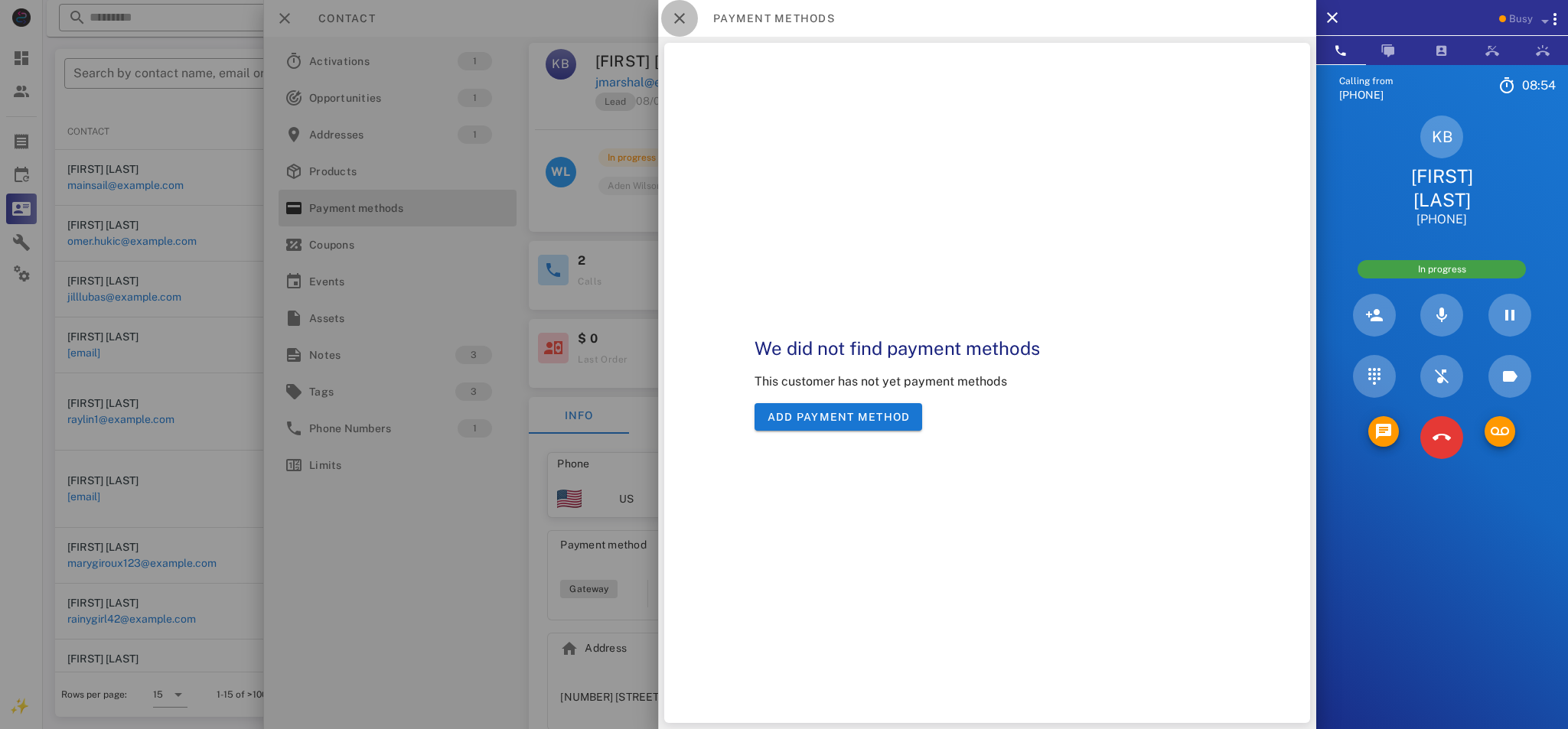 click at bounding box center [680, 18] 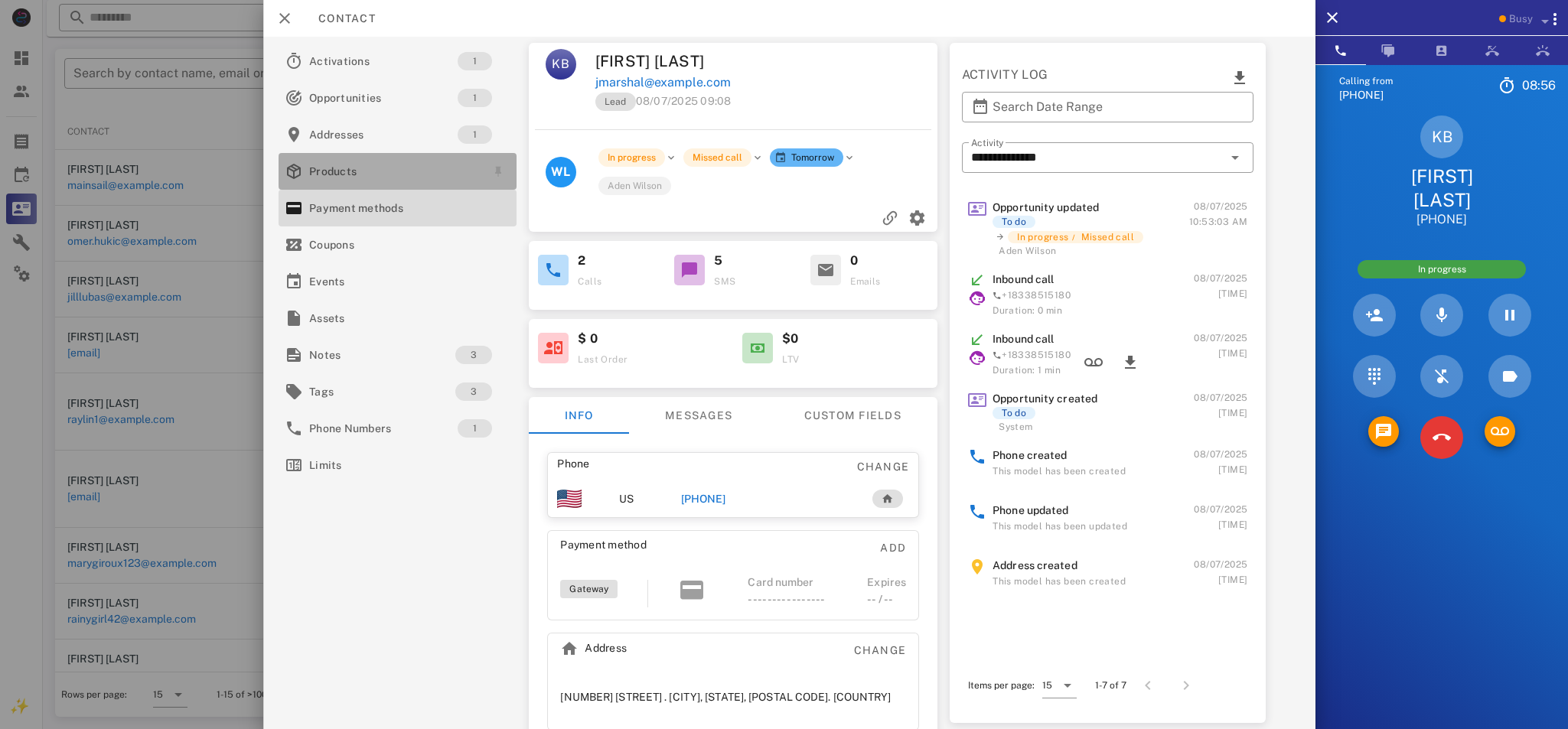 click on "Products" at bounding box center [394, 171] 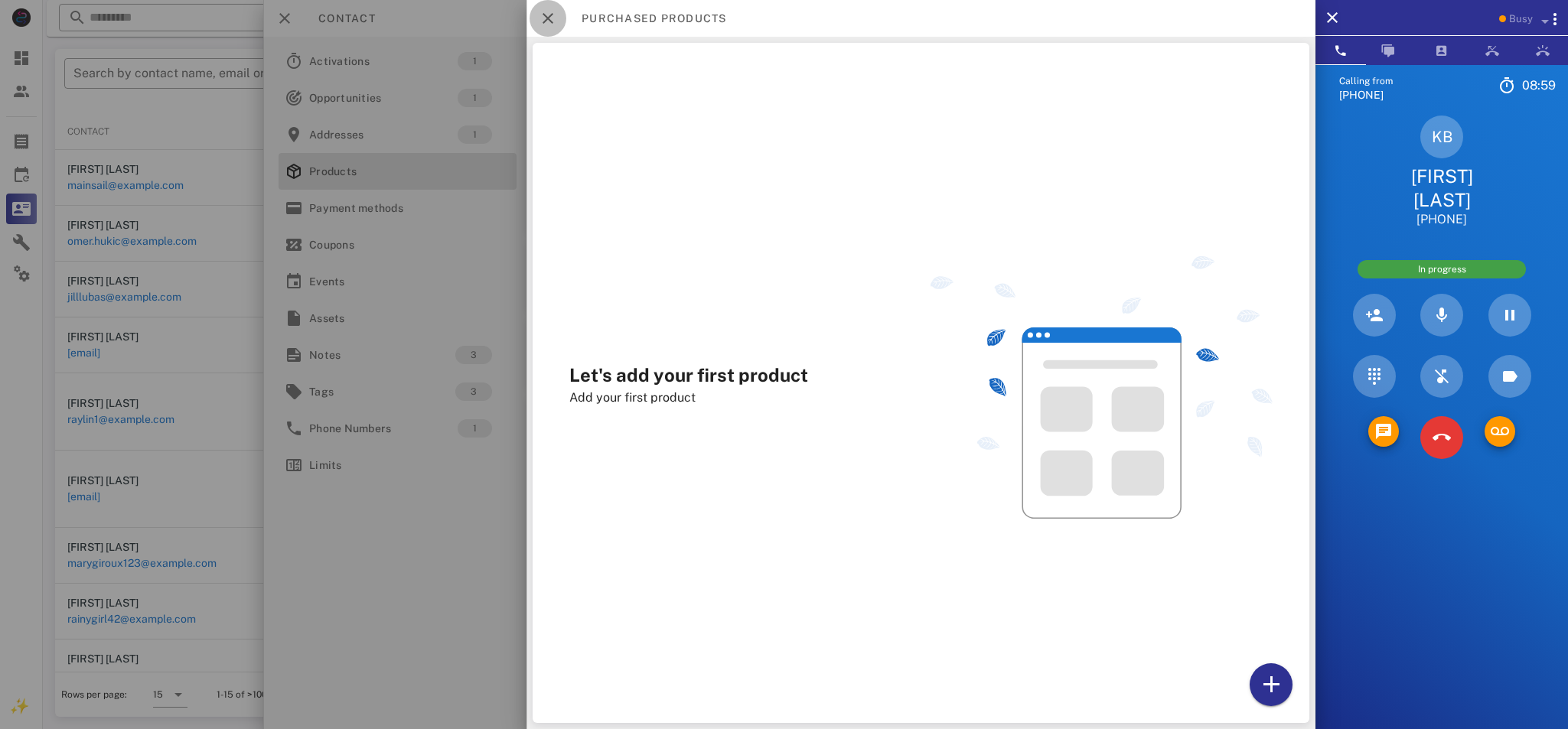 click at bounding box center (548, 18) 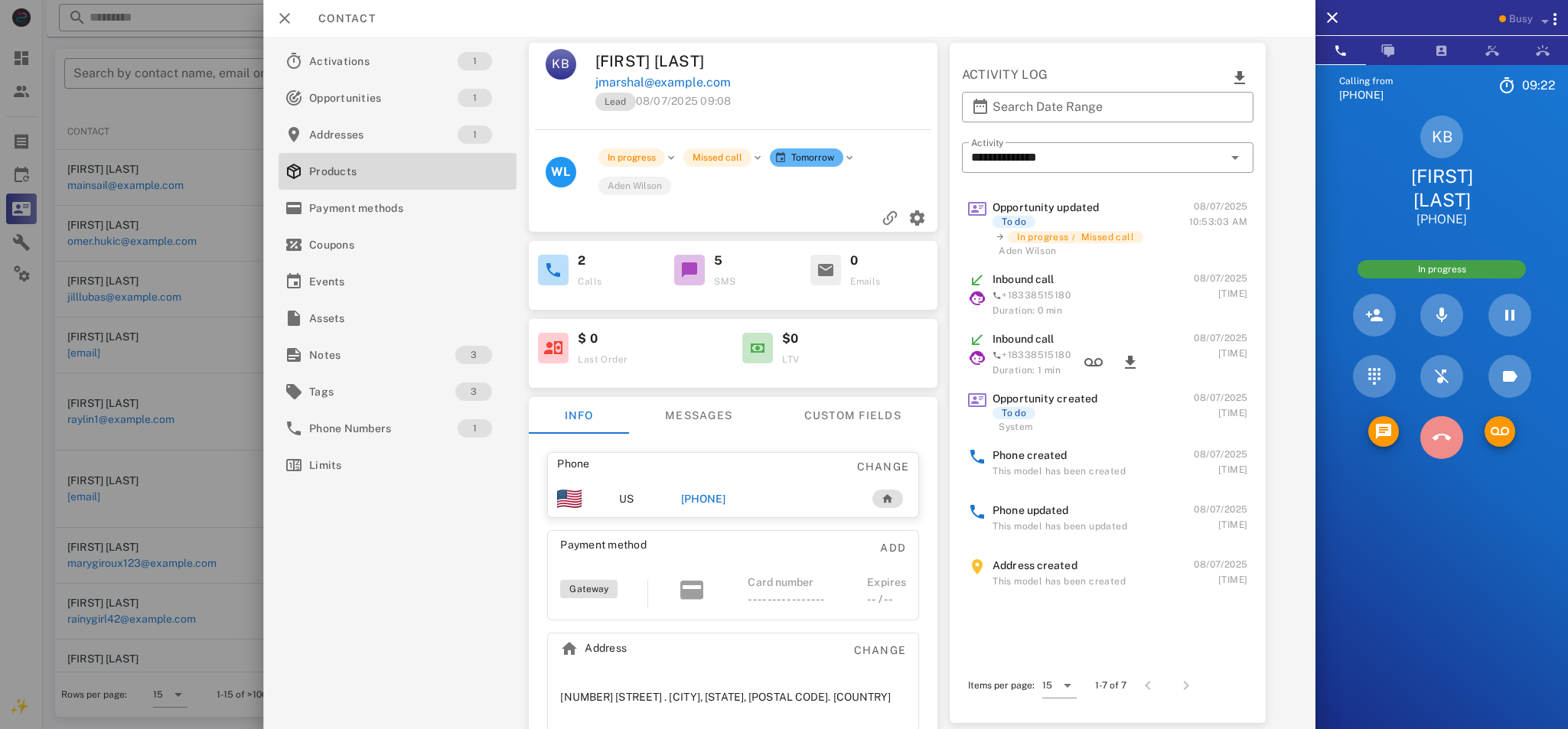 click at bounding box center [1442, 438] 